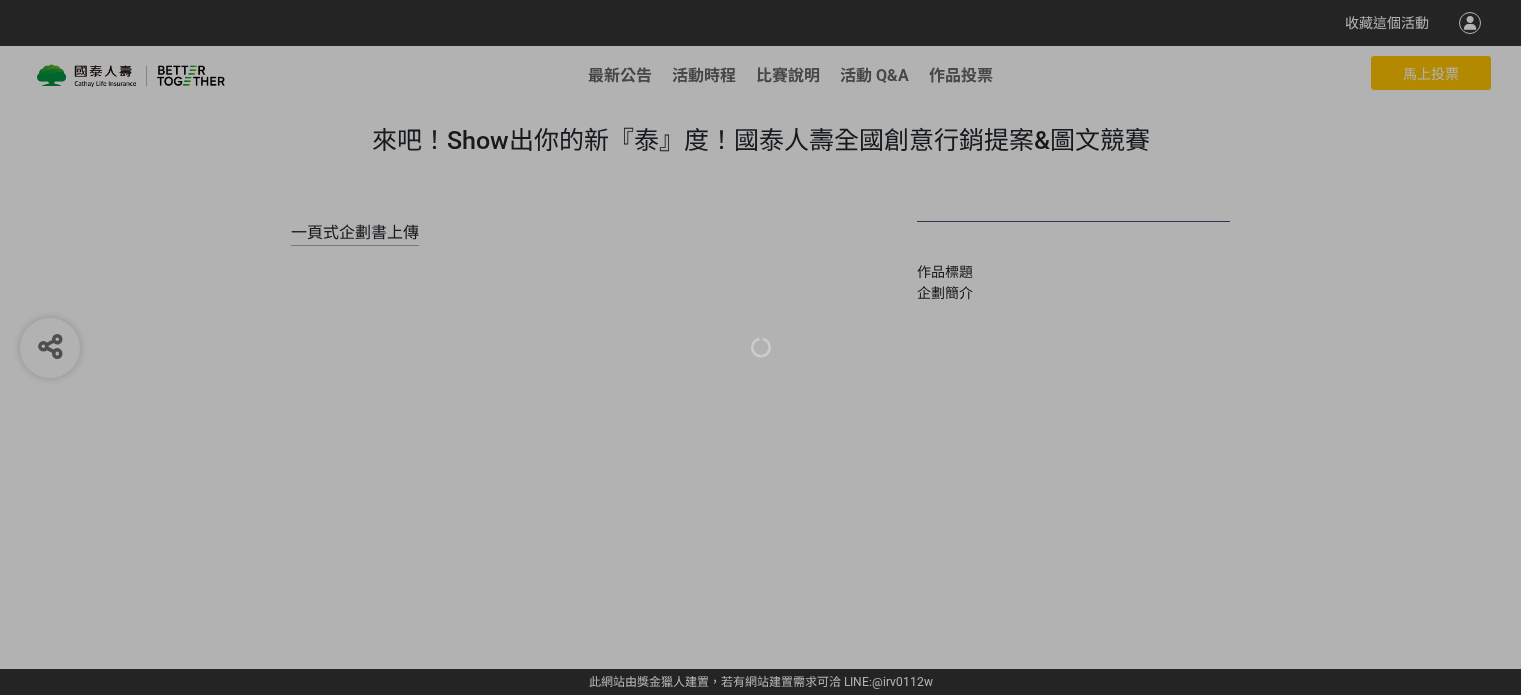 scroll, scrollTop: 0, scrollLeft: 0, axis: both 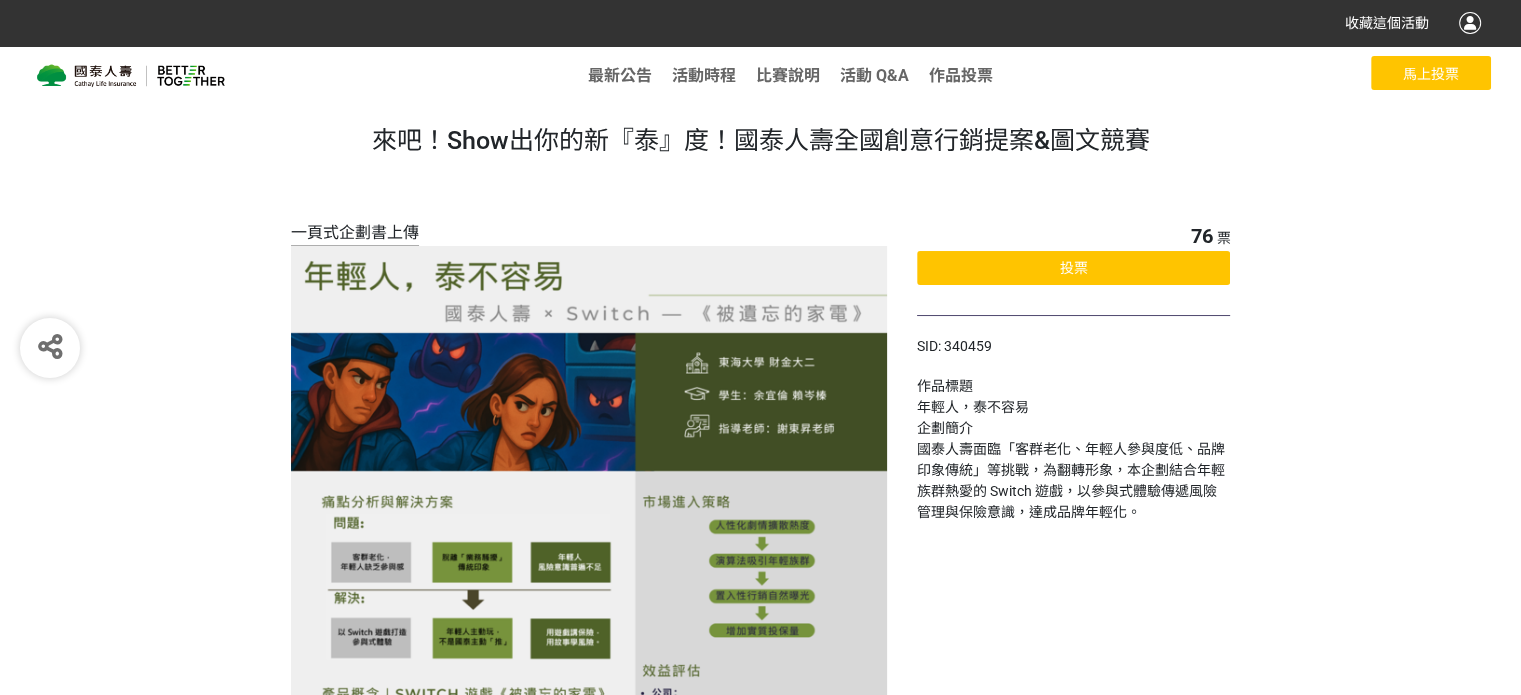 click on "投票" 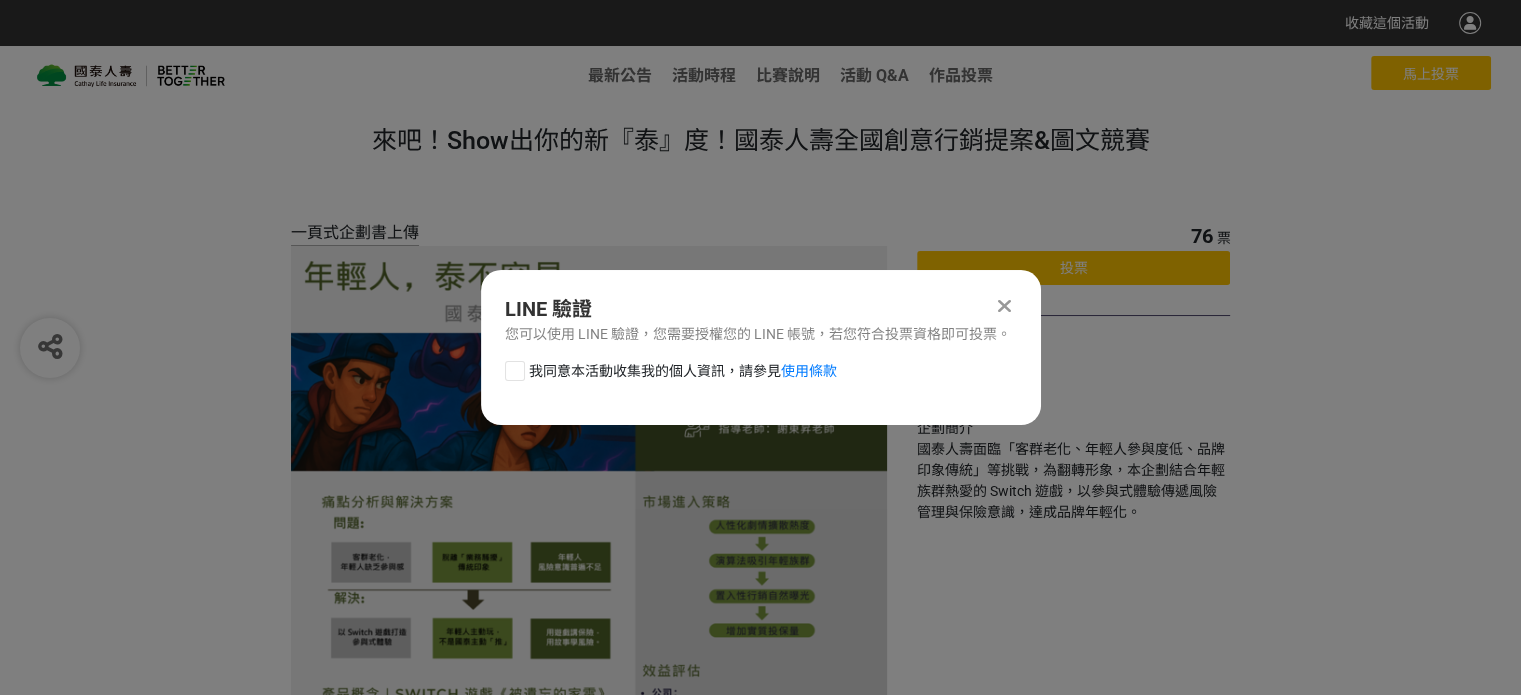 click at bounding box center [515, 371] 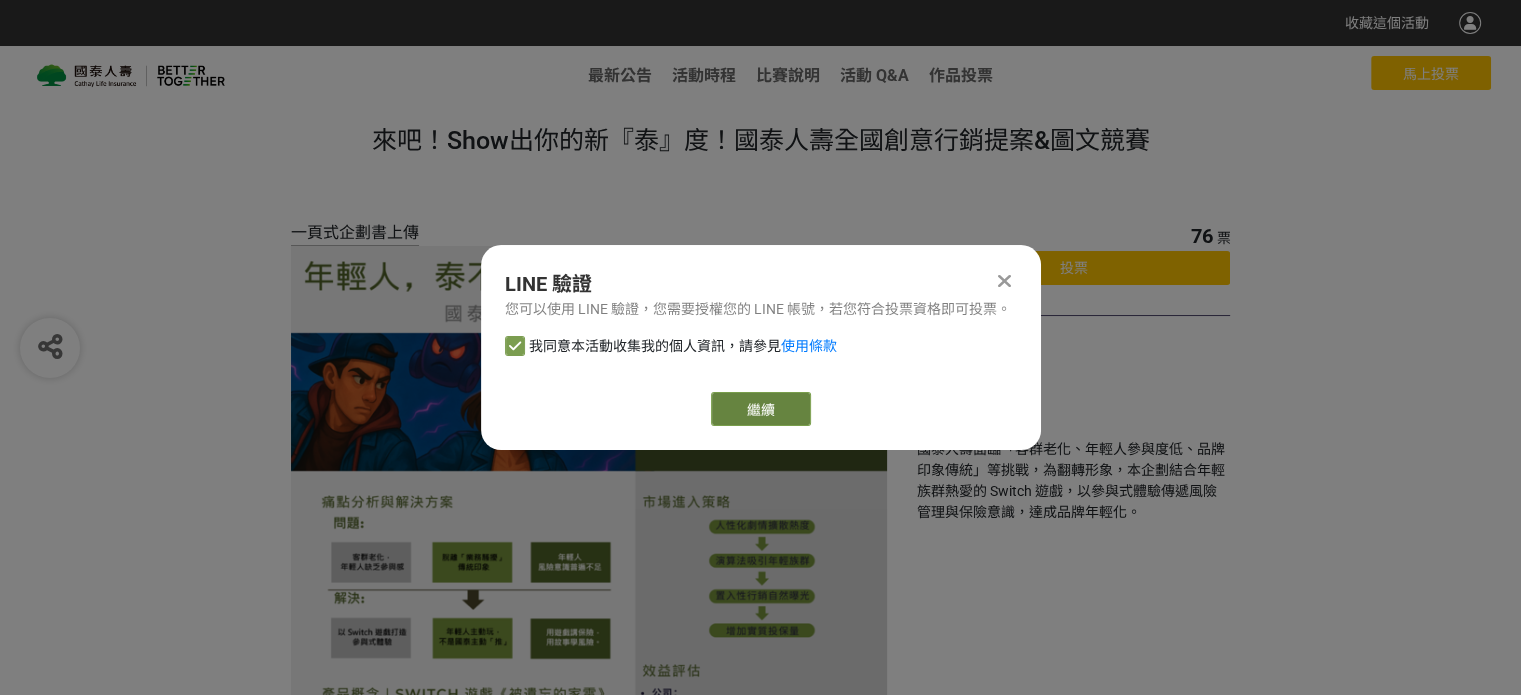 click on "繼續" at bounding box center (761, 409) 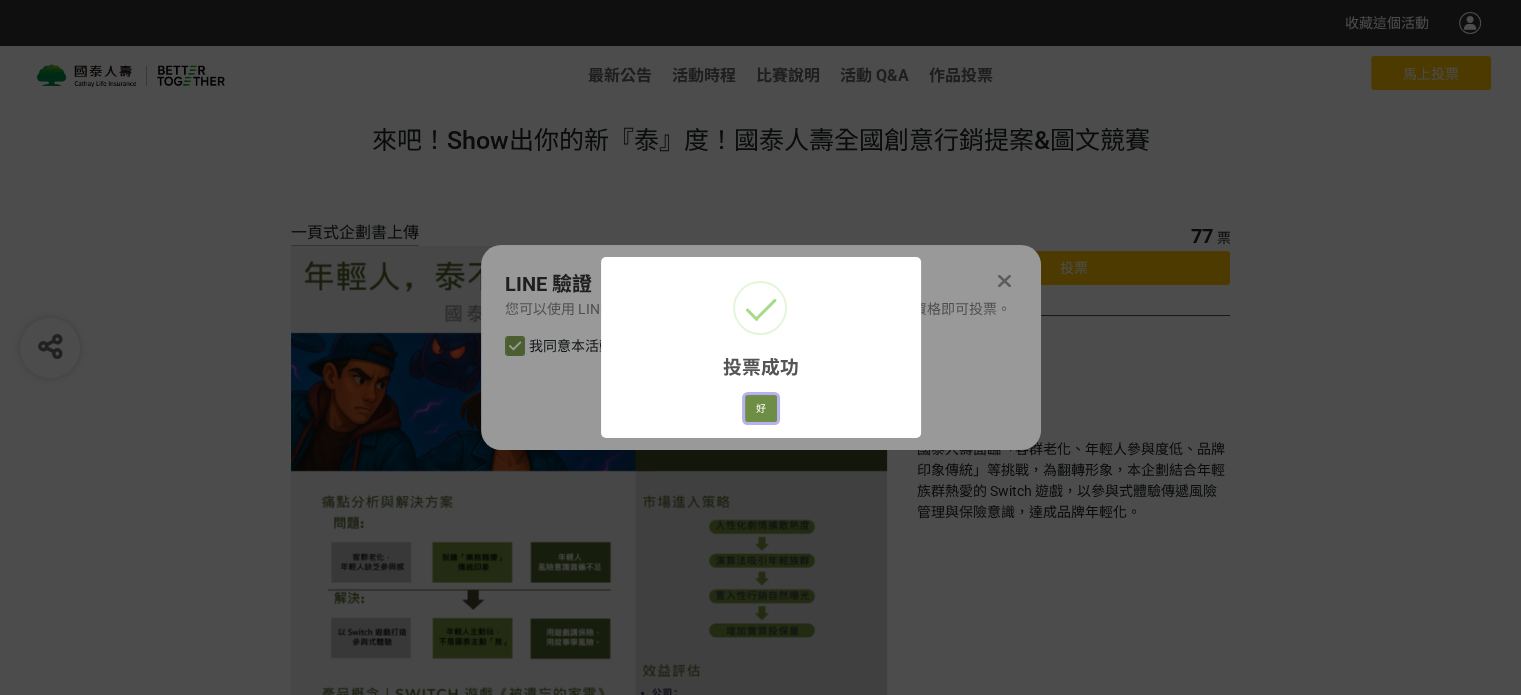 click on "好" at bounding box center [761, 409] 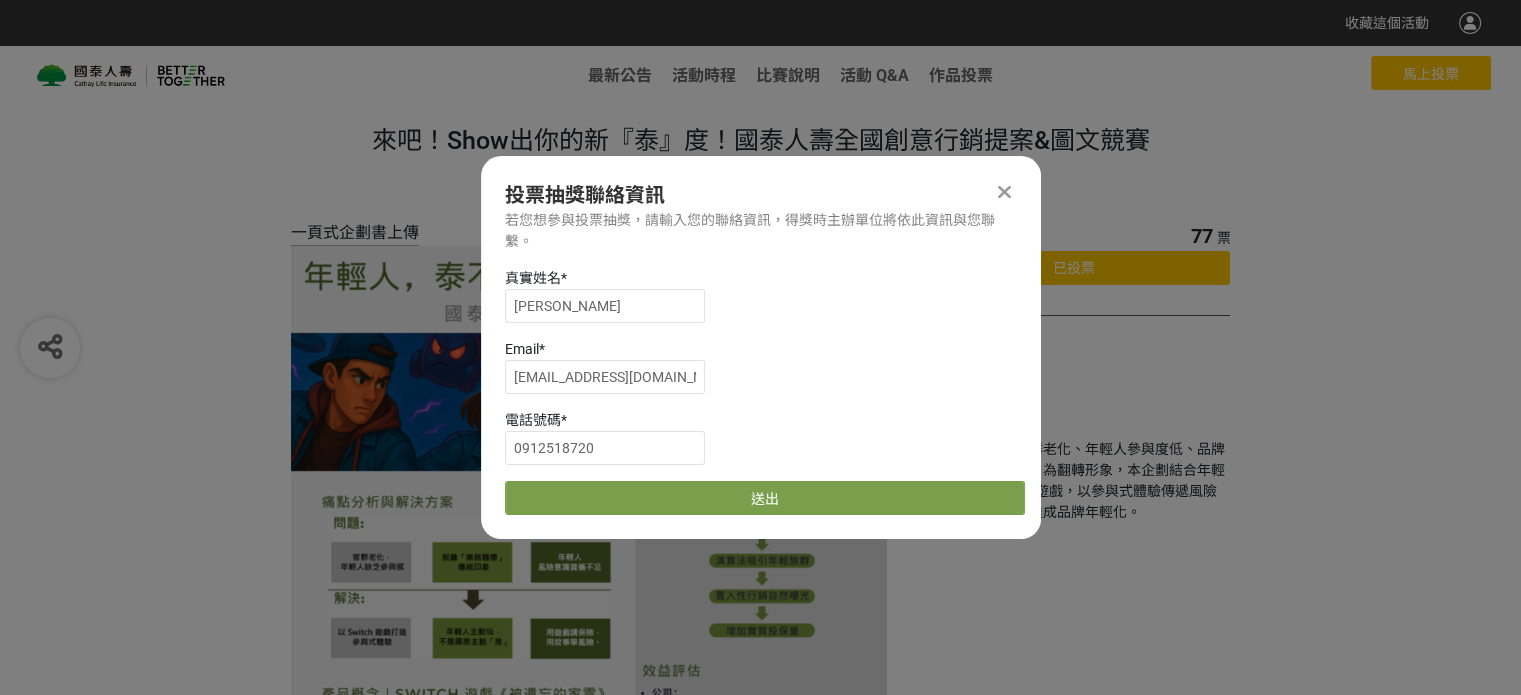 click at bounding box center [1004, 192] 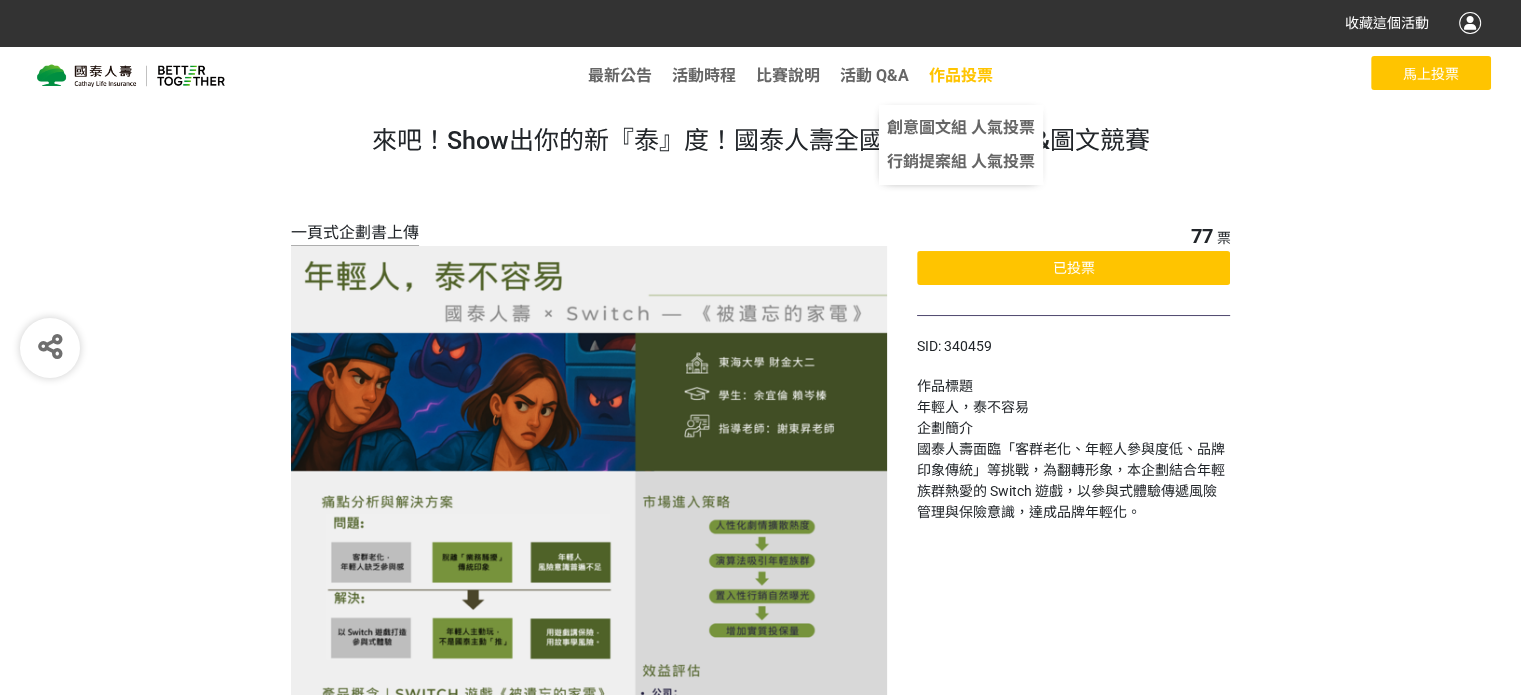 click on "作品投票" at bounding box center (961, 75) 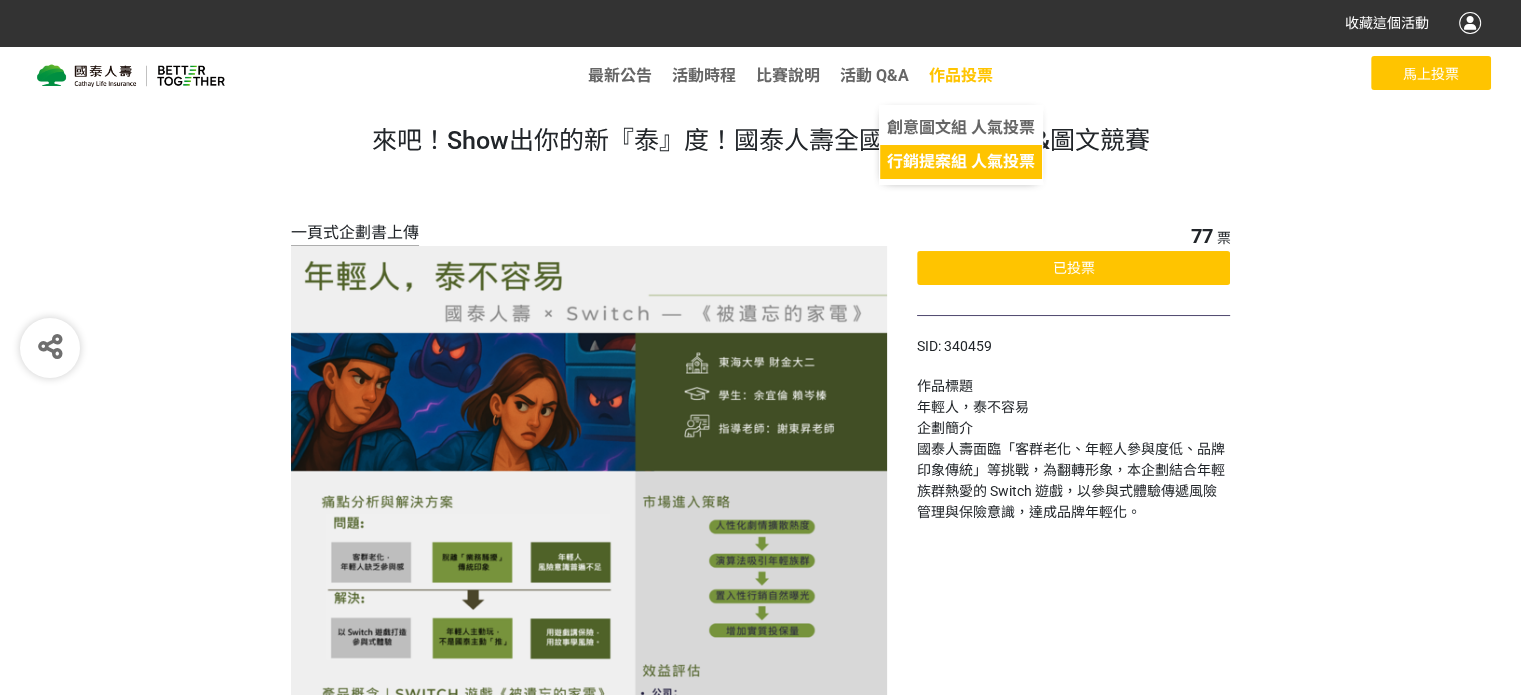 click on "行銷提案組 人氣投票" at bounding box center [961, 161] 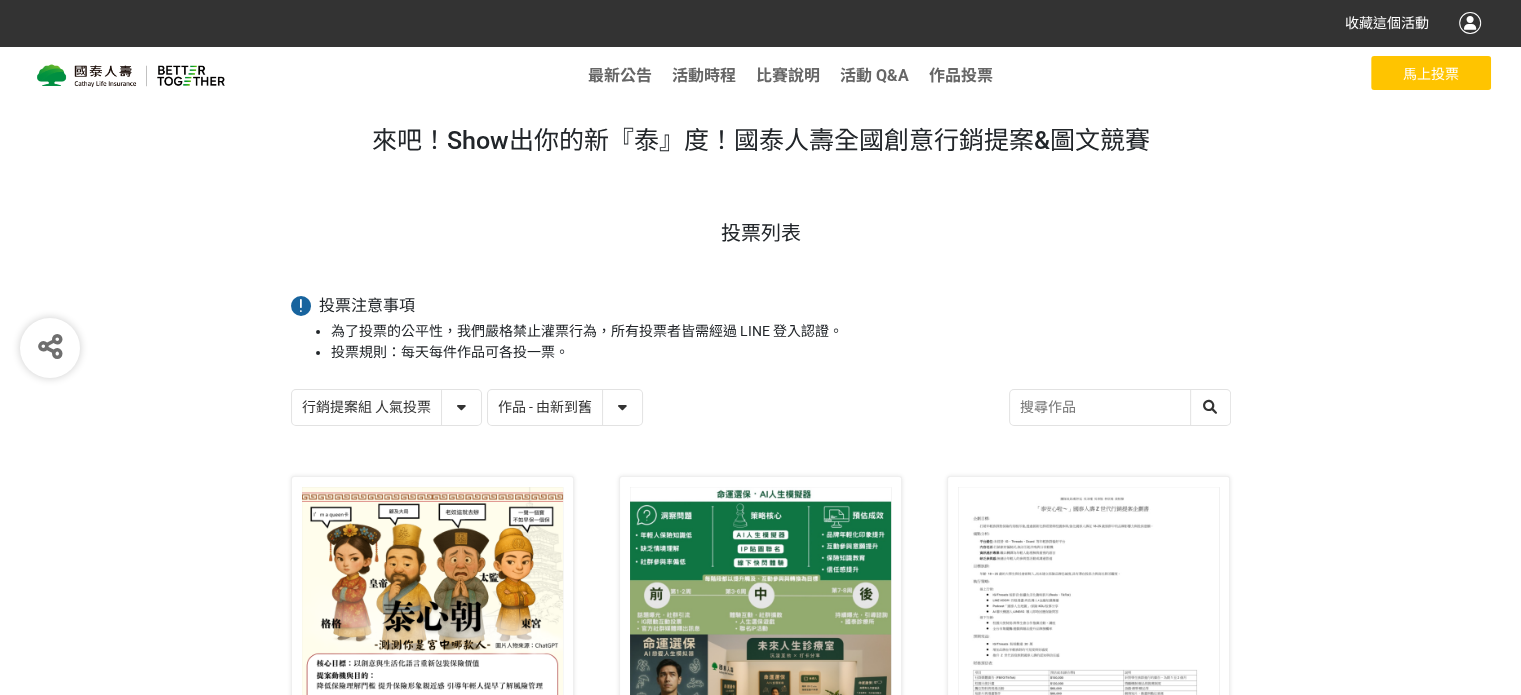 click on "作品 - 由新到舊 作品 - 由舊到新 票數 - 由多到少 票數 - 由少到多" at bounding box center [565, 407] 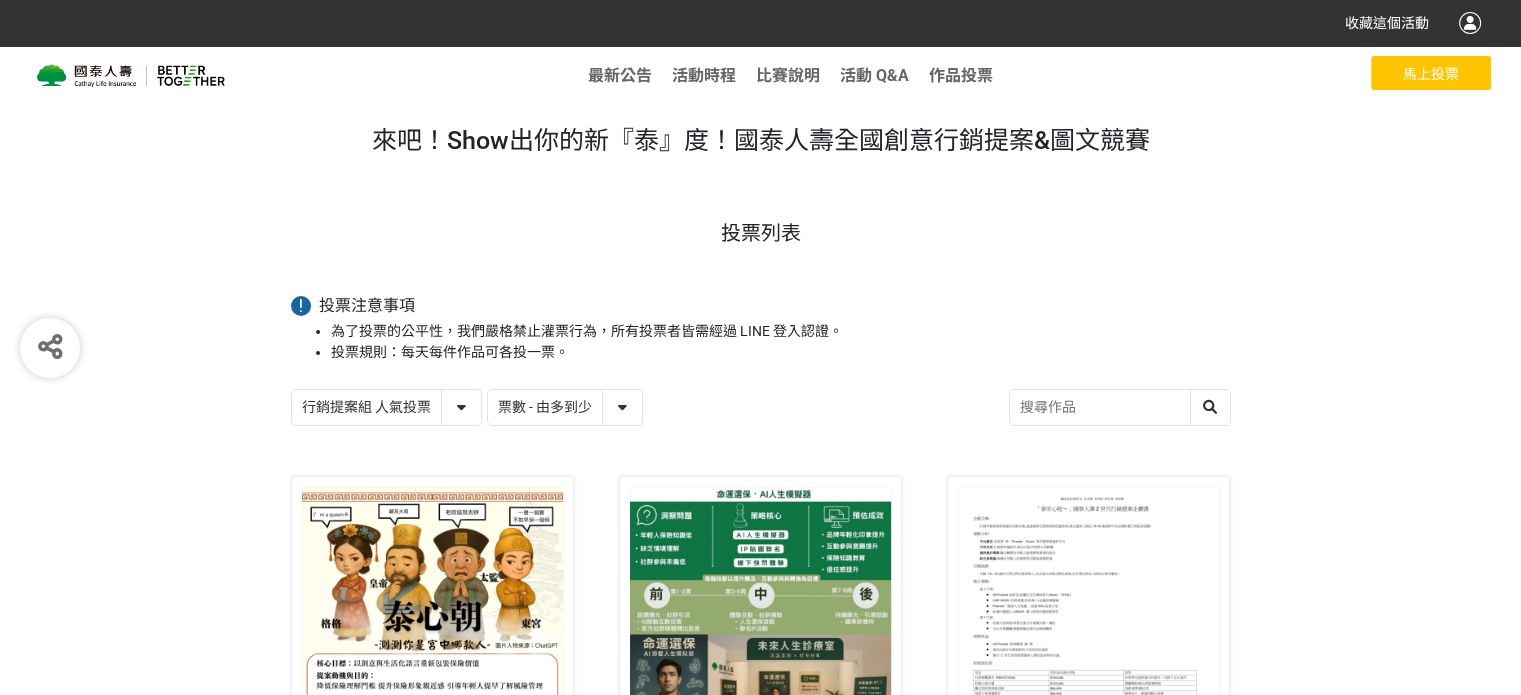 click on "作品 - 由新到舊 作品 - 由舊到新 票數 - 由多到少 票數 - 由少到多" at bounding box center (565, 407) 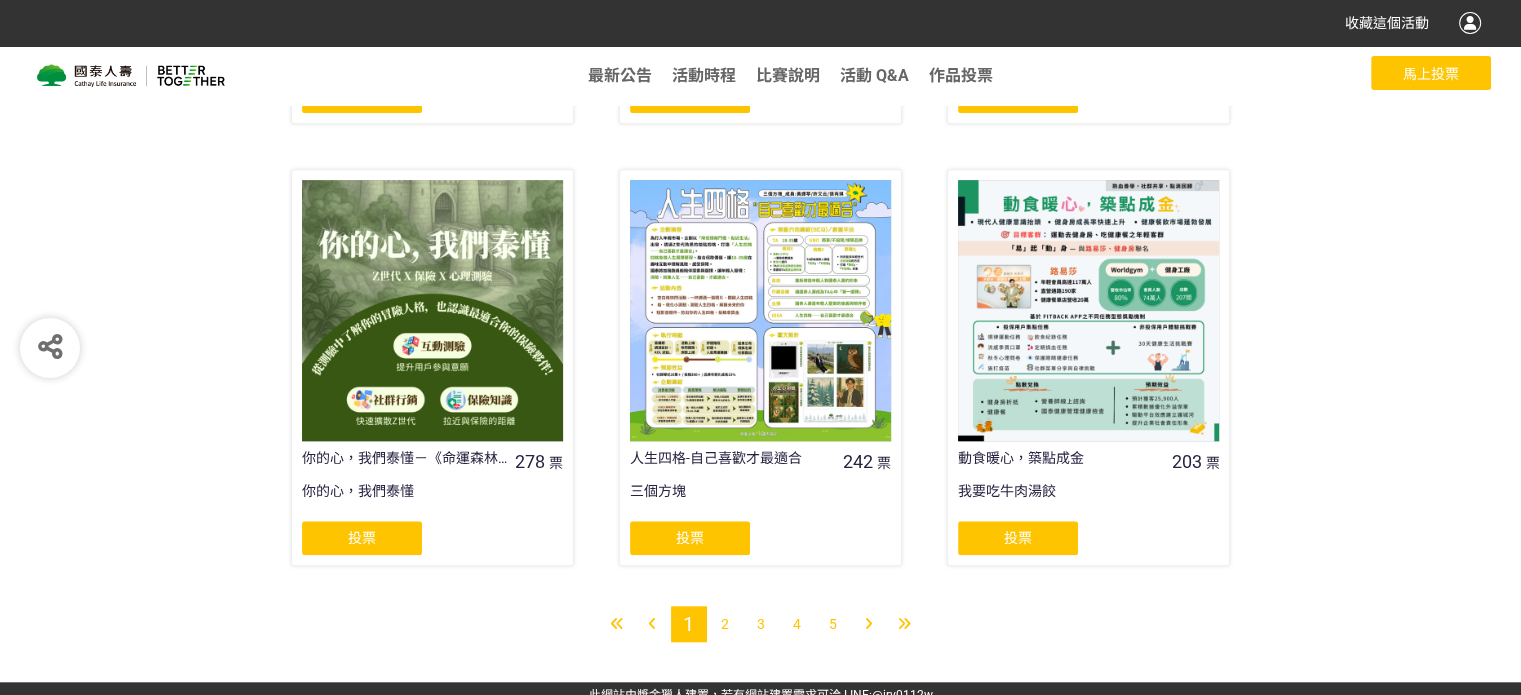 scroll, scrollTop: 1646, scrollLeft: 0, axis: vertical 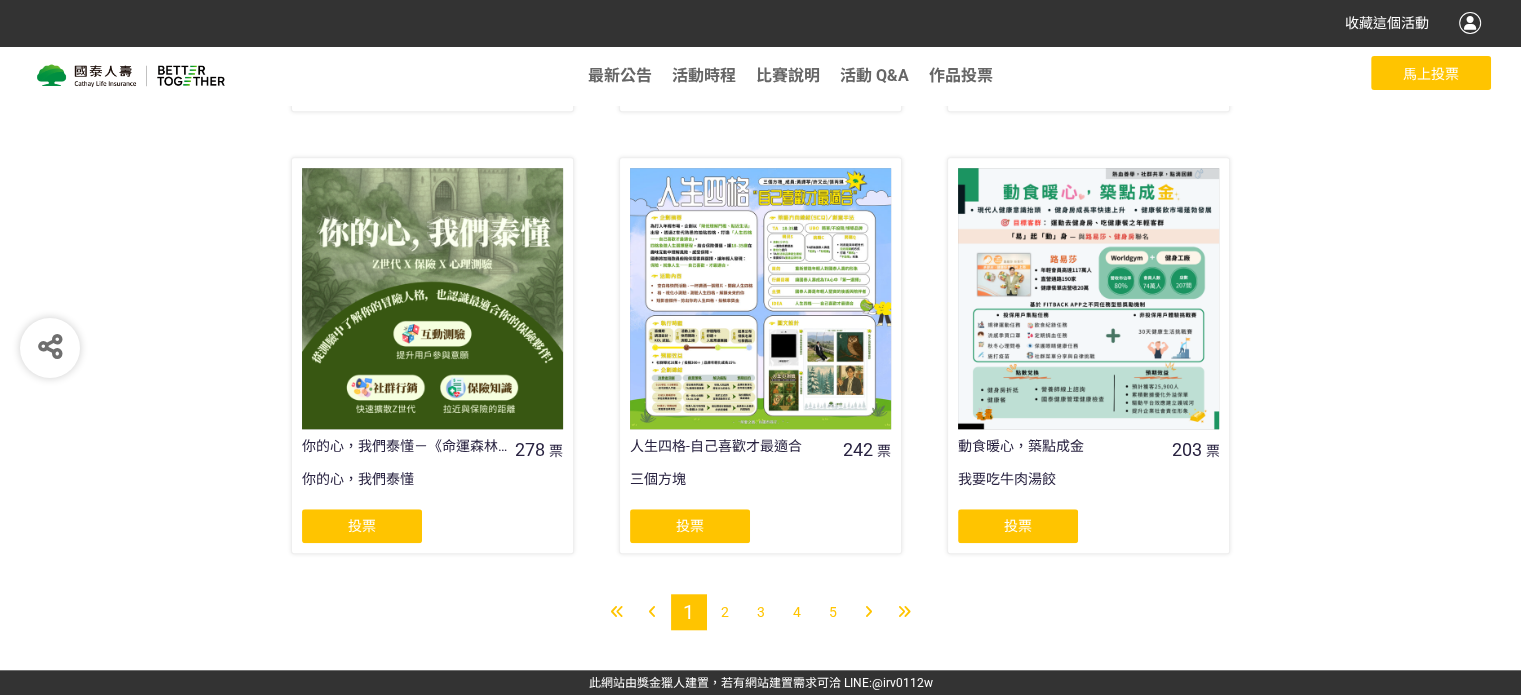 click on "3" at bounding box center [761, 612] 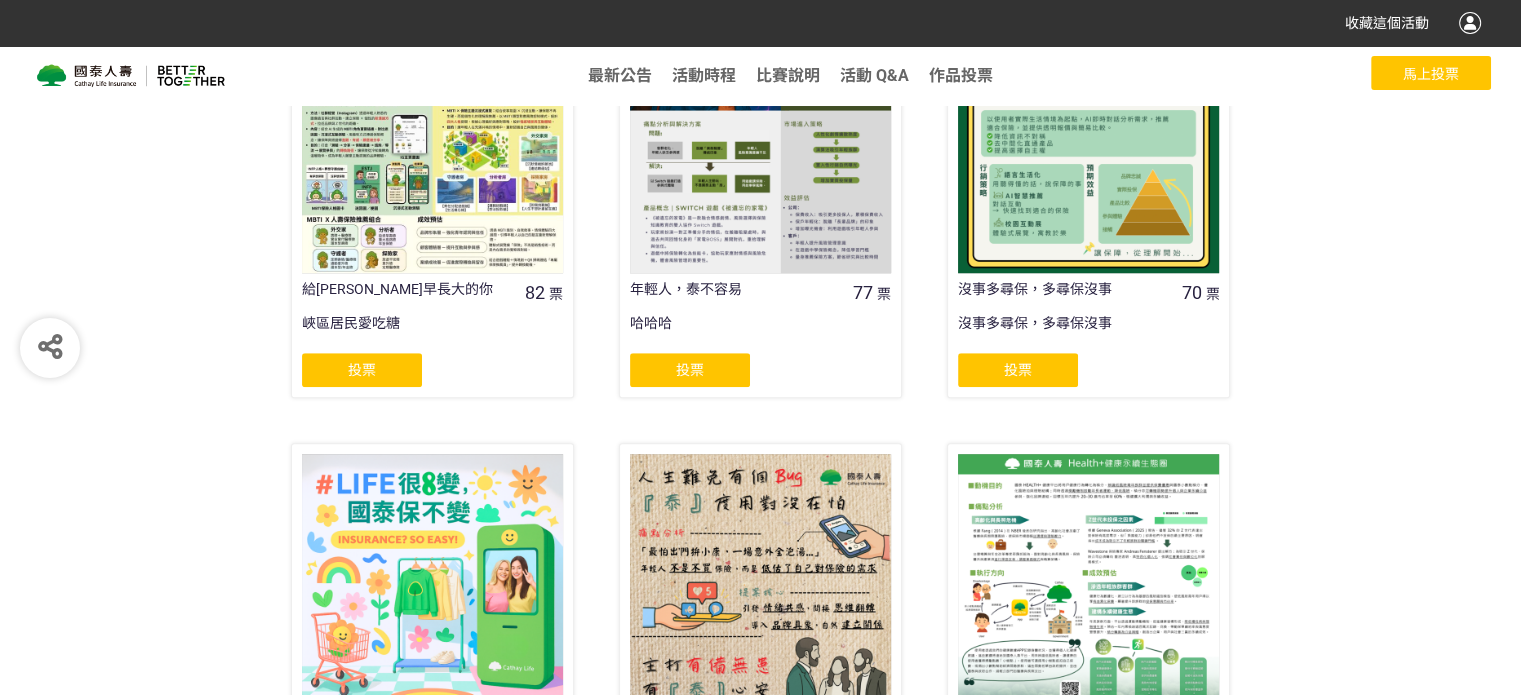 scroll, scrollTop: 1400, scrollLeft: 0, axis: vertical 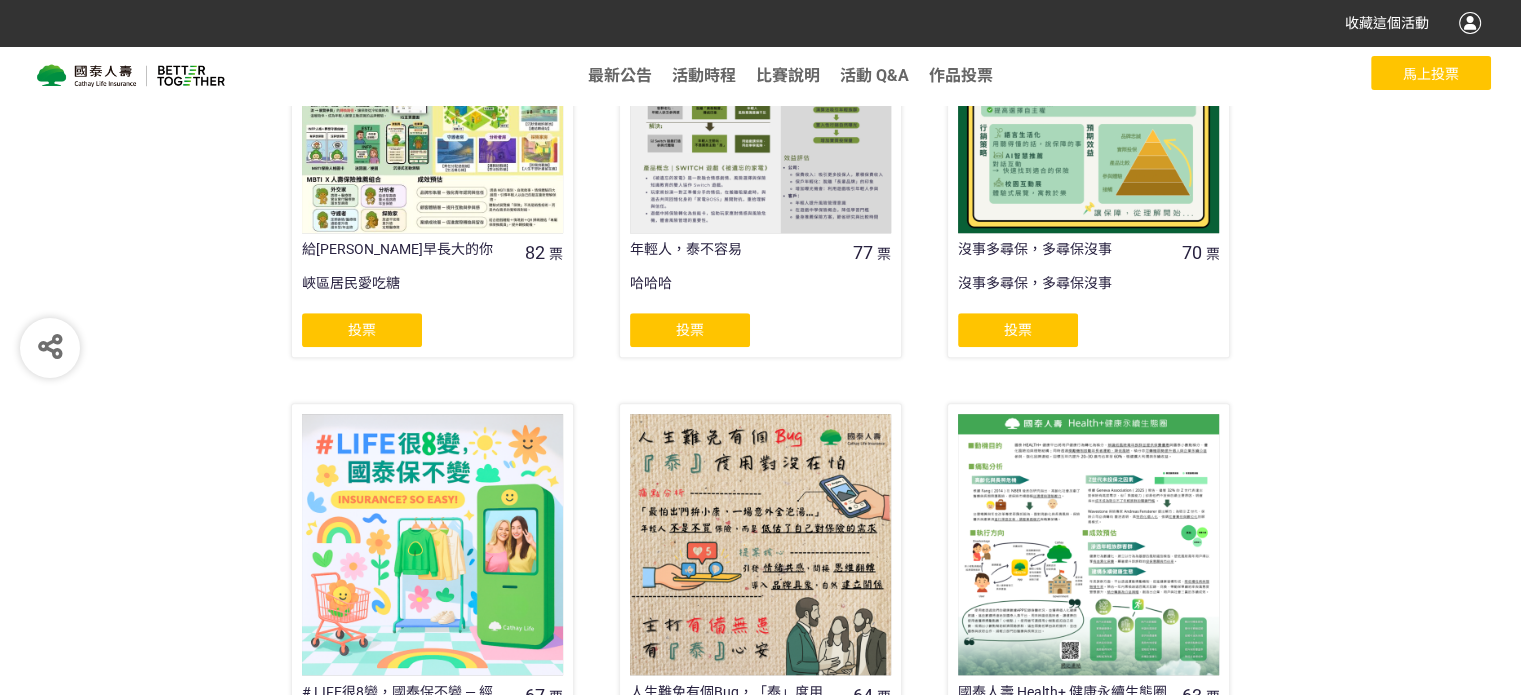 click on "投票列表 投票注意事項 為了投票的公平性，我們嚴格禁止灌票行為，所有投票者皆需經過 LINE 登入認證。 投票規則：每天每件作品可各投一票。 創意圖文組 人氣投票 行銷提案組 人氣投票 作品 - 由新到舊 作品 - 由舊到新 票數 - 由多到少 票數 - 由少到多 夢想練習生 110 票 代替月亮蝦餅懲罰你 投票 樹下轉運站 110 票 傷肝人生 投票 [MEDICAL_DATA] 107 票 泰寶推廣小組 投票 飲好運．嚐溫暖 93 票 發亮比目魚冒險隊 投票 泰夭壽了！ 87 票 泰夭壽了 投票 你是你的未來贊助人 85 票 月底吃土研究社 窮得只剩下未來 投票 給[PERSON_NAME]早長大的你 82 票 峽區居民愛吃糖 投票 年輕人，泰不容易 77 票 哈哈哈 投票 沒事多尋保，多尋保沒事 70 票 沒事多尋保，多尋保沒事 投票 # LIFE很8變，國泰保不變 — 經得起時間的考驗 67 票 204room 投票 人生難免有個Bug，「泰」度用對沒在怕 64 票 投票 63 票 投票" at bounding box center [760, -152] 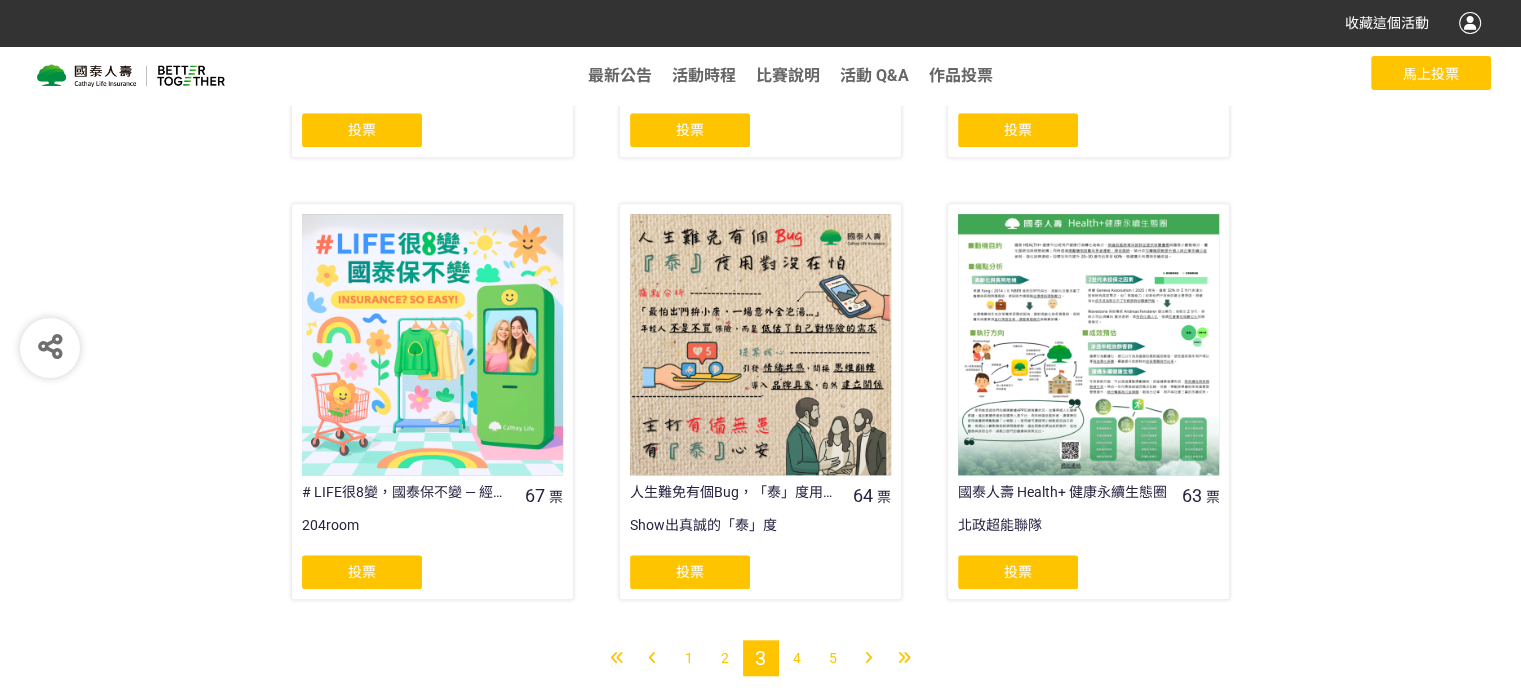 scroll, scrollTop: 1646, scrollLeft: 0, axis: vertical 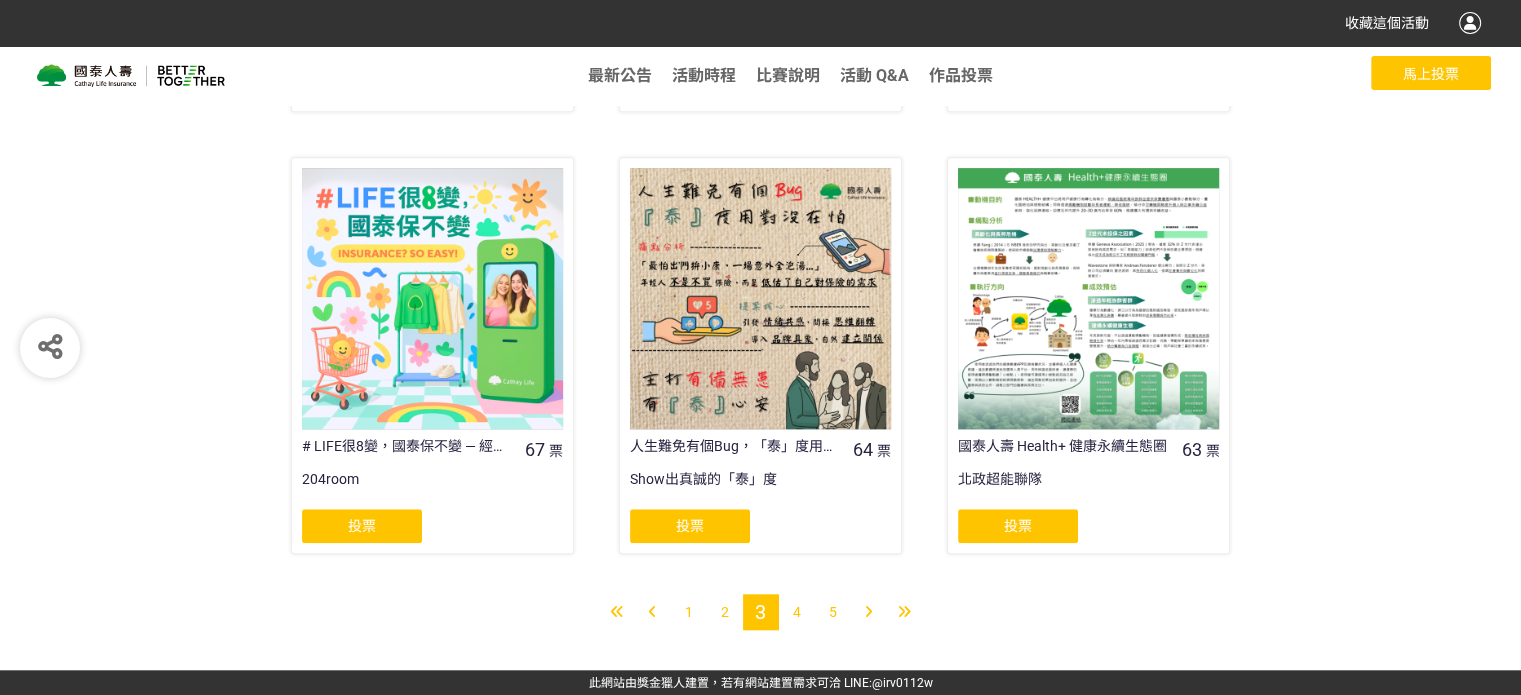 click on "投票列表 投票注意事項 為了投票的公平性，我們嚴格禁止灌票行為，所有投票者皆需經過 LINE 登入認證。 投票規則：每天每件作品可各投一票。 創意圖文組 人氣投票 行銷提案組 人氣投票 作品 - 由新到舊 作品 - 由舊到新 票數 - 由多到少 票數 - 由少到多 夢想練習生 110 票 代替月亮蝦餅懲罰你 投票 樹下轉運站 110 票 傷肝人生 投票 [MEDICAL_DATA] 107 票 泰寶推廣小組 投票 飲好運．嚐溫暖 93 票 發亮比目魚冒險隊 投票 泰夭壽了！ 87 票 泰夭壽了 投票 你是你的未來贊助人 85 票 月底吃土研究社 窮得只剩下未來 投票 給[PERSON_NAME]早長大的你 82 票 峽區居民愛吃糖 投票 年輕人，泰不容易 77 票 哈哈哈 投票 沒事多尋保，多尋保沒事 70 票 沒事多尋保，多尋保沒事 投票 # LIFE很8變，國泰保不變 — 經得起時間的考驗 67 票 204room 投票 人生難免有個Bug，「泰」度用對沒在怕 64 票 投票 63 票 投票" at bounding box center (760, -398) 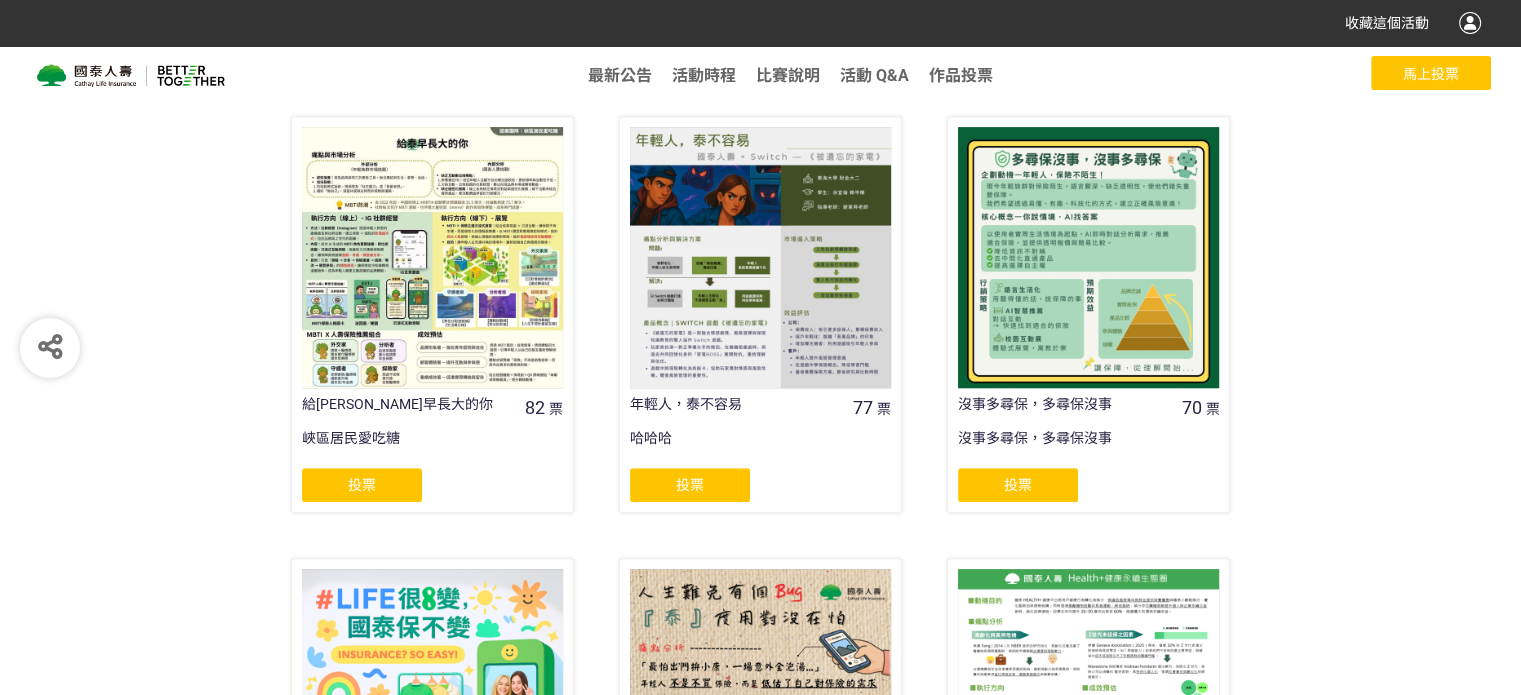 scroll, scrollTop: 1146, scrollLeft: 0, axis: vertical 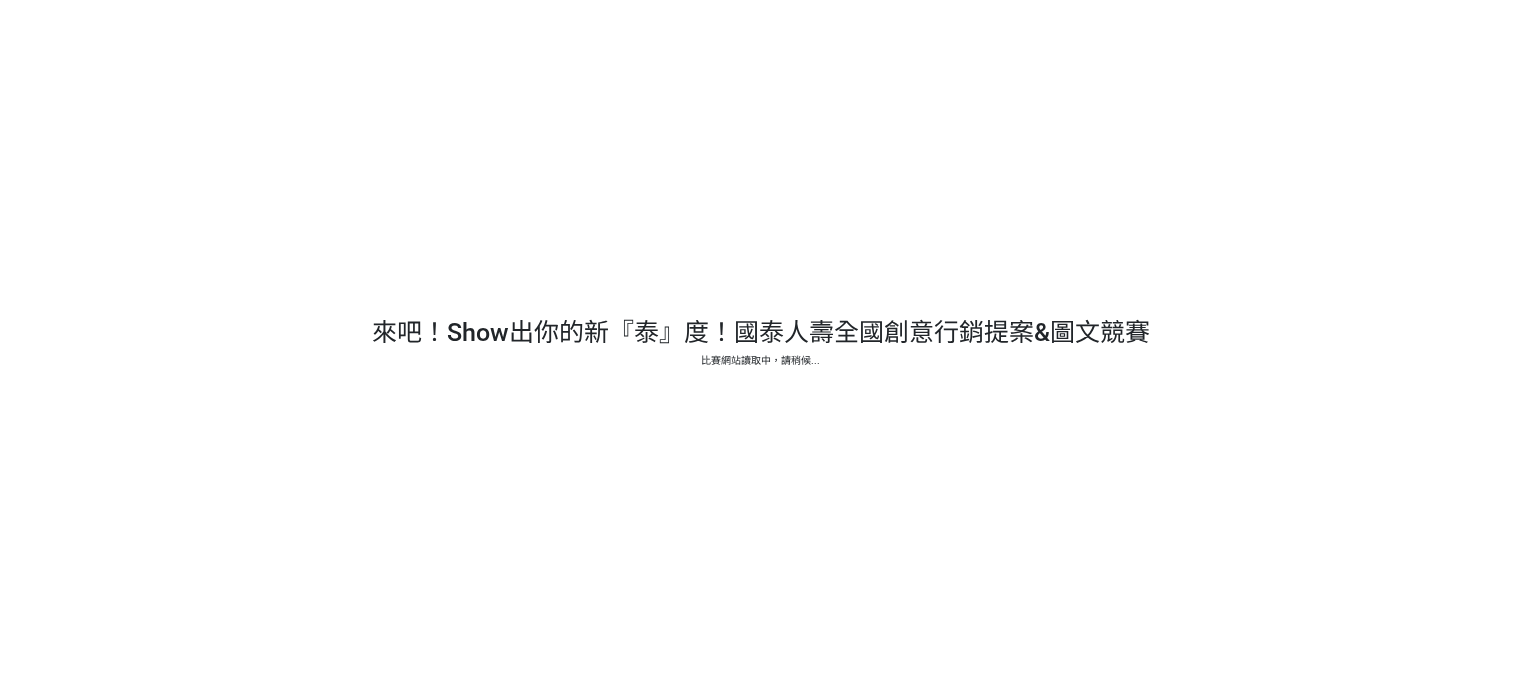 select on "13115" 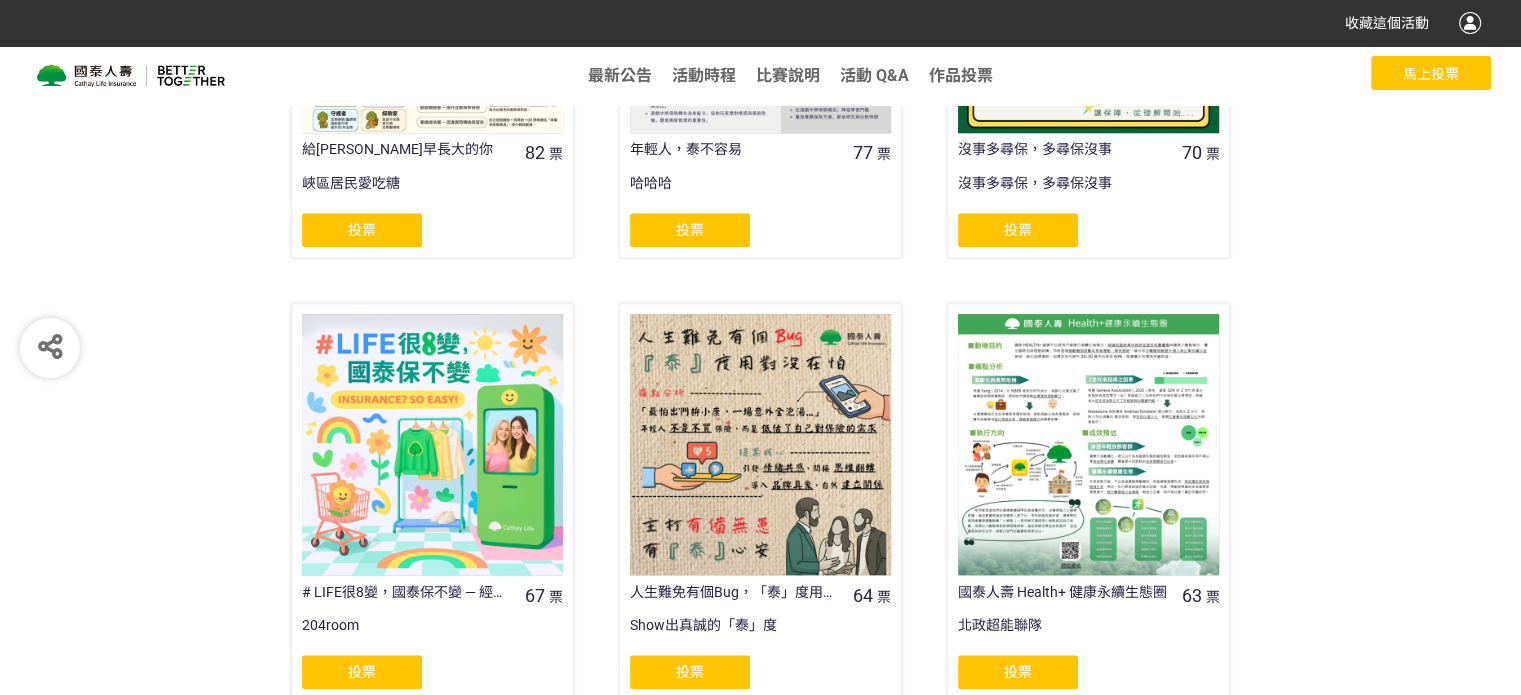 scroll, scrollTop: 1646, scrollLeft: 0, axis: vertical 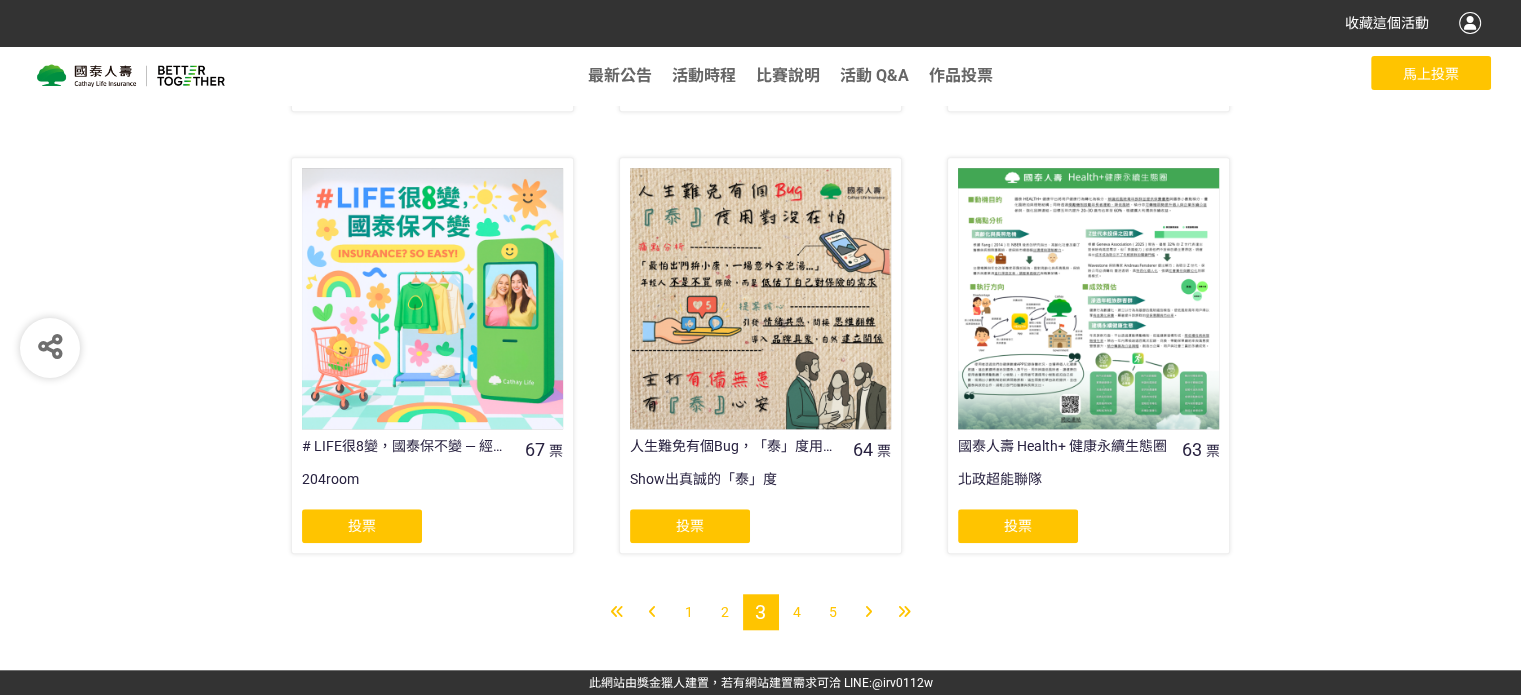 click at bounding box center [904, 612] 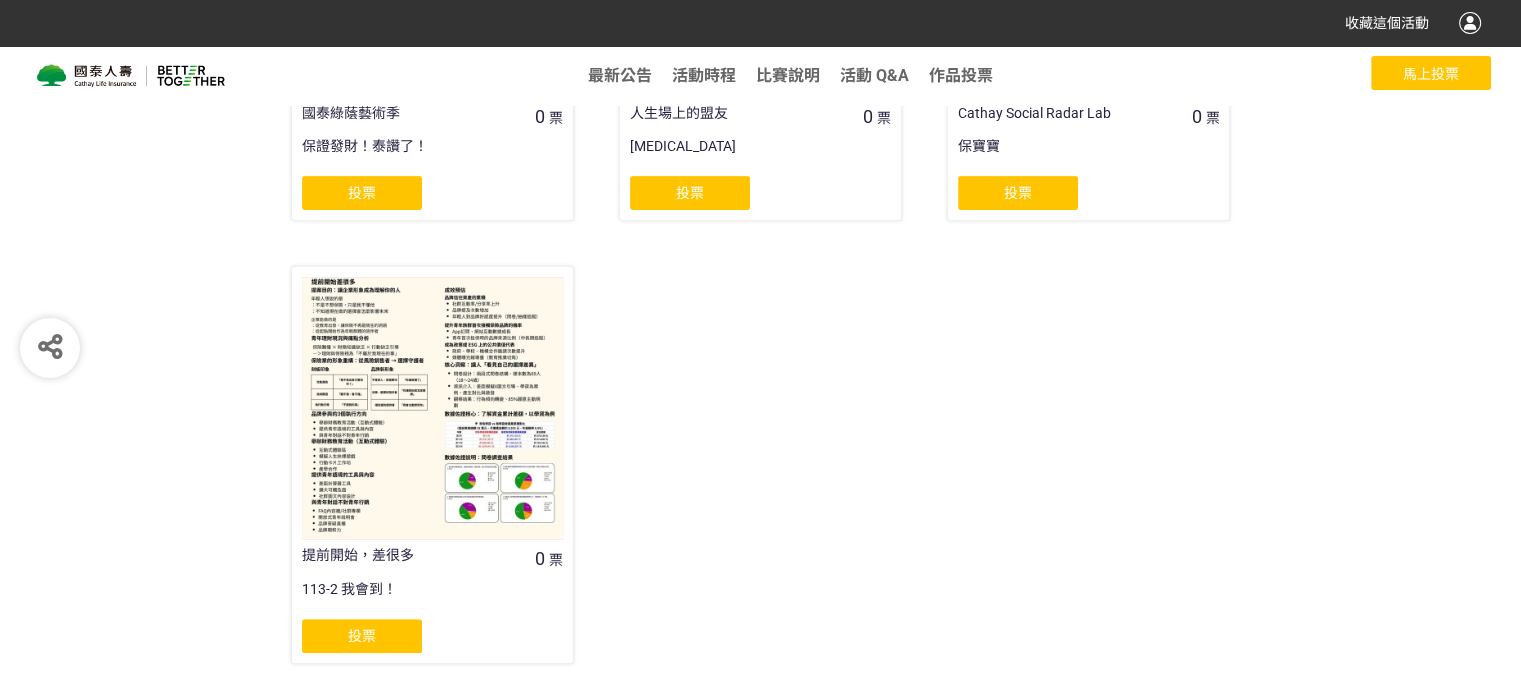 scroll, scrollTop: 762, scrollLeft: 0, axis: vertical 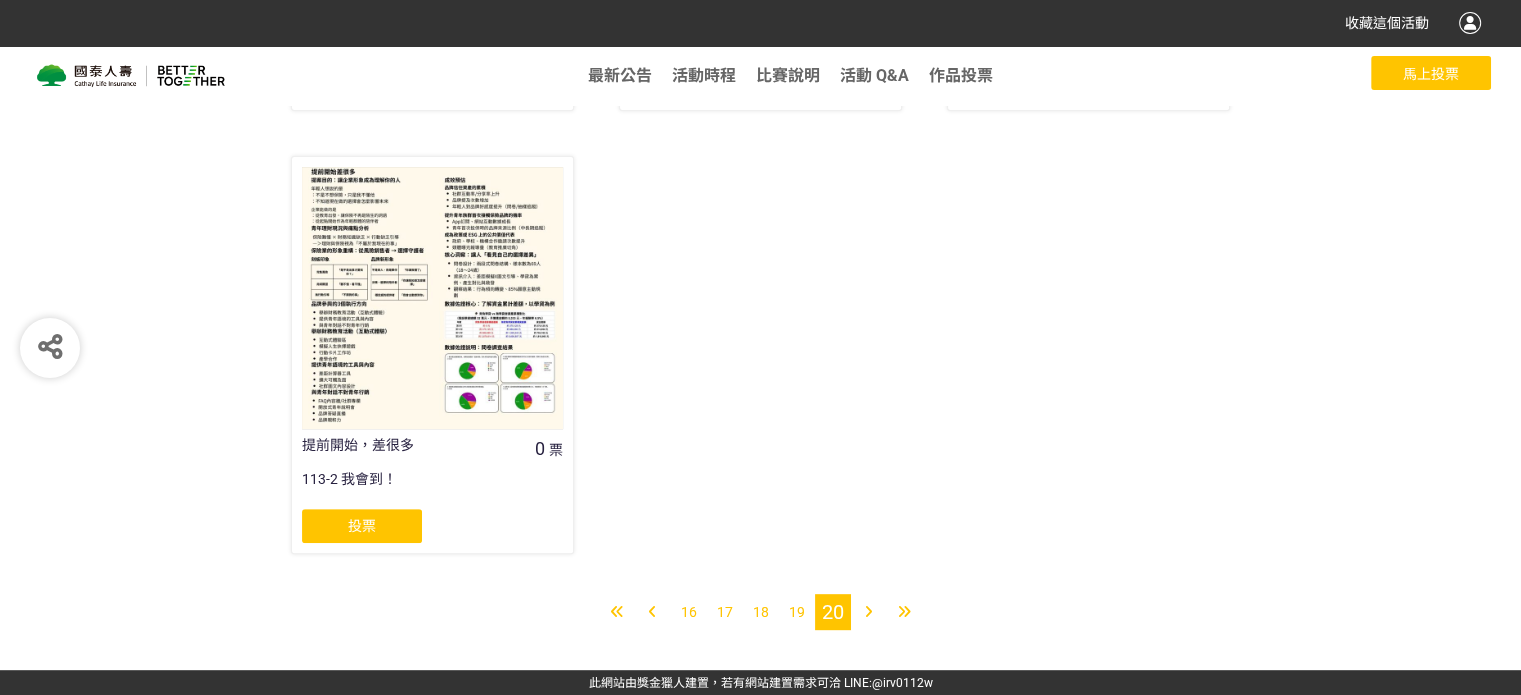 click on "17" at bounding box center (725, 612) 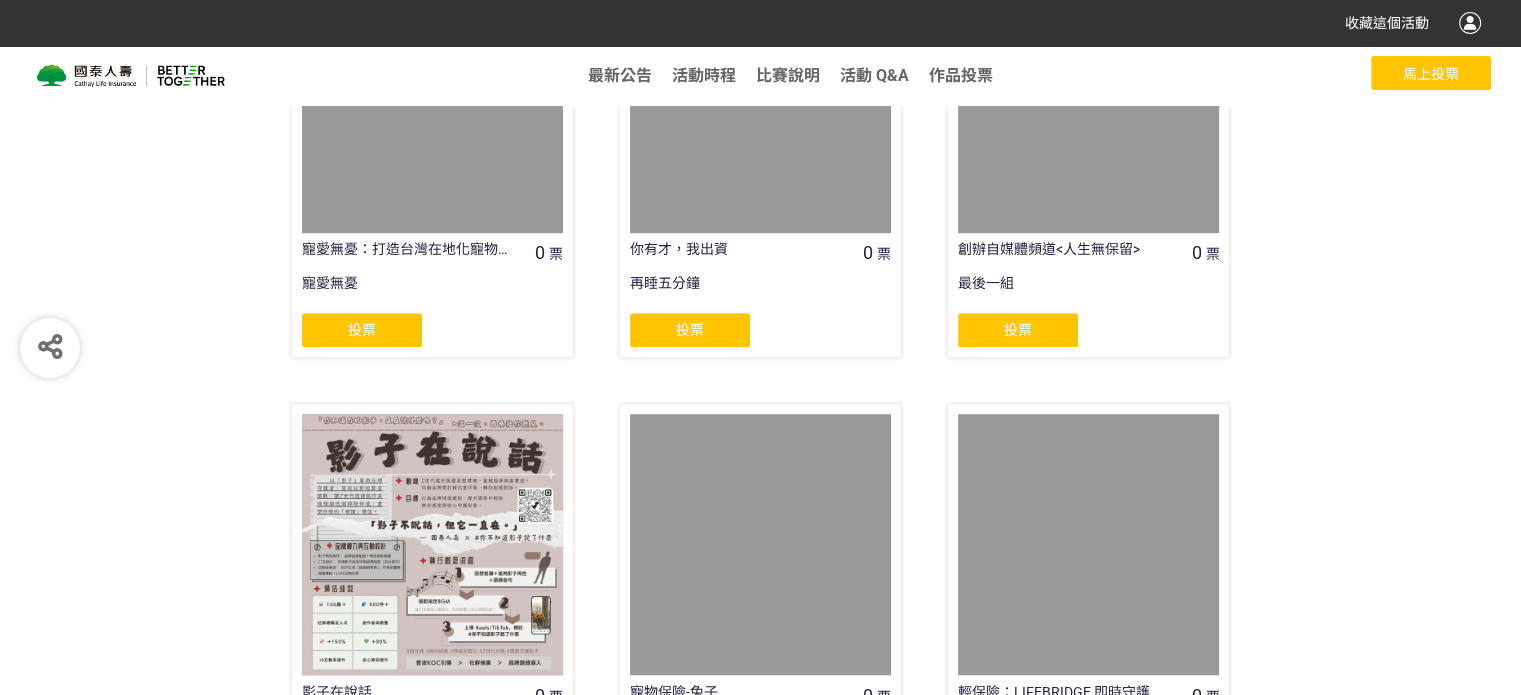 scroll, scrollTop: 1646, scrollLeft: 0, axis: vertical 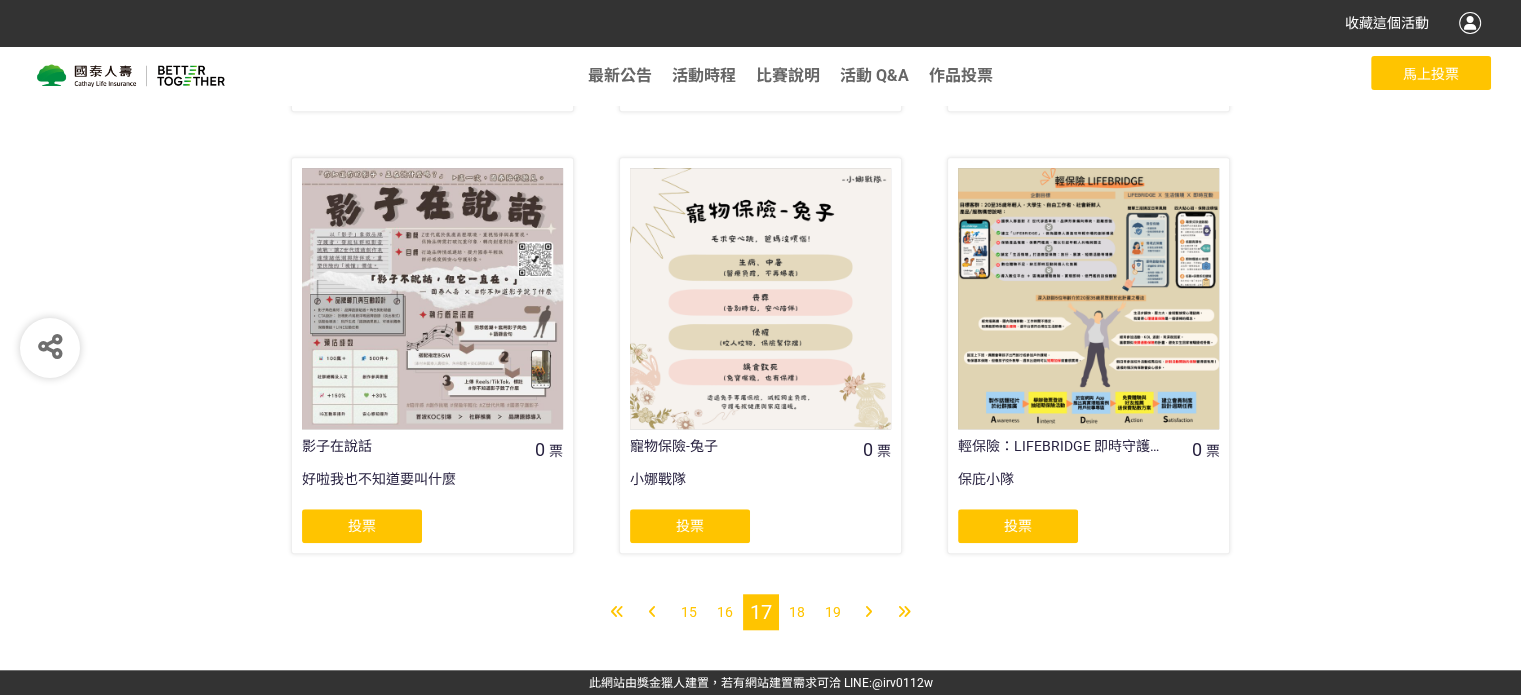 click on "15" at bounding box center [689, 612] 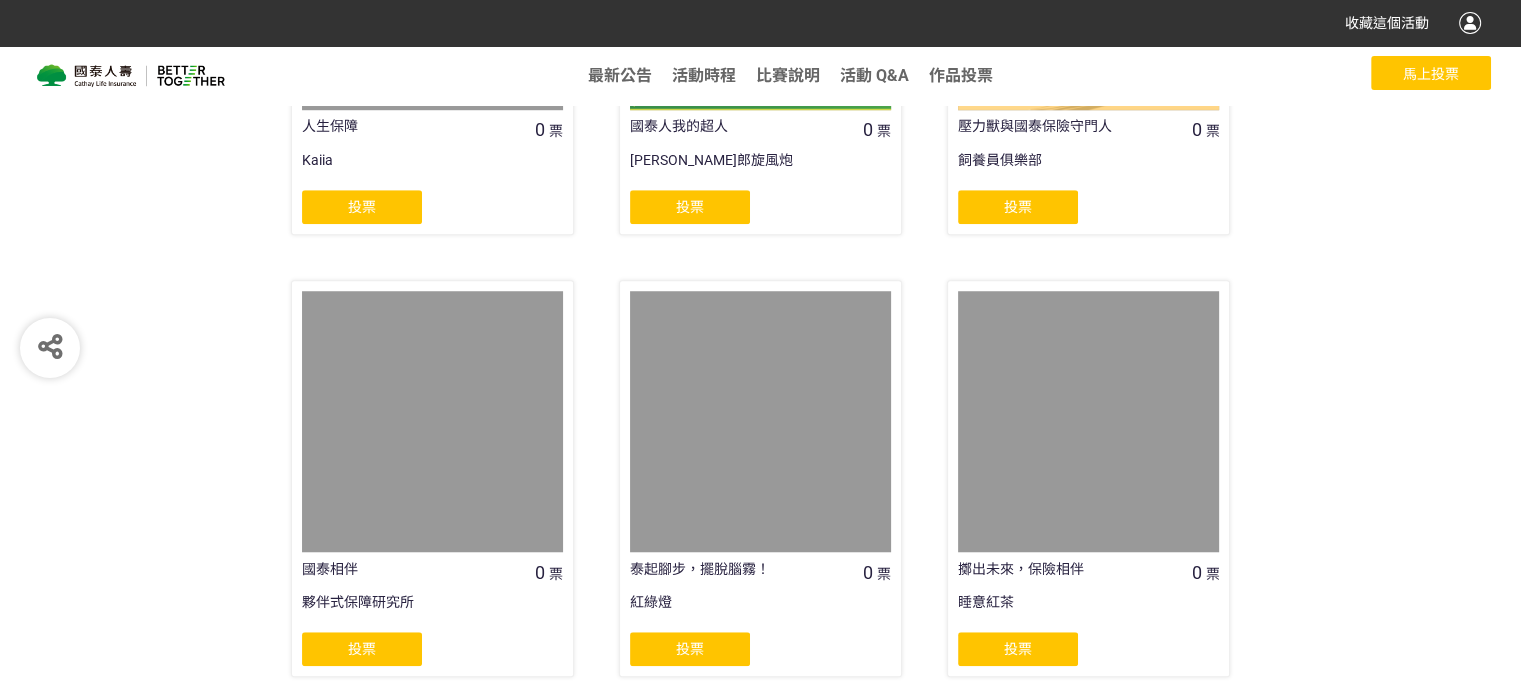 scroll, scrollTop: 1646, scrollLeft: 0, axis: vertical 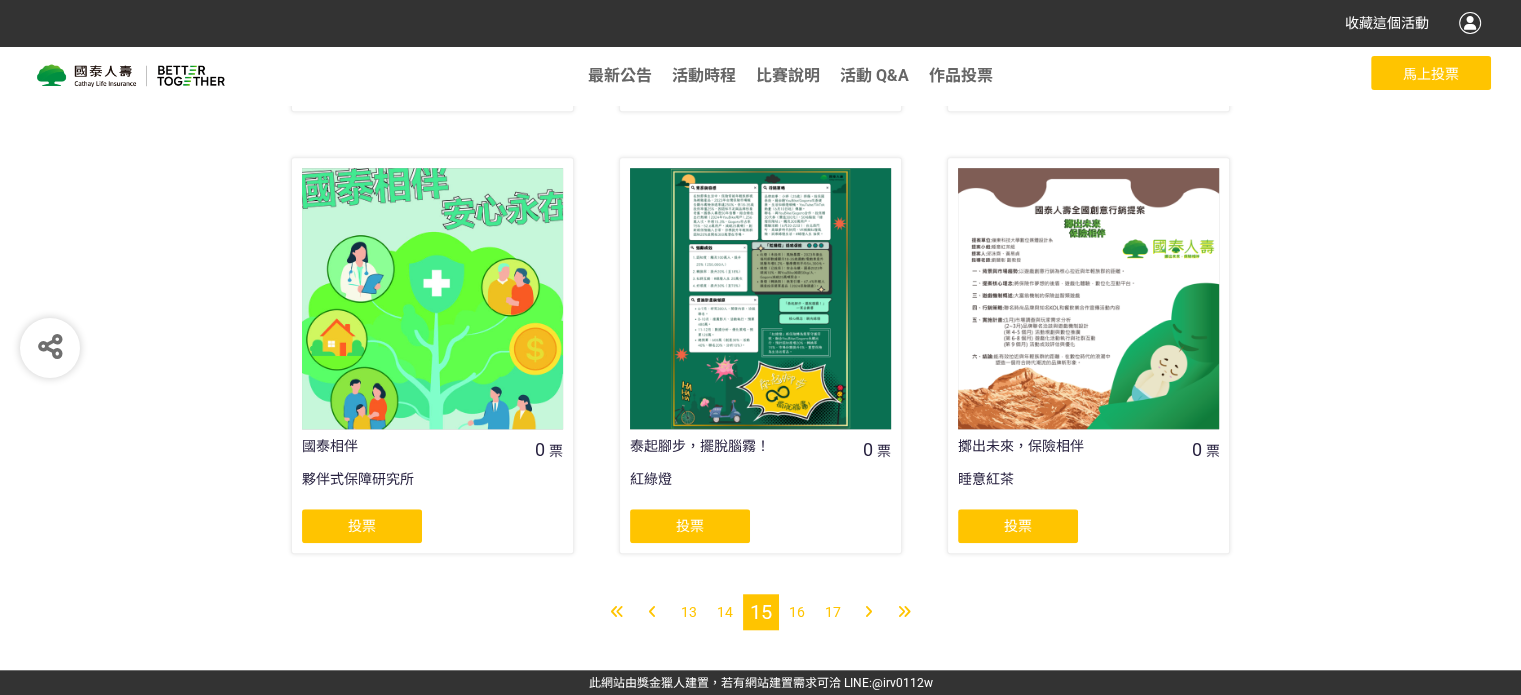 click on "13" at bounding box center [689, 612] 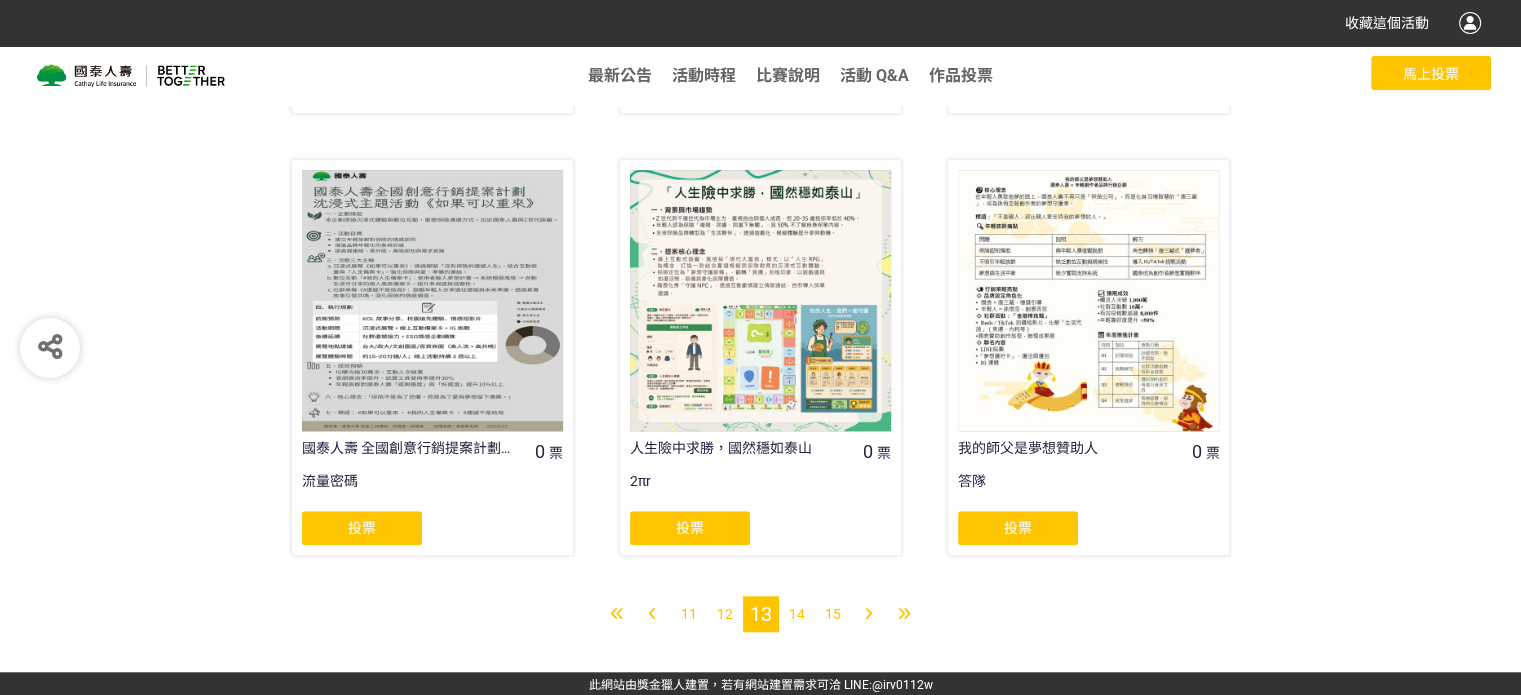 scroll, scrollTop: 1646, scrollLeft: 0, axis: vertical 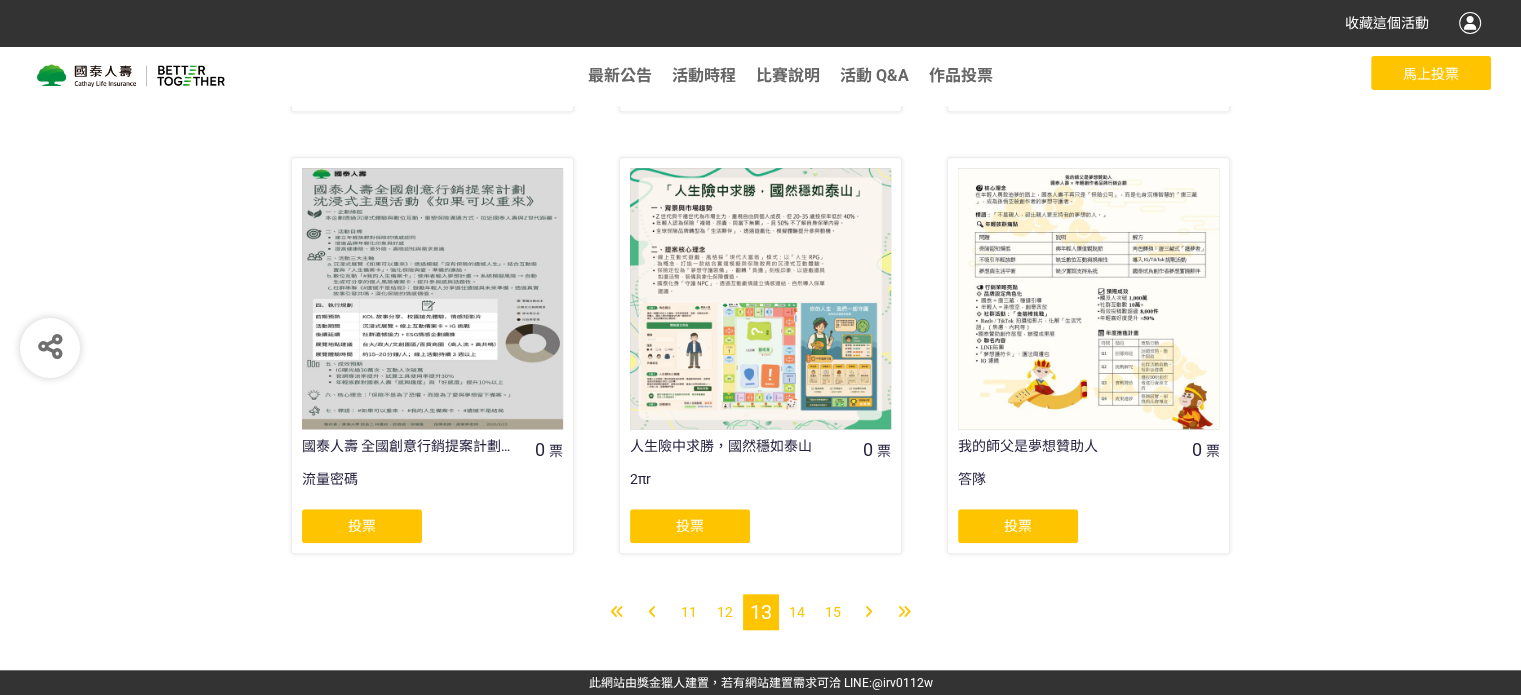 click on "11" at bounding box center (689, 612) 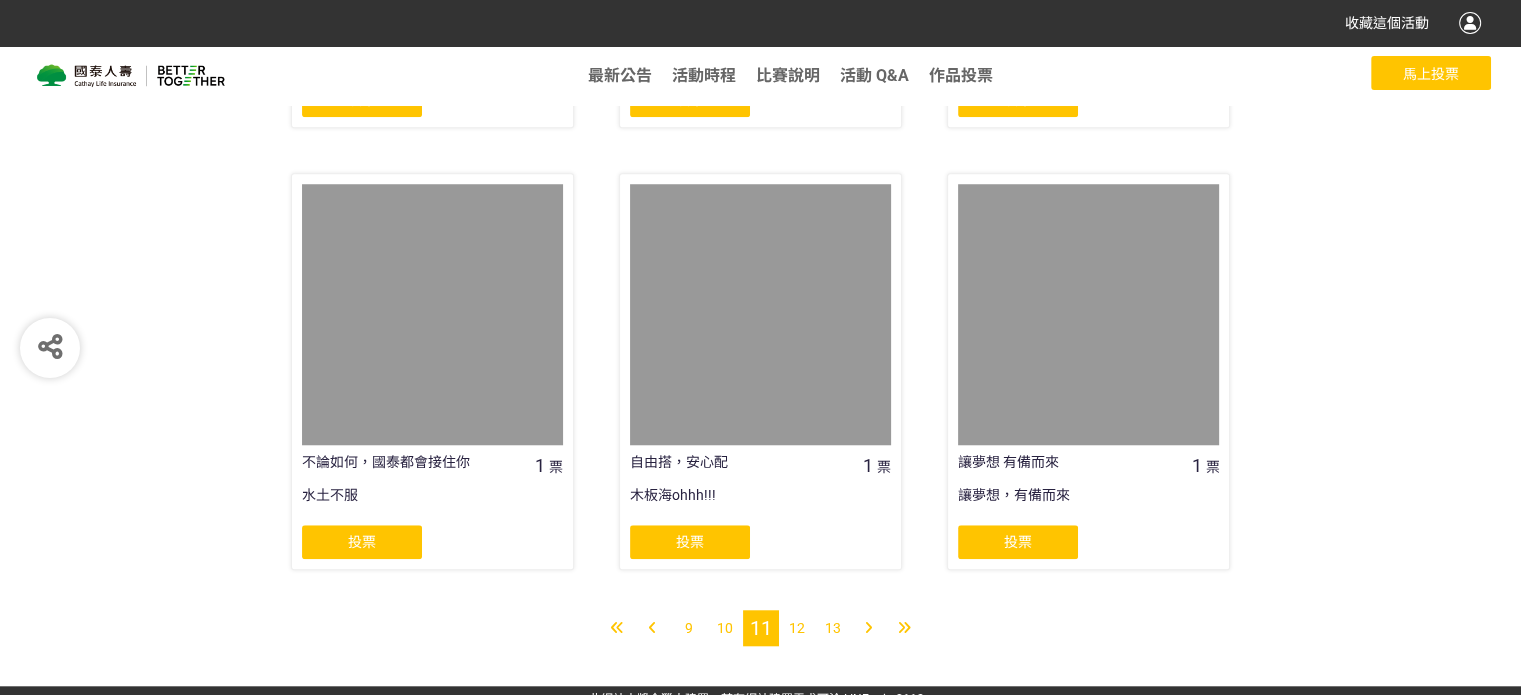 scroll, scrollTop: 1646, scrollLeft: 0, axis: vertical 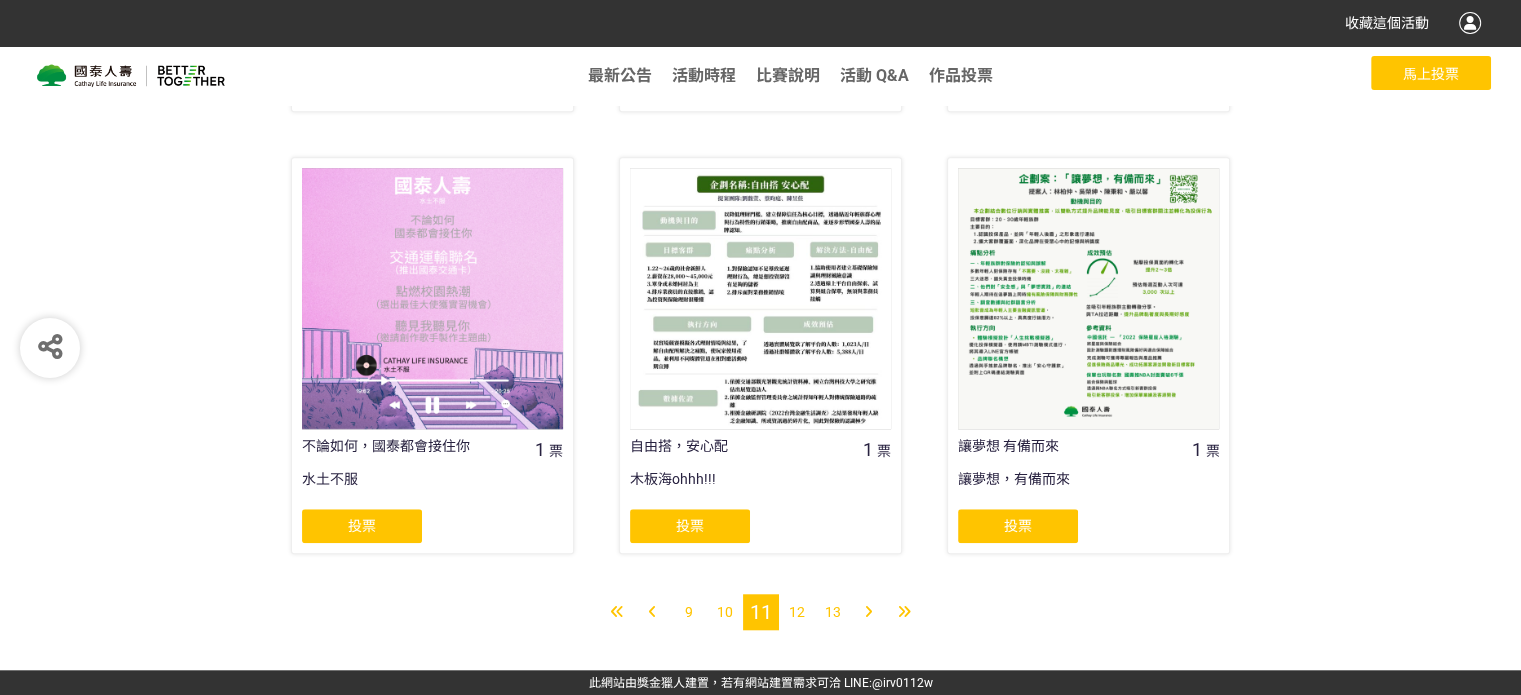 click on "9" at bounding box center [689, 612] 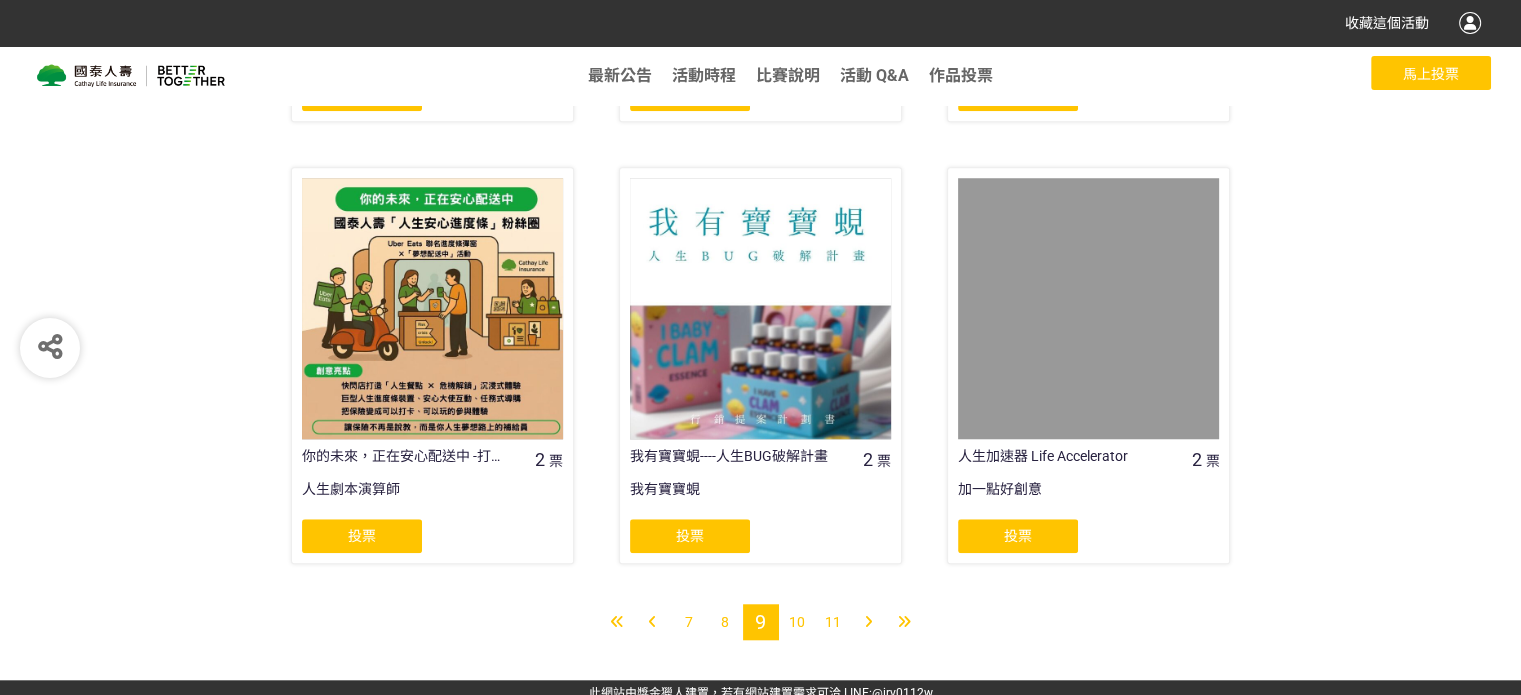 scroll, scrollTop: 1646, scrollLeft: 0, axis: vertical 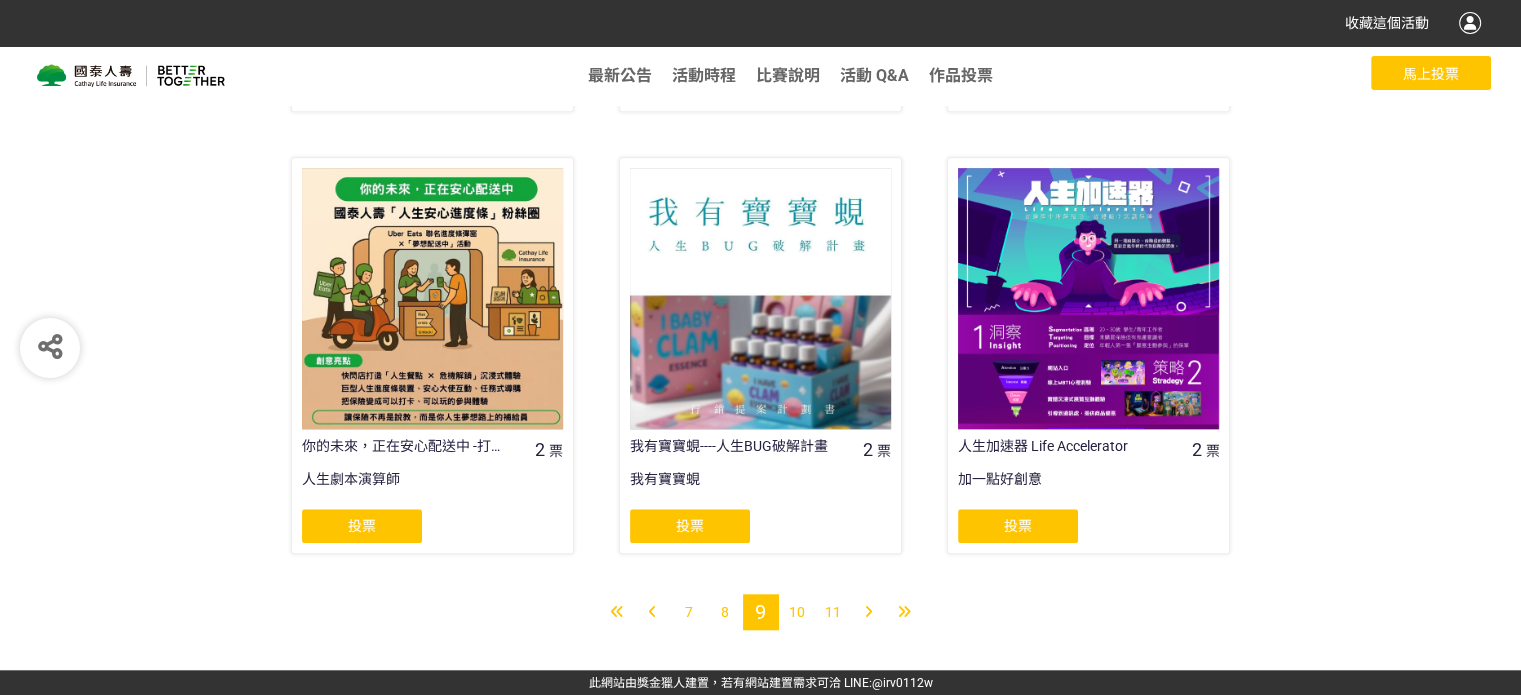 click at bounding box center (905, 612) 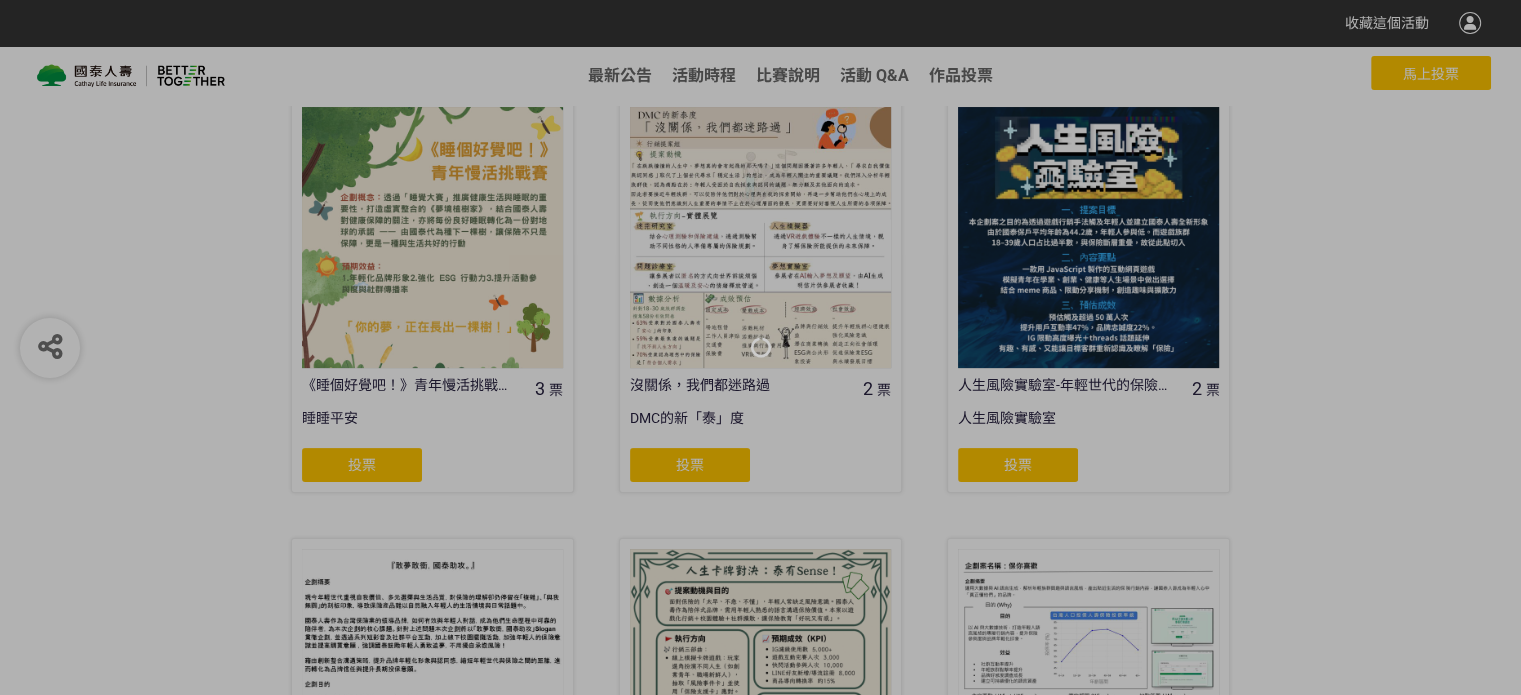 scroll, scrollTop: 91, scrollLeft: 0, axis: vertical 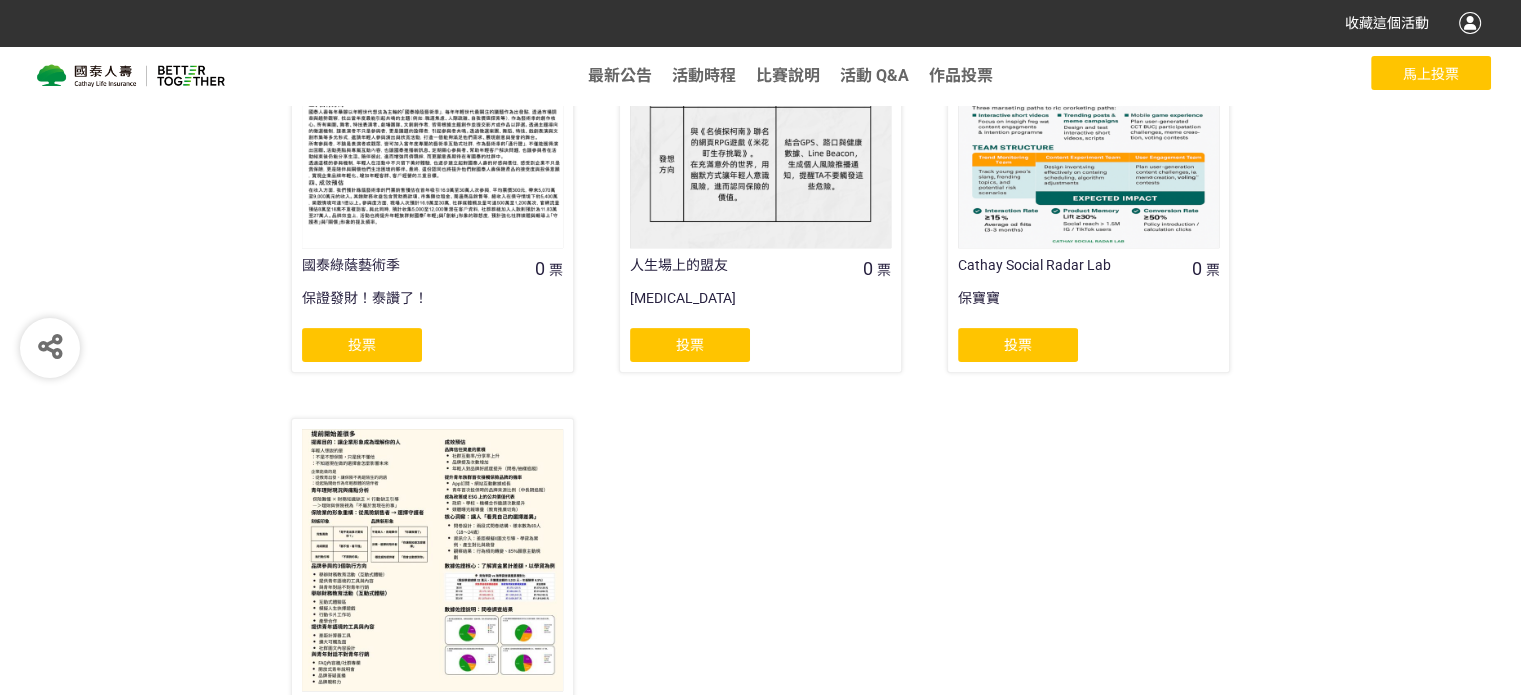 click on "投票" at bounding box center [362, 345] 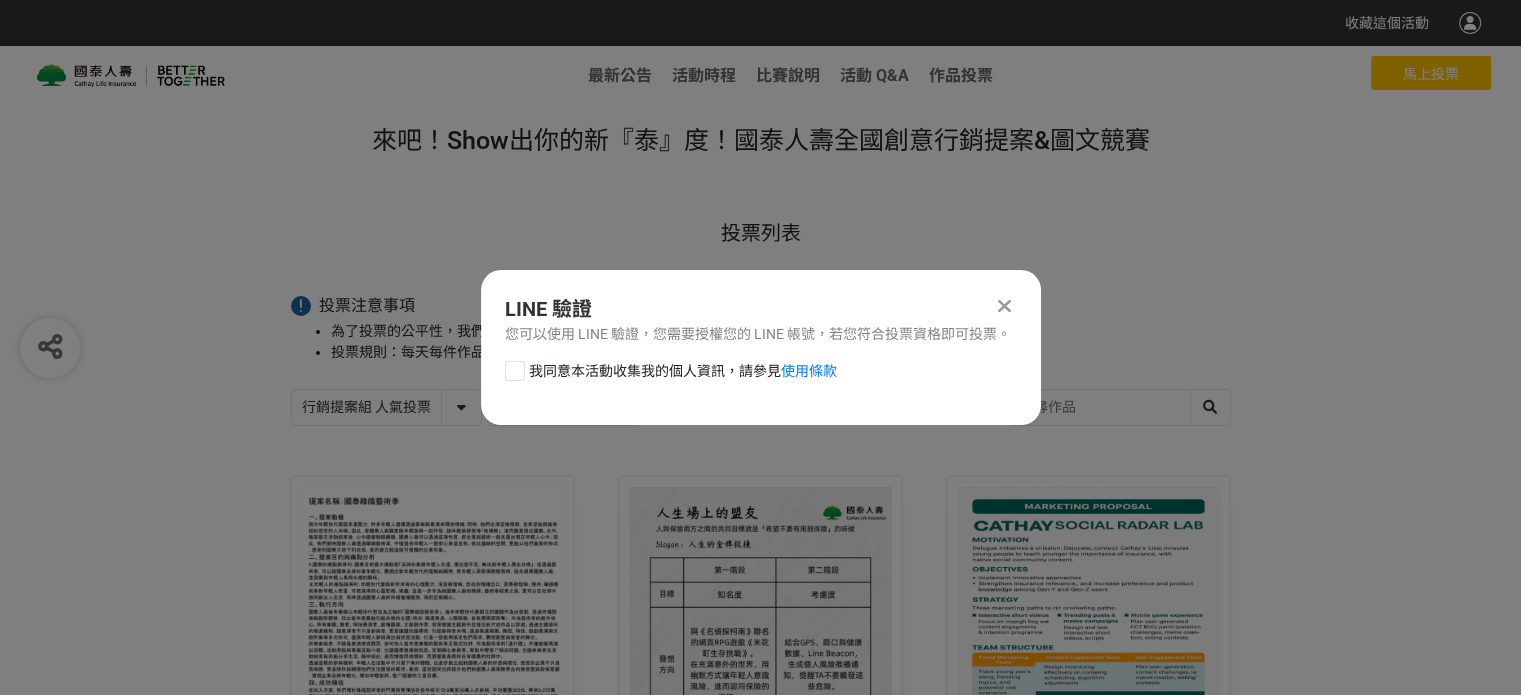 click at bounding box center [515, 371] 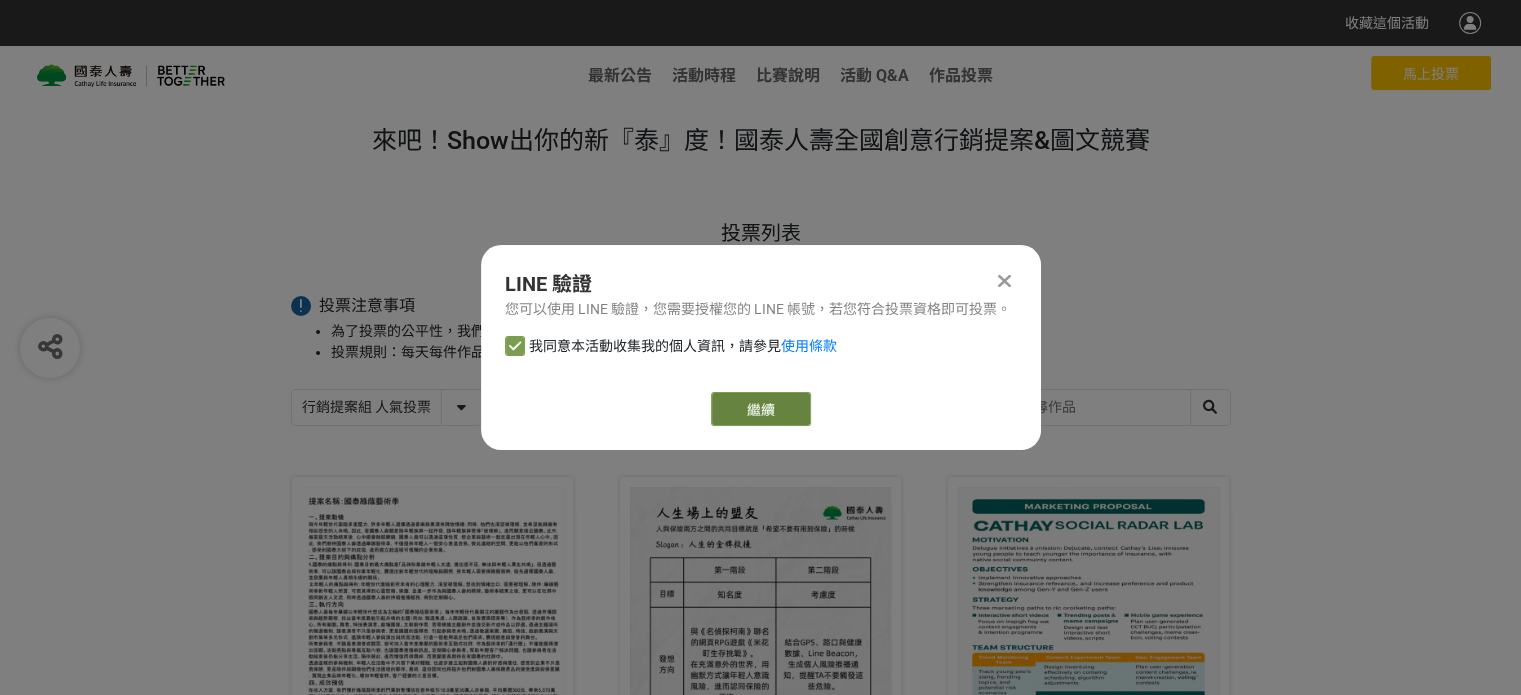click on "繼續" at bounding box center [761, 409] 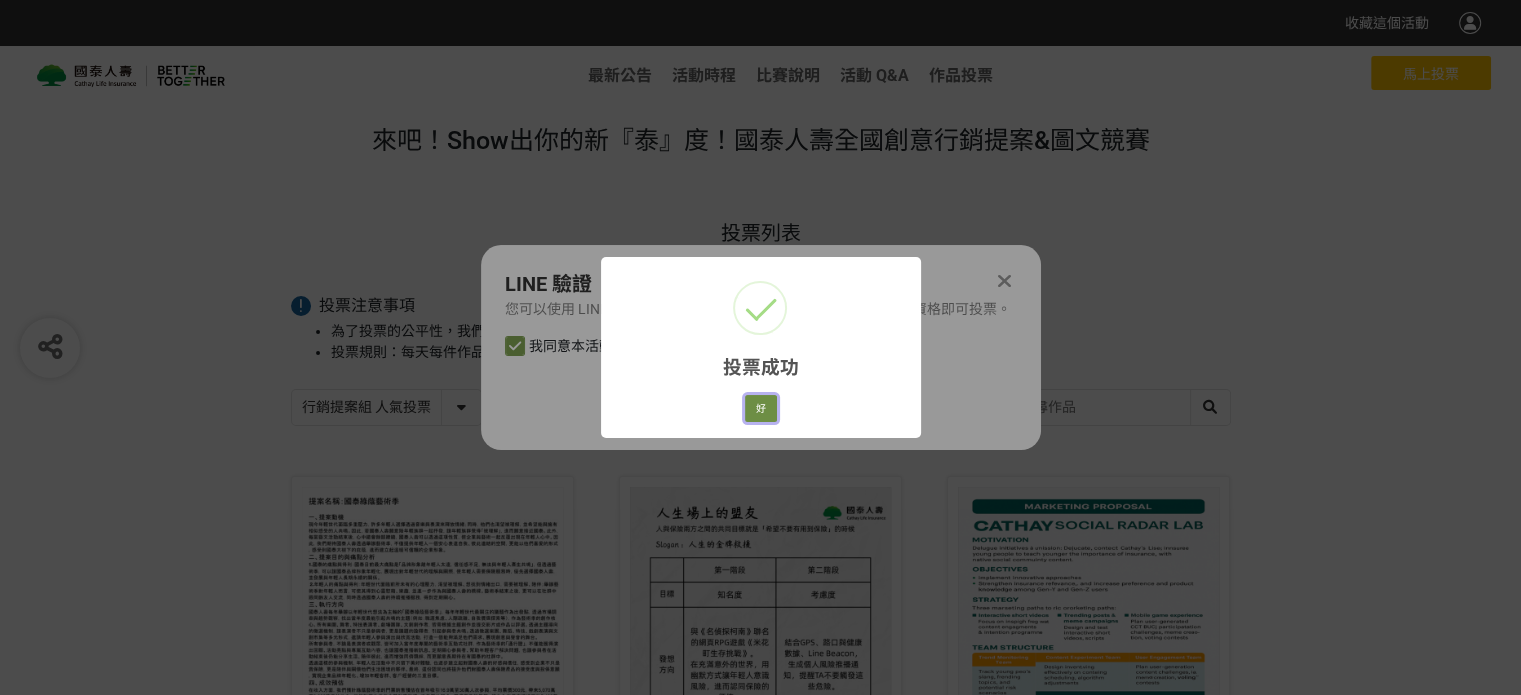 click on "好" at bounding box center [761, 409] 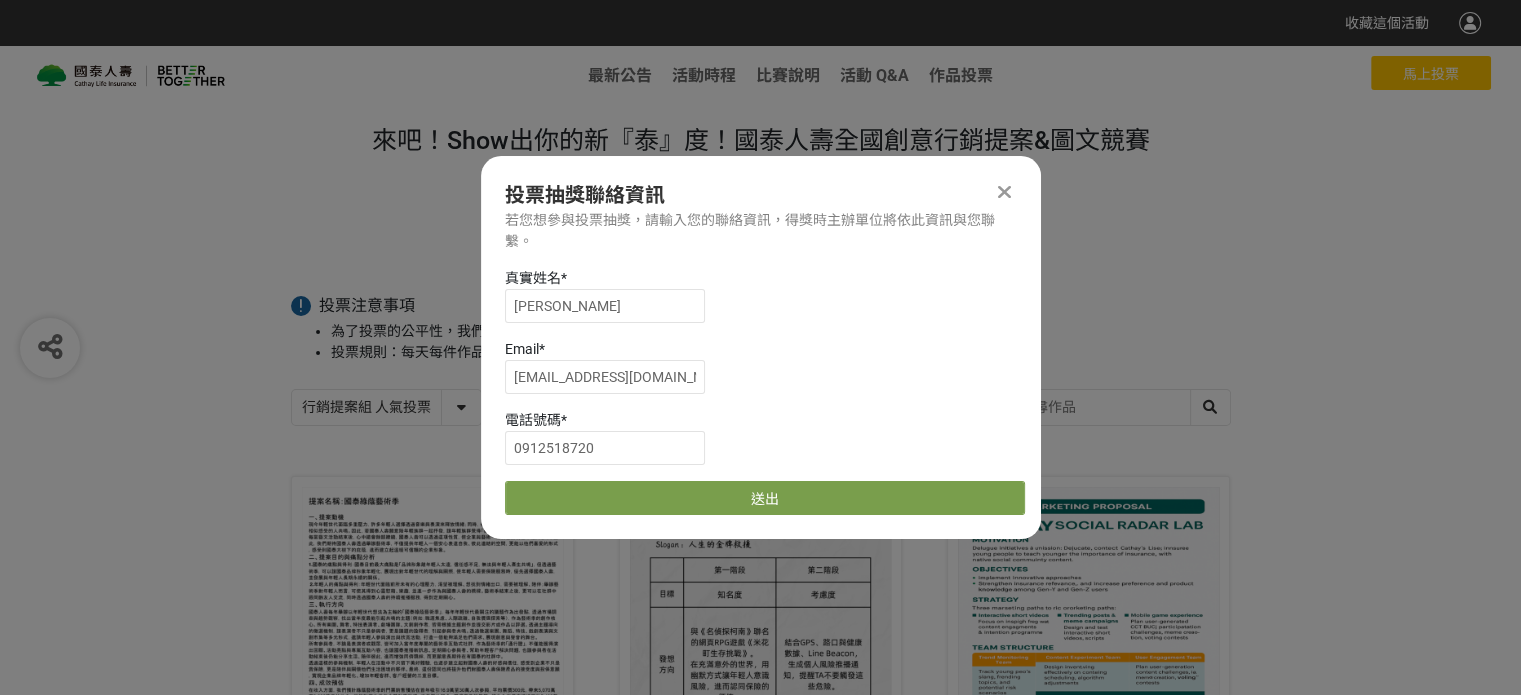 click at bounding box center [1005, 192] 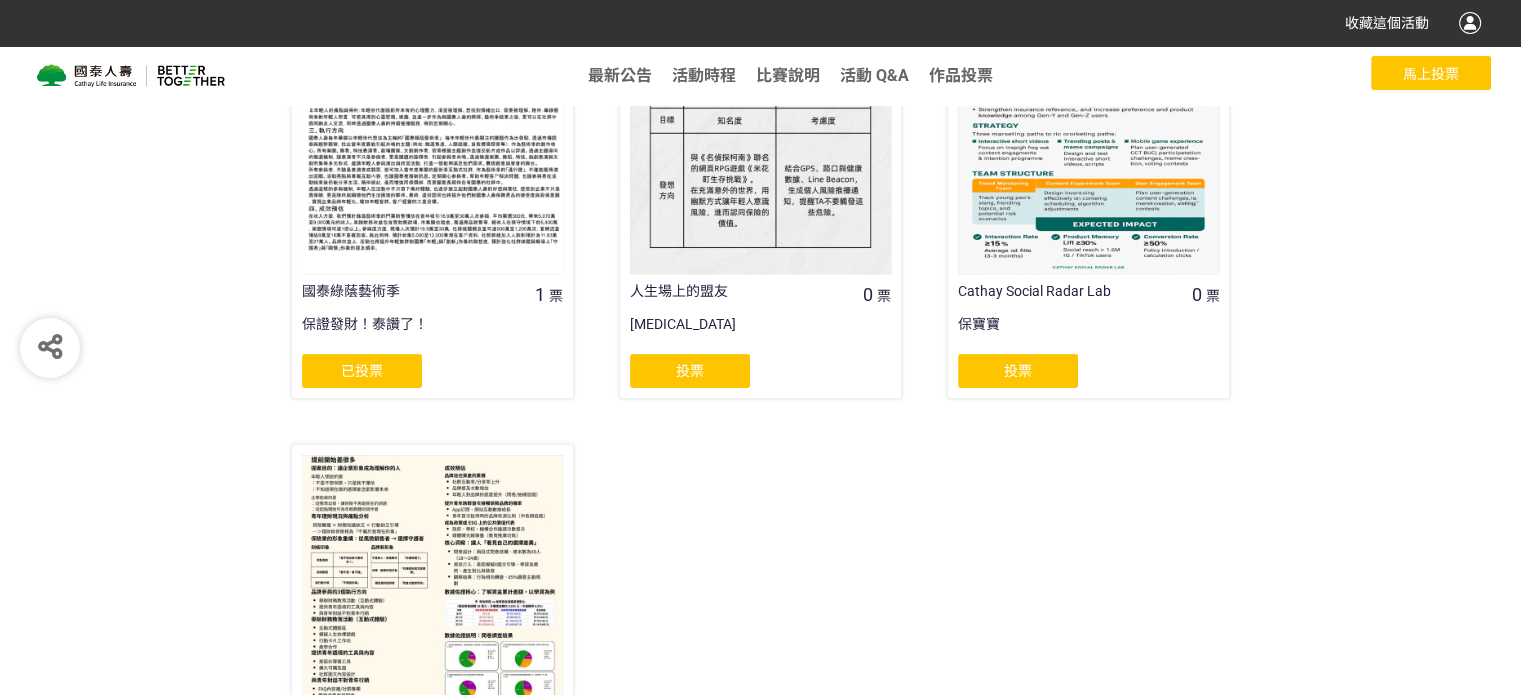 scroll, scrollTop: 500, scrollLeft: 0, axis: vertical 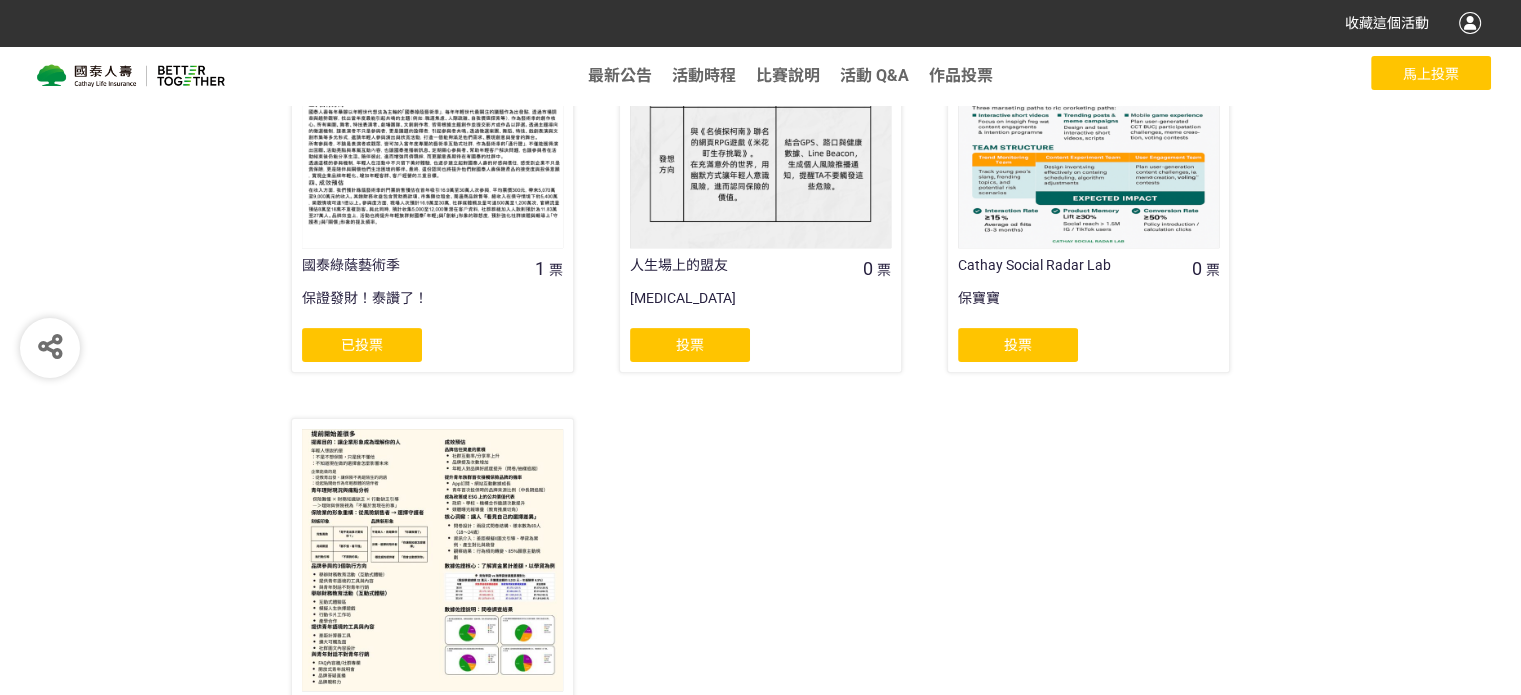 click on "投票" at bounding box center [690, 345] 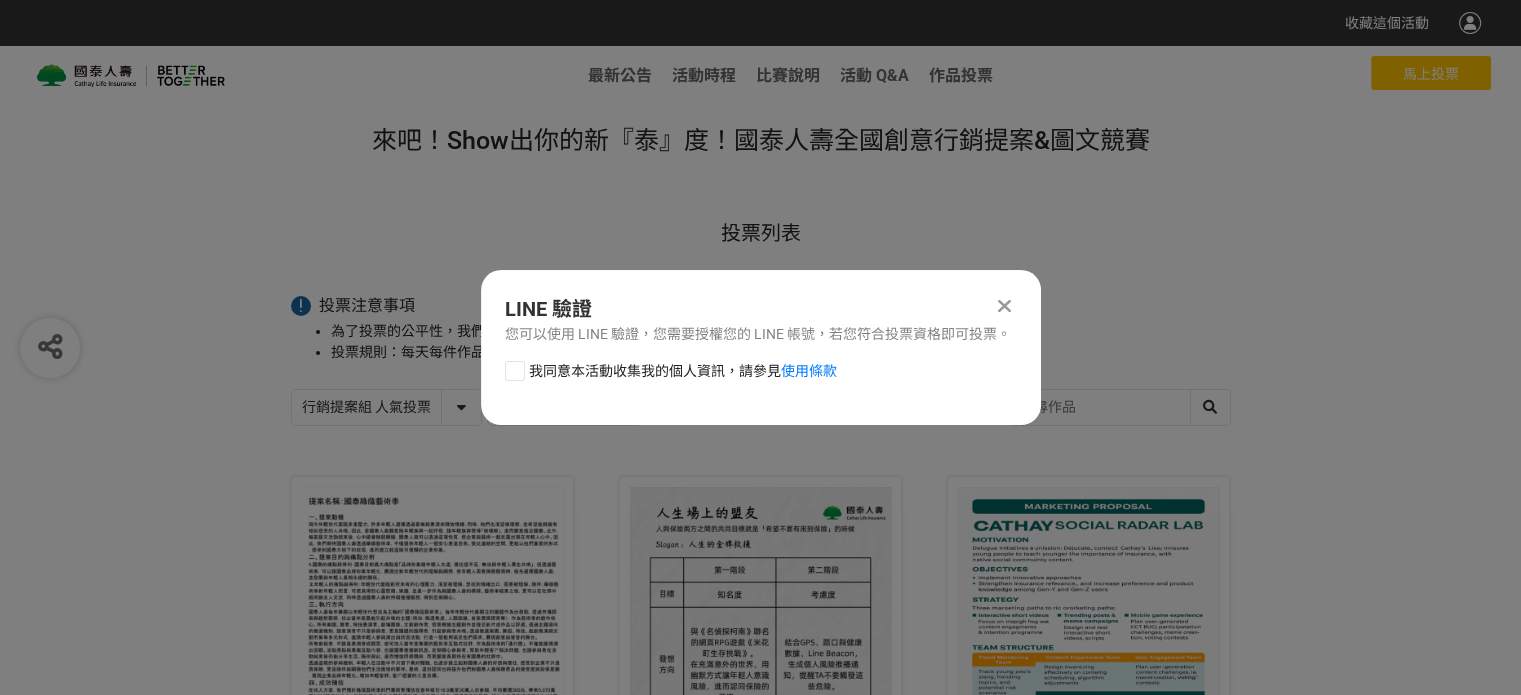 click on "我同意本活動收集我的個人資訊，請參見  使用條款" at bounding box center [683, 371] 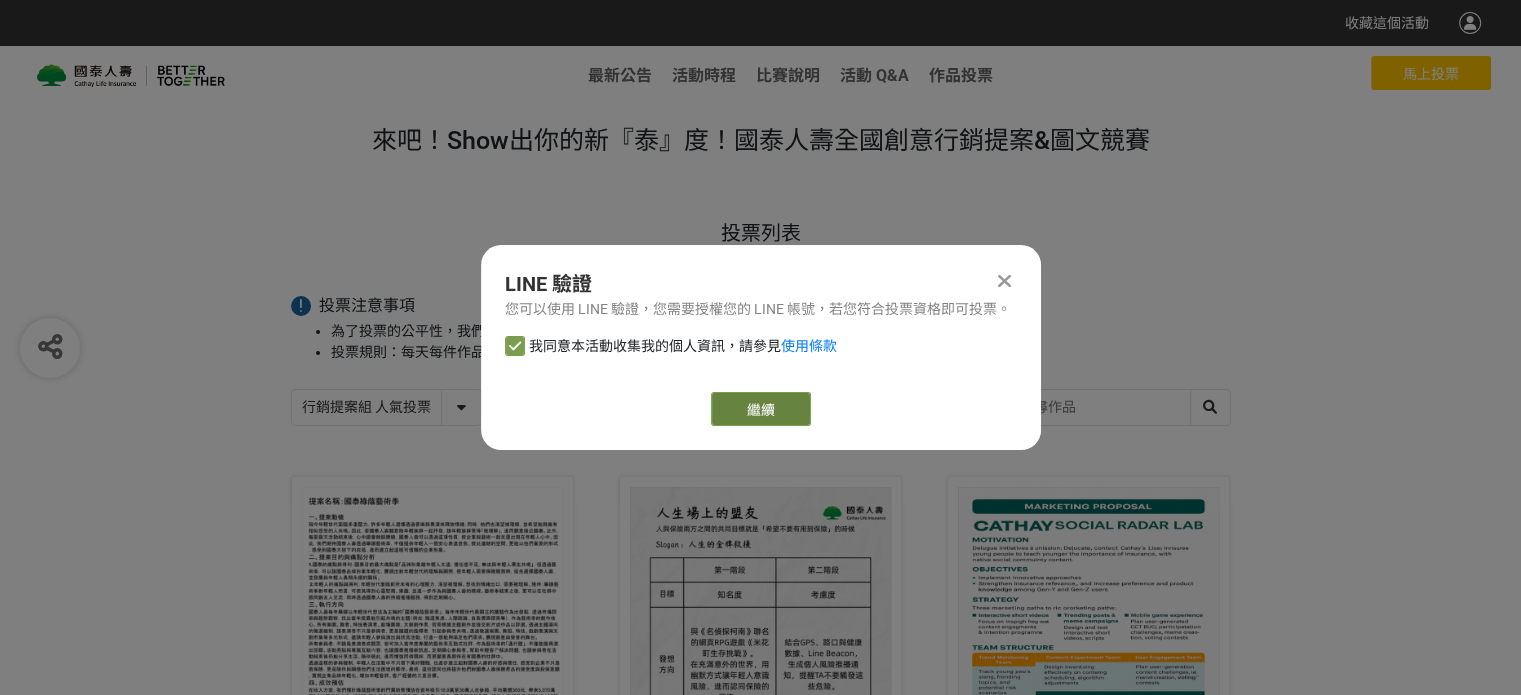 click on "繼續" at bounding box center [761, 409] 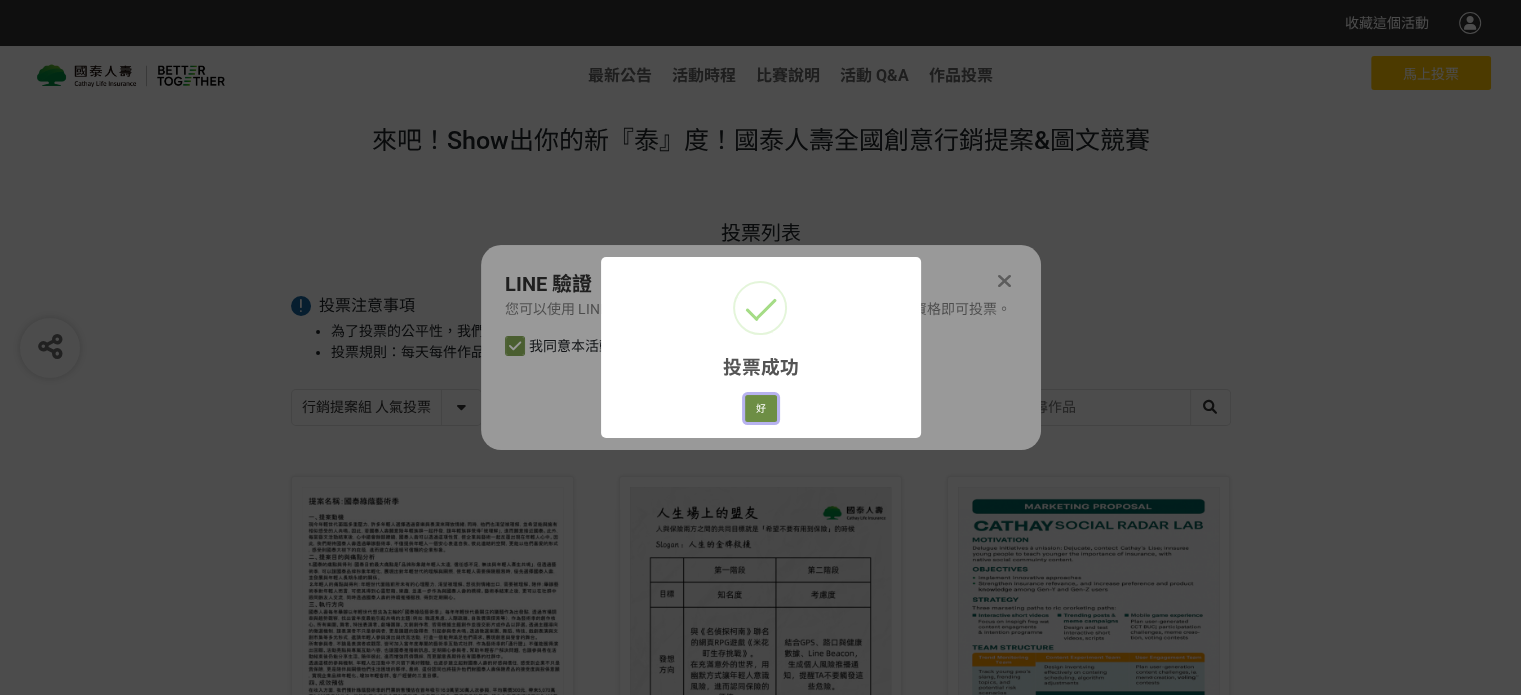 click on "好" at bounding box center (761, 409) 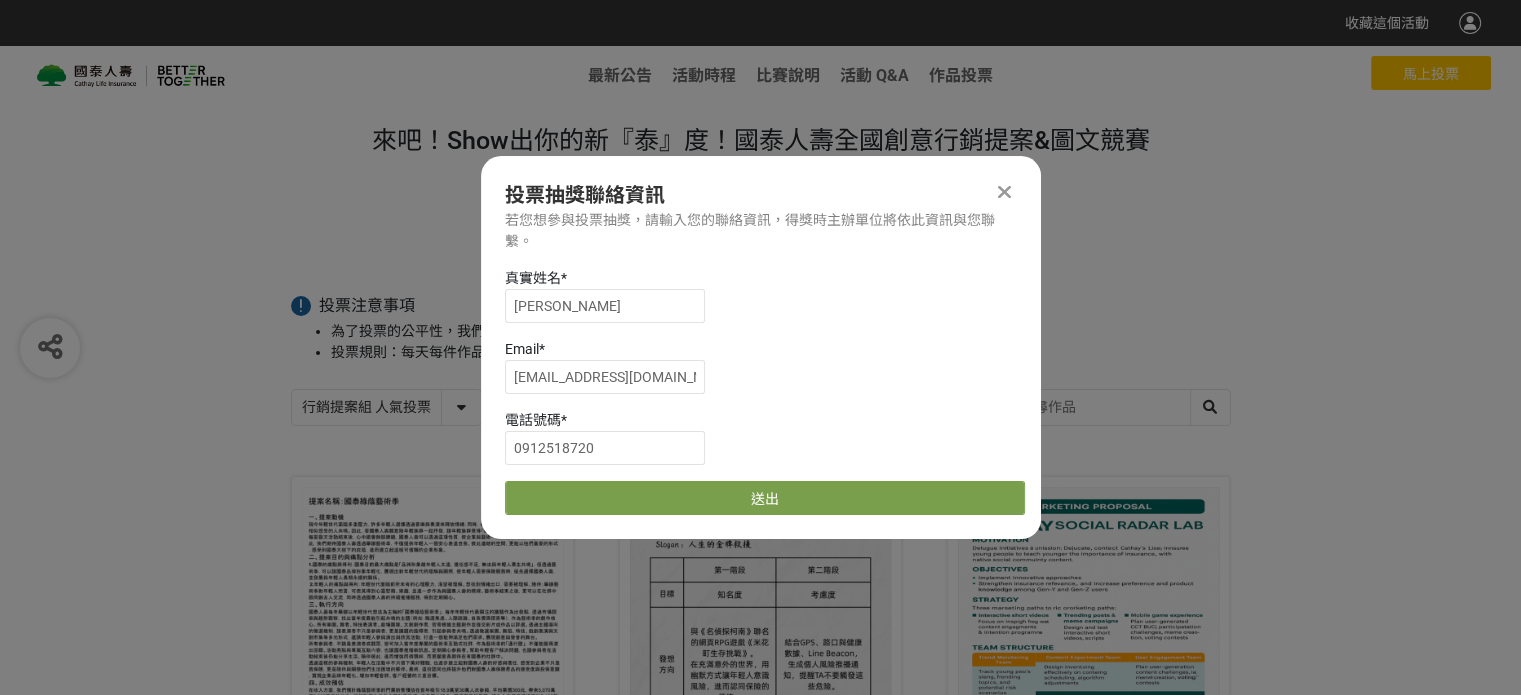 click at bounding box center (1005, 192) 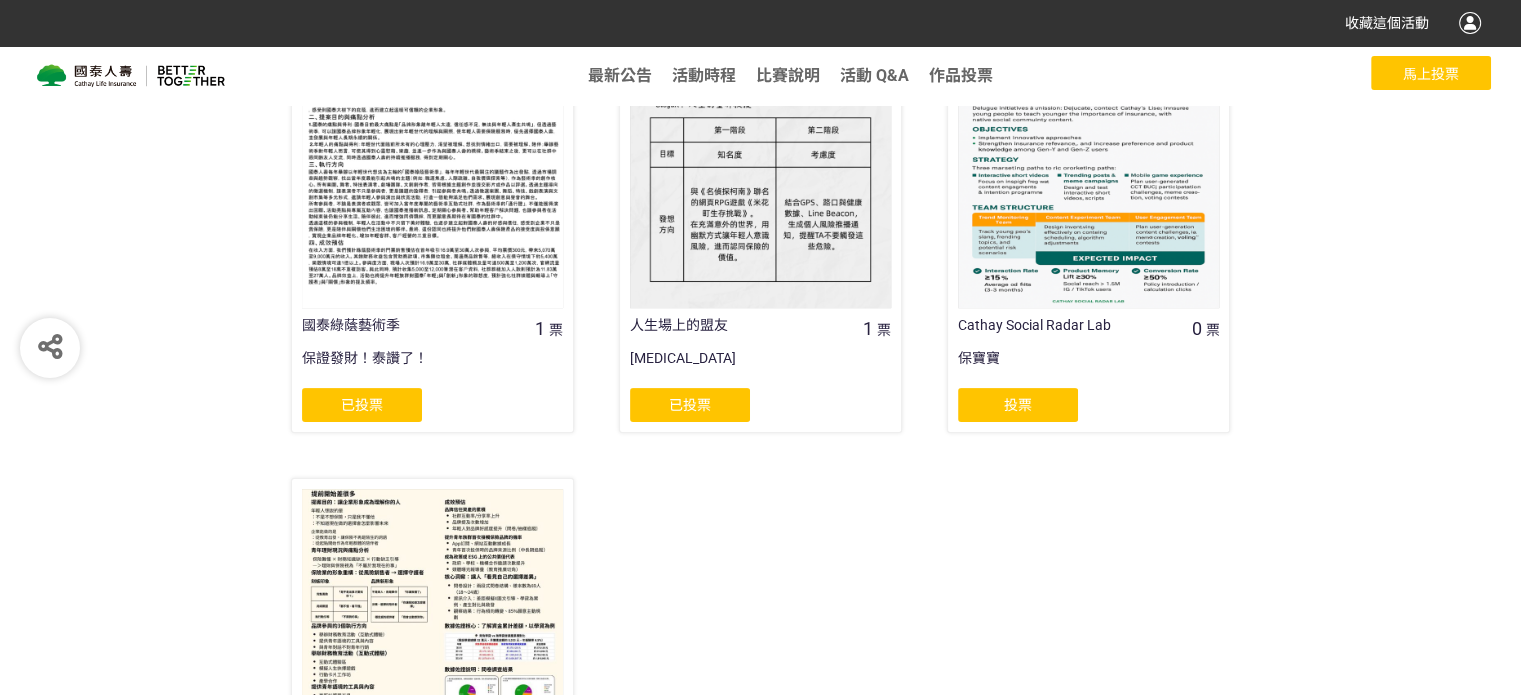 scroll, scrollTop: 500, scrollLeft: 0, axis: vertical 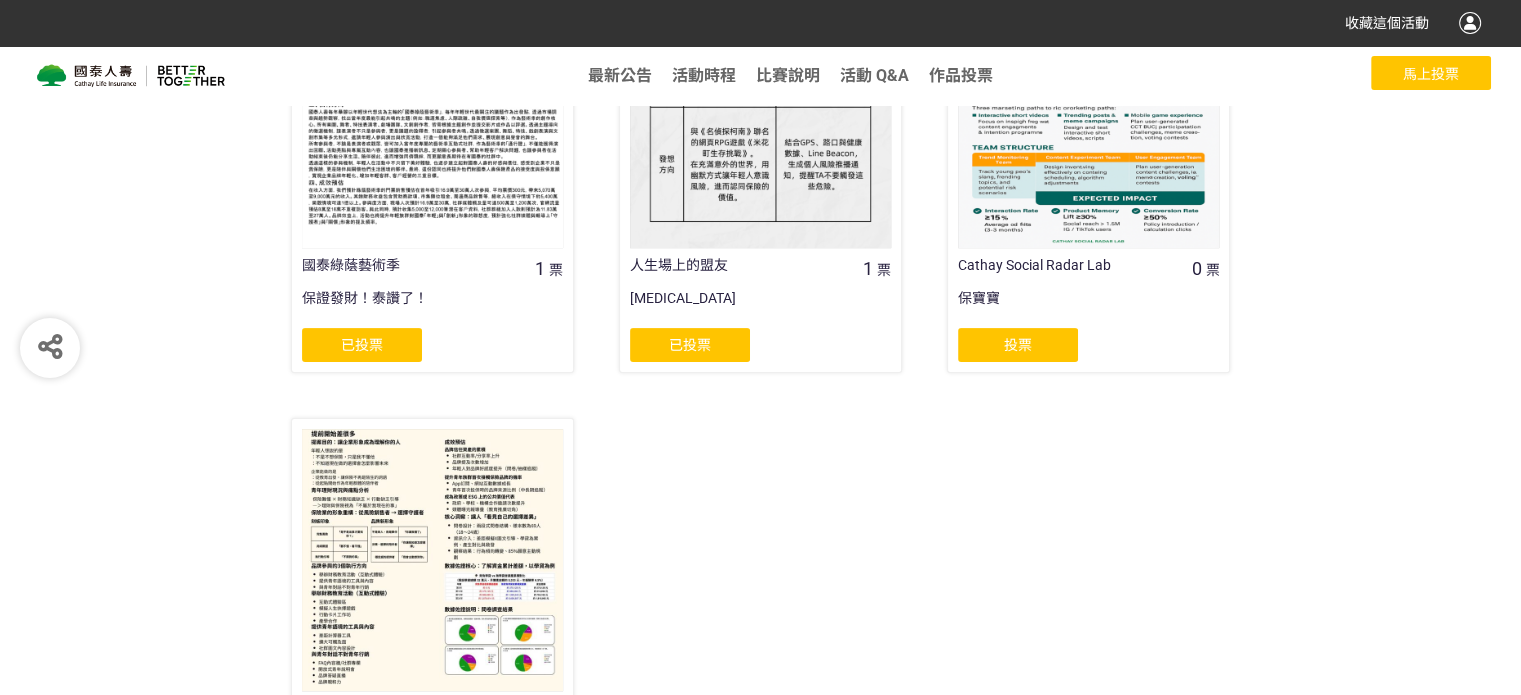 click on "投票" at bounding box center (1018, 345) 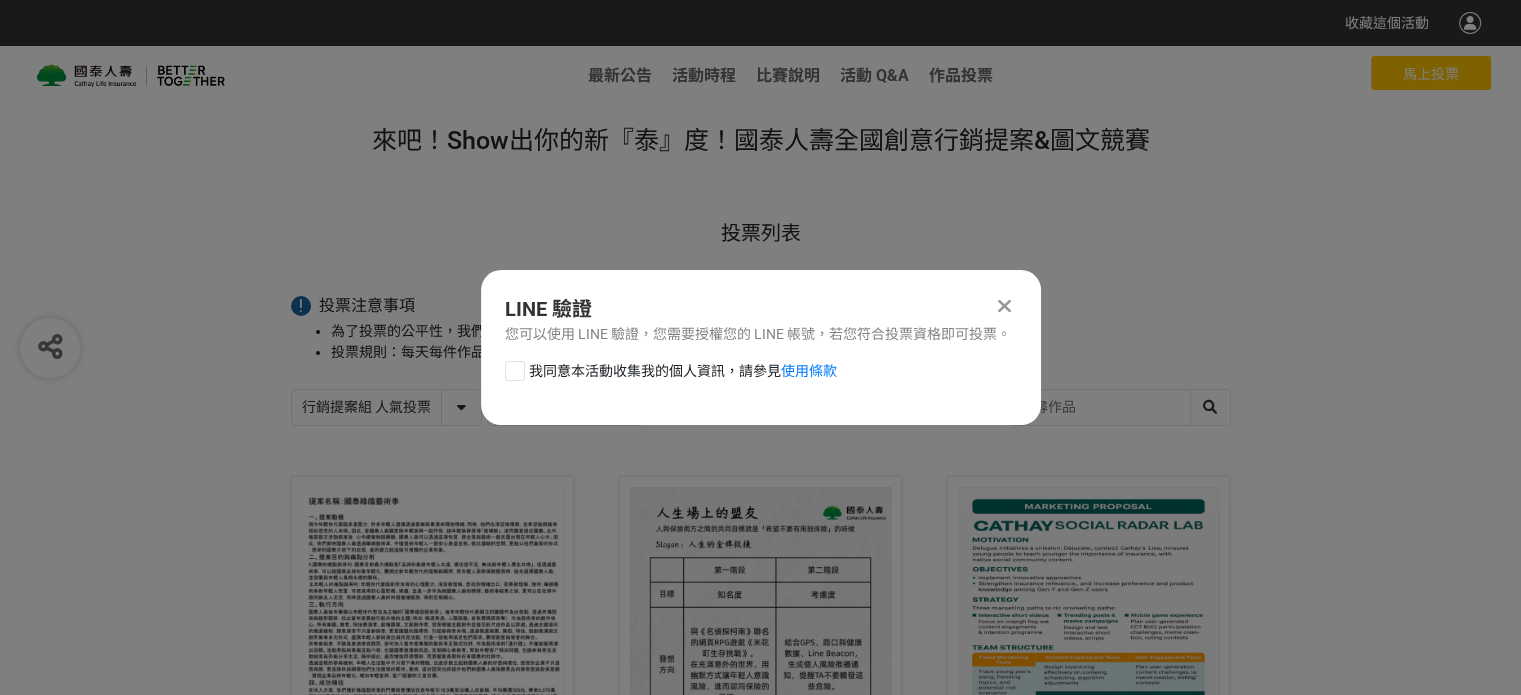 scroll, scrollTop: 0, scrollLeft: 0, axis: both 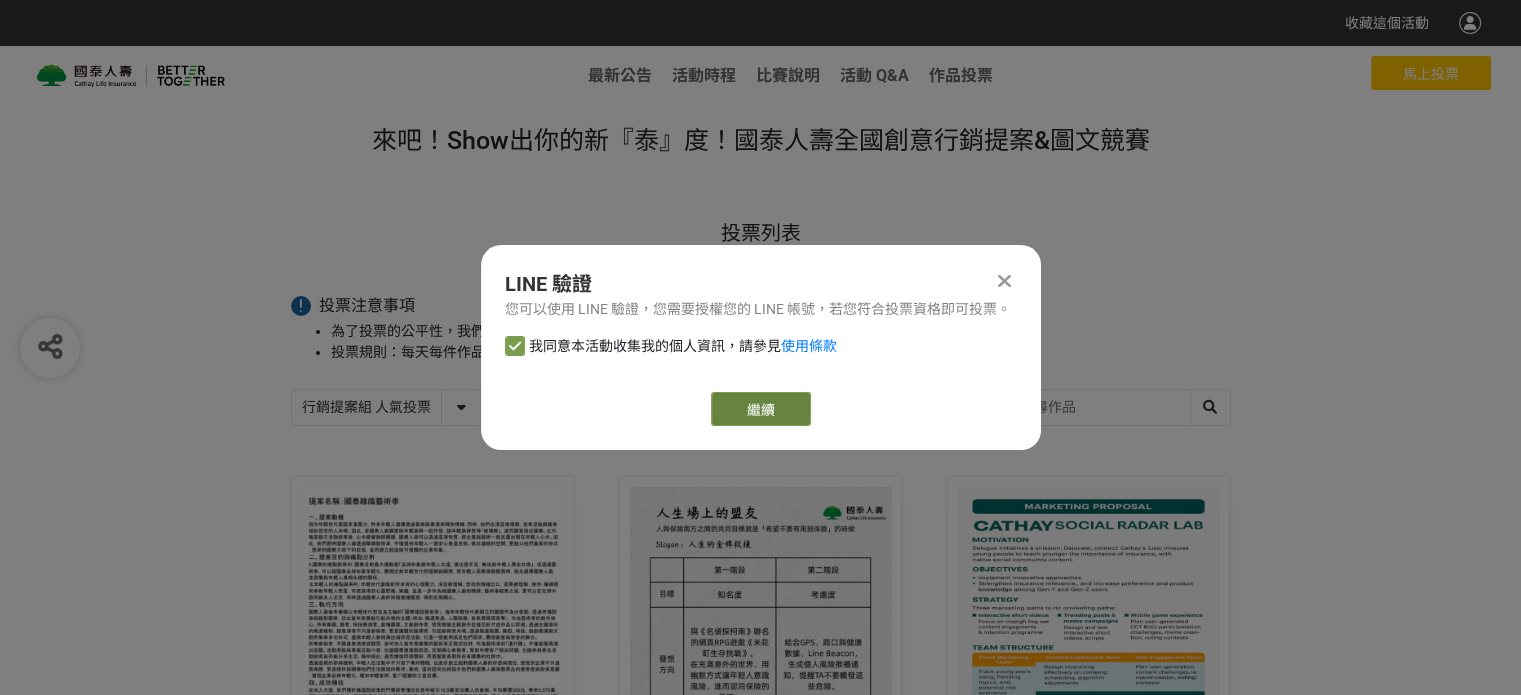 click on "繼續" at bounding box center [761, 409] 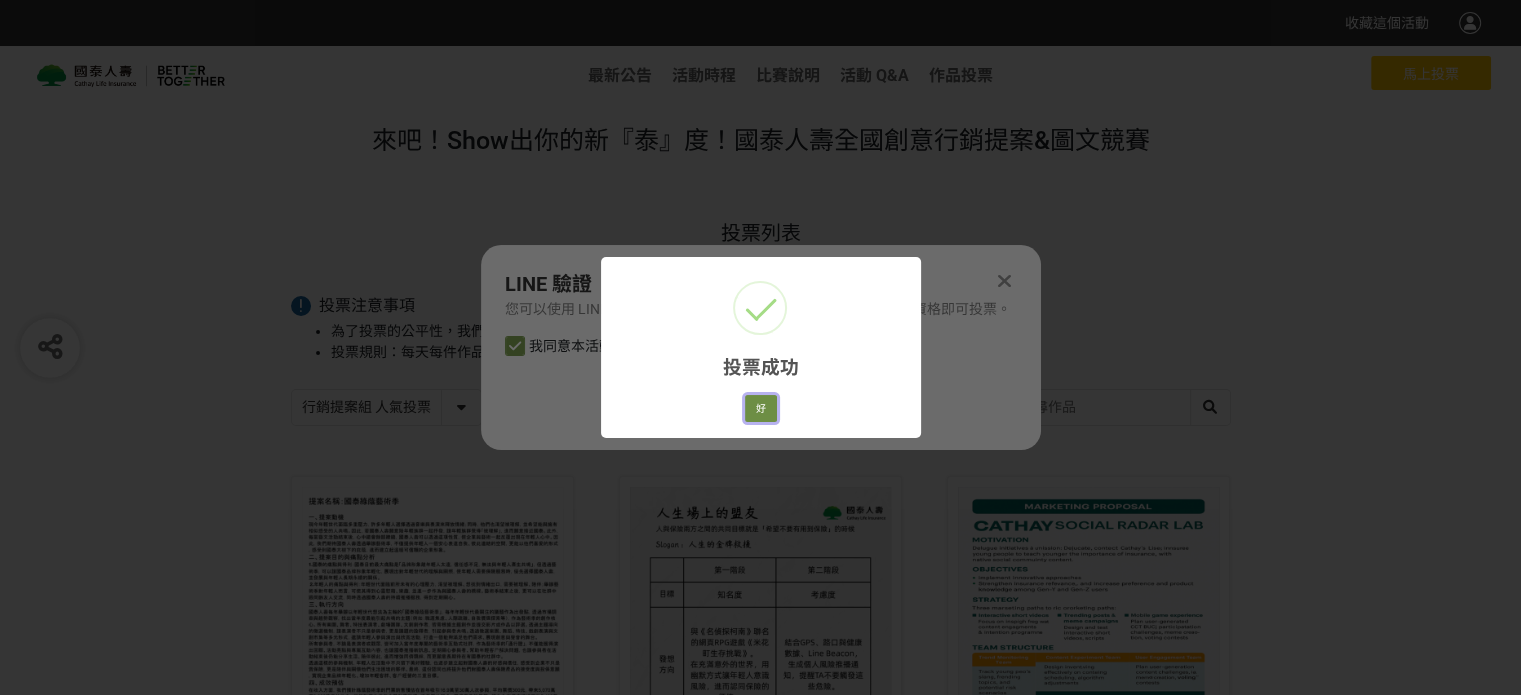 click on "好" at bounding box center (761, 409) 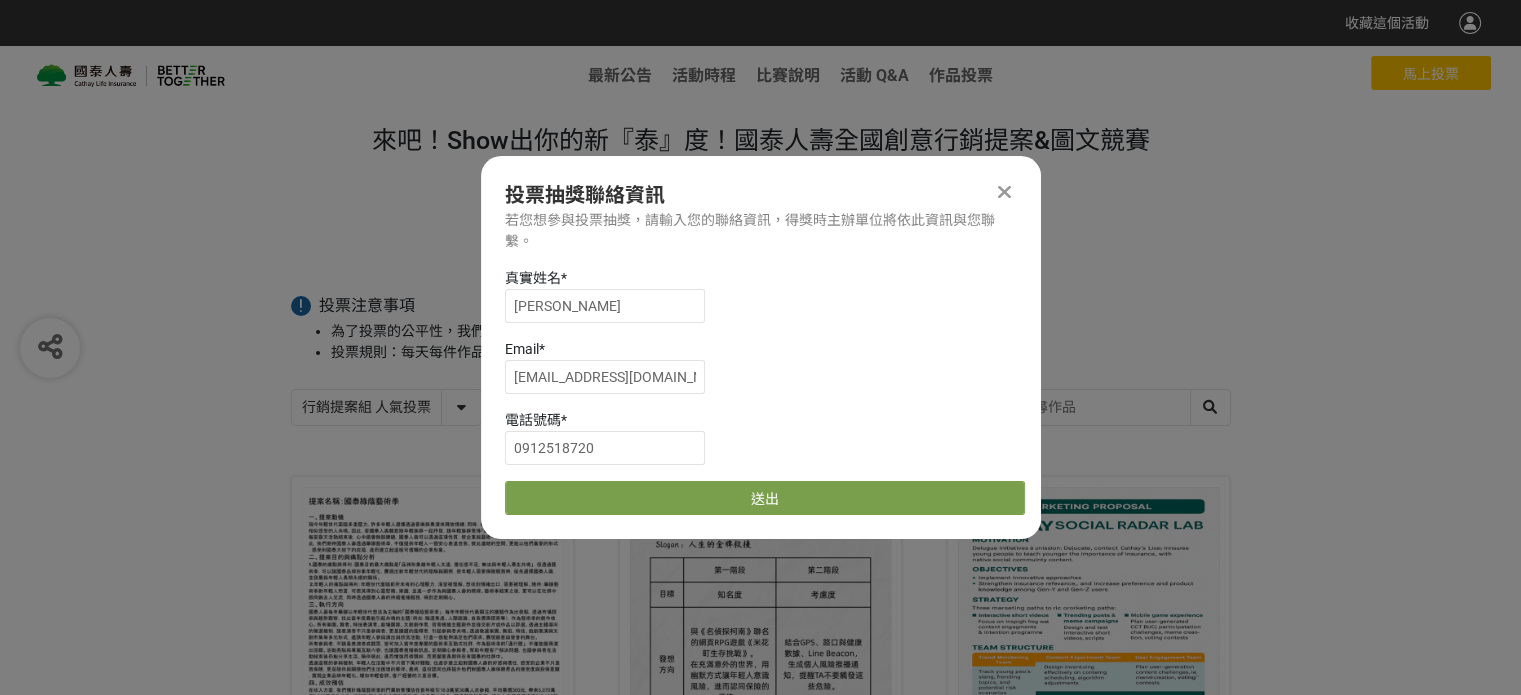 click at bounding box center [1004, 192] 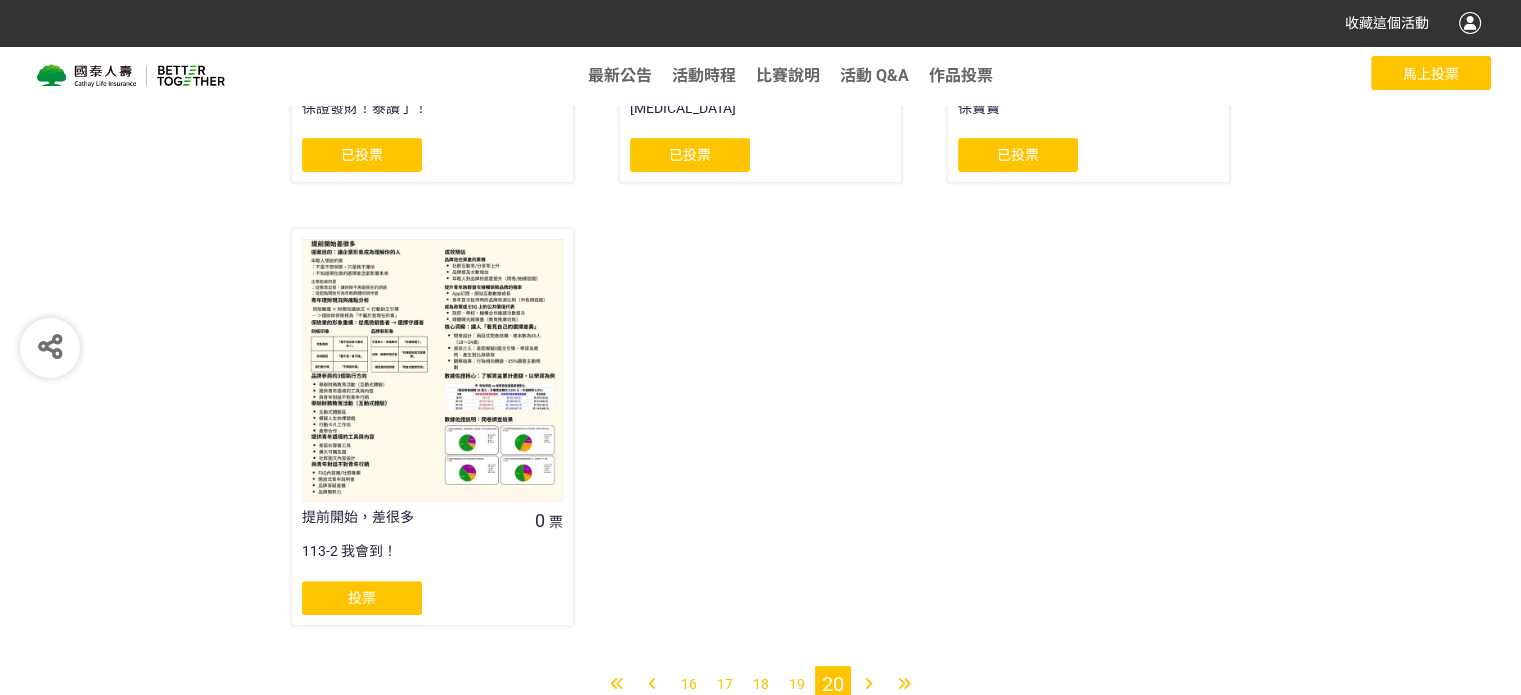 scroll, scrollTop: 700, scrollLeft: 0, axis: vertical 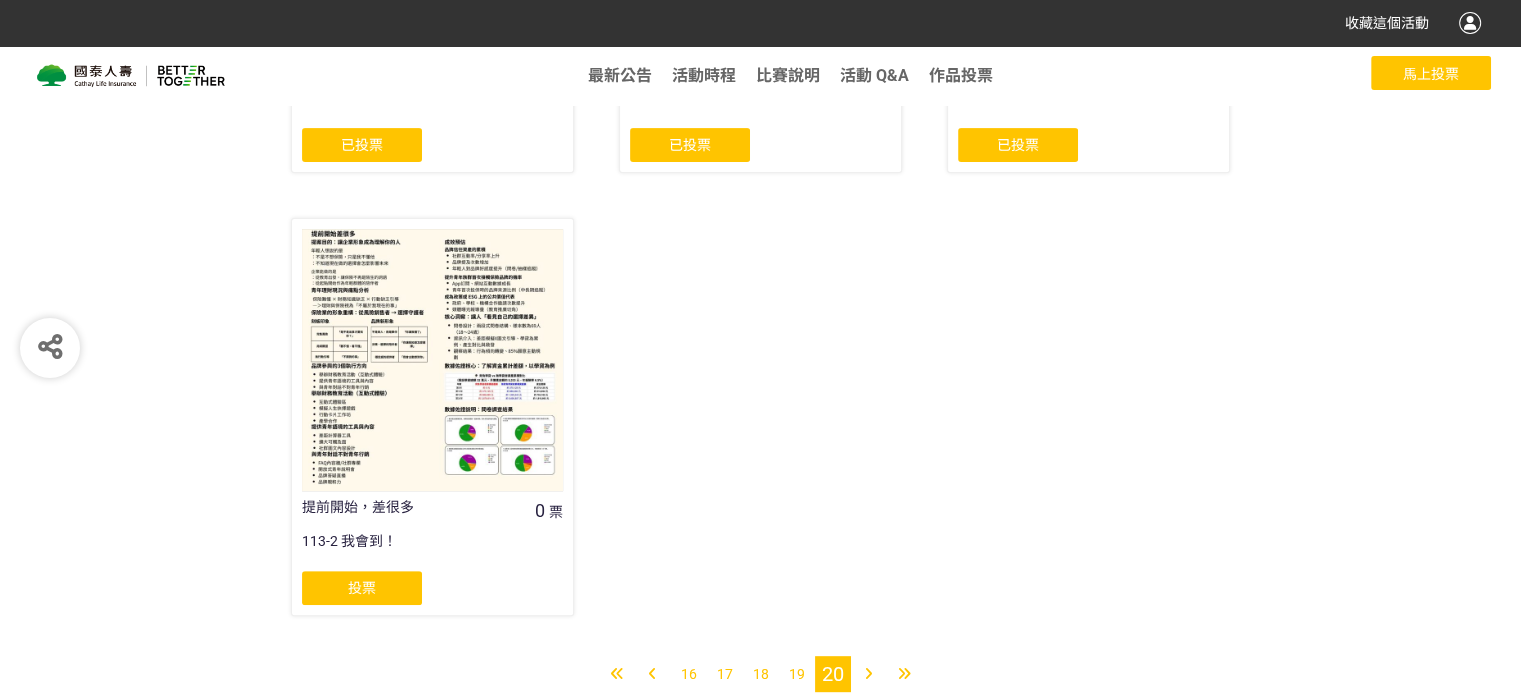 click on "投票" at bounding box center (362, 588) 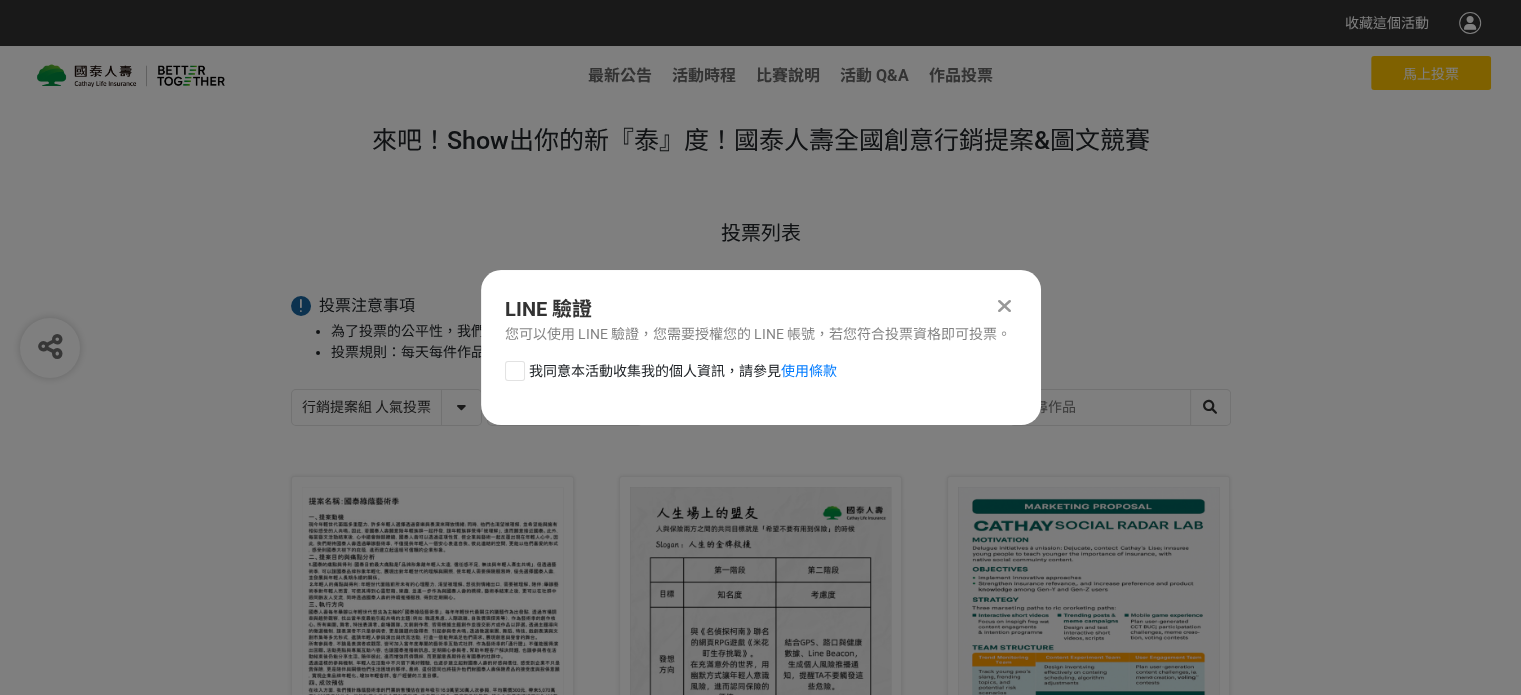 click at bounding box center (515, 371) 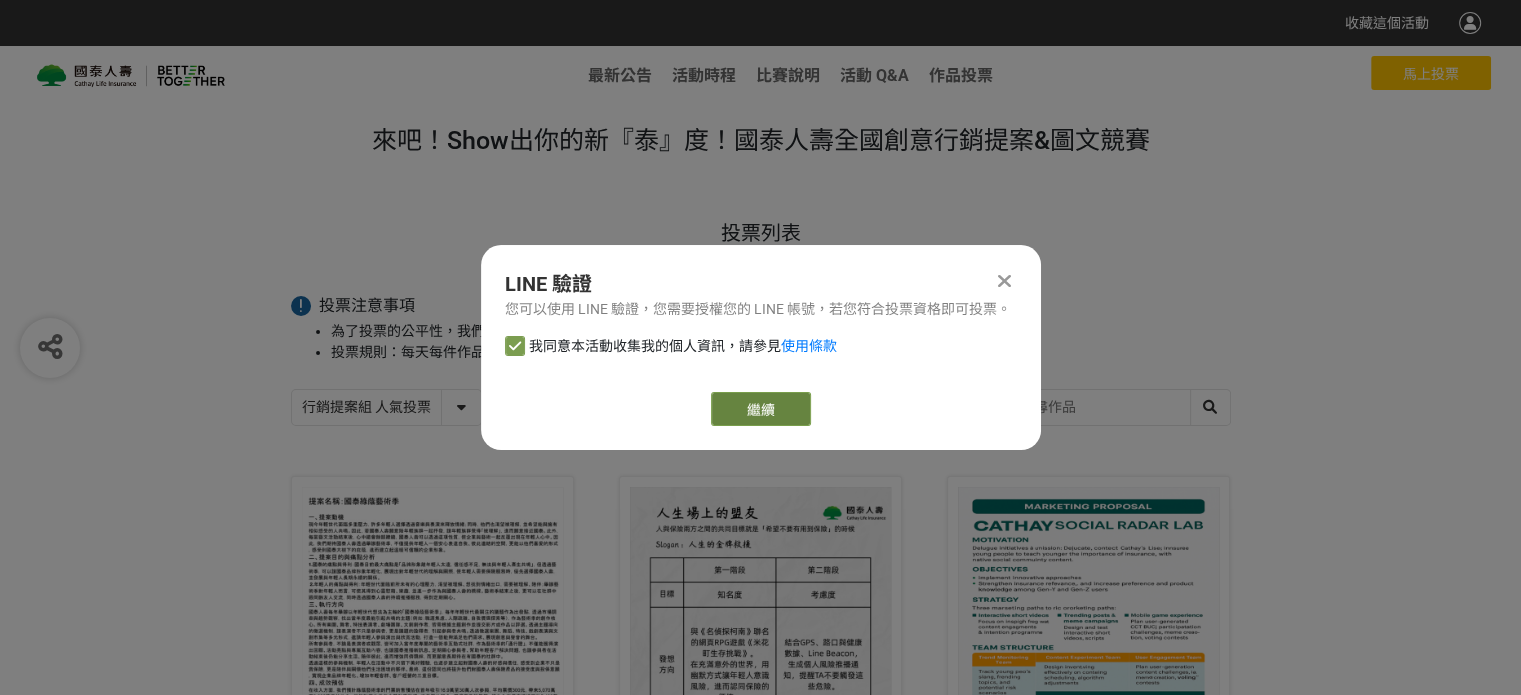 click on "繼續" at bounding box center (761, 409) 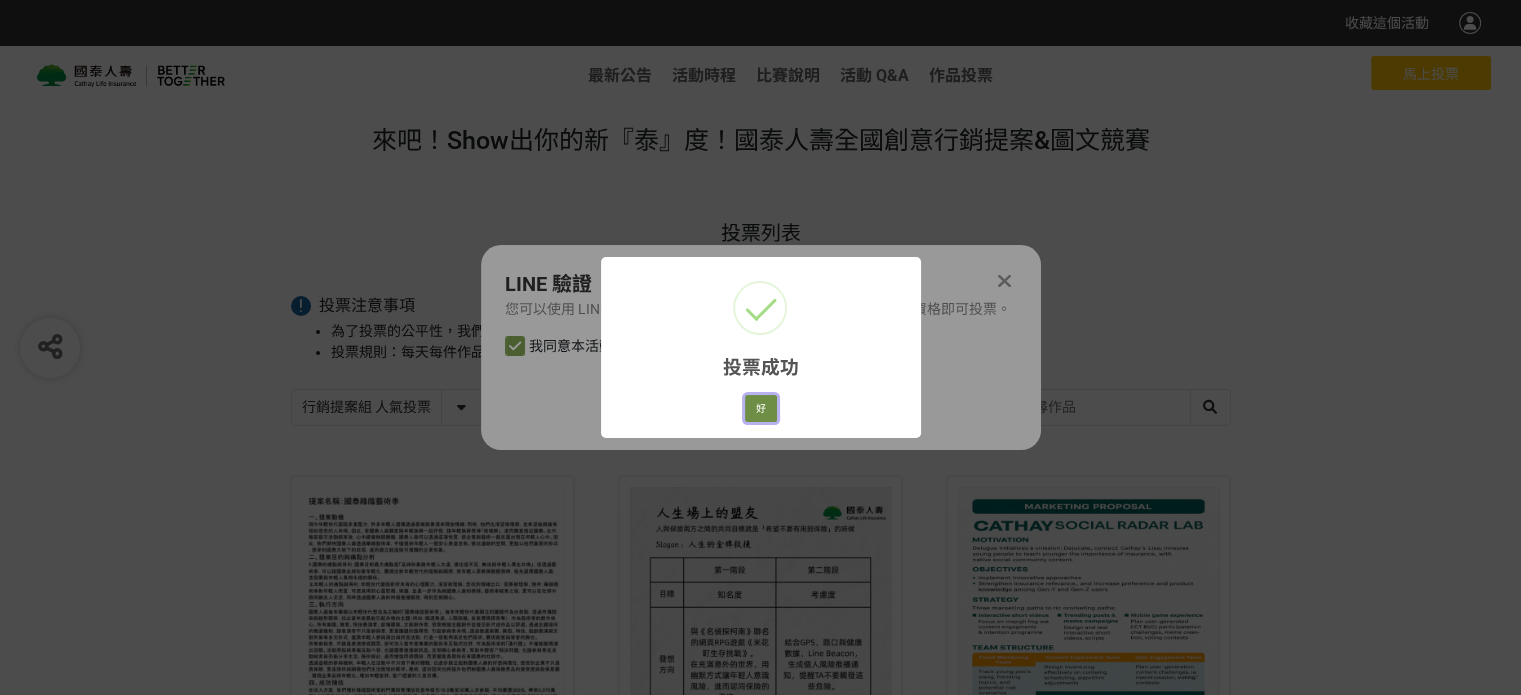 click on "好" at bounding box center [761, 409] 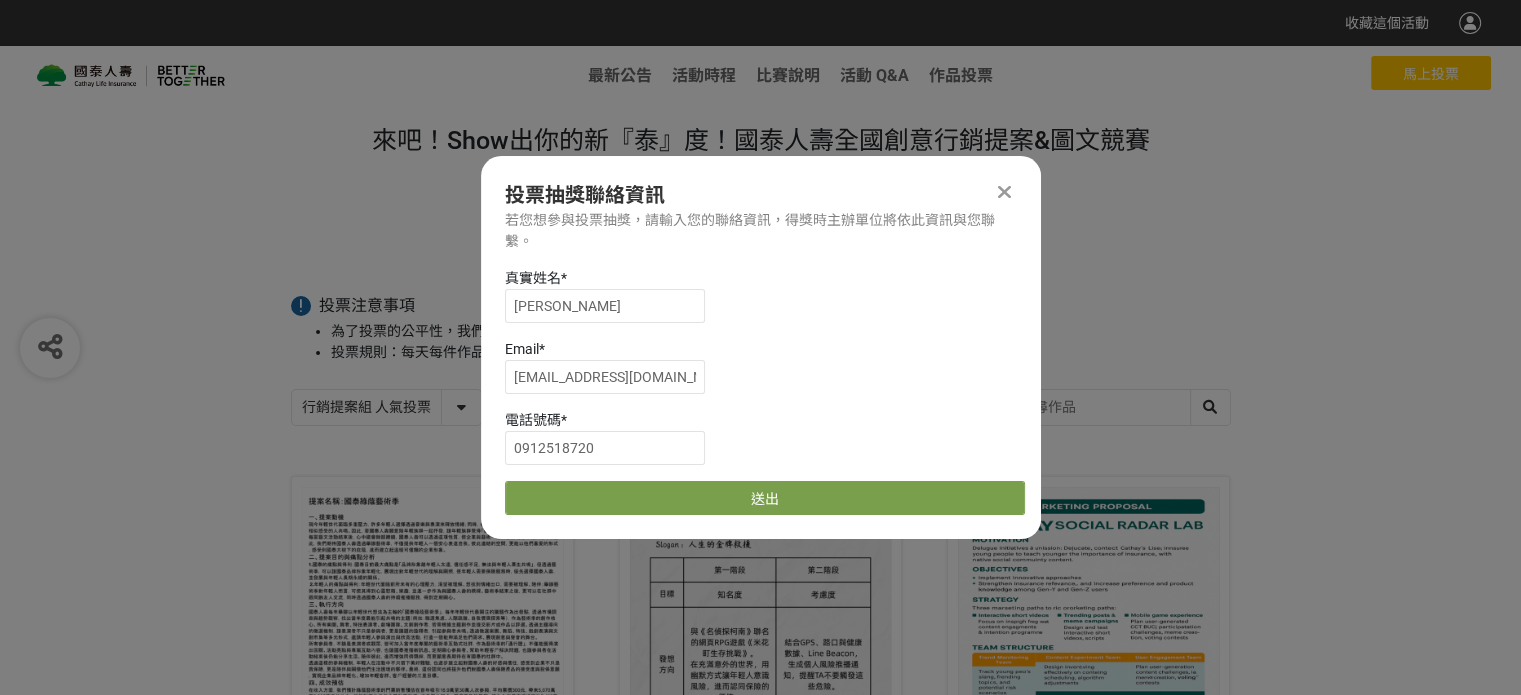 click at bounding box center (1004, 192) 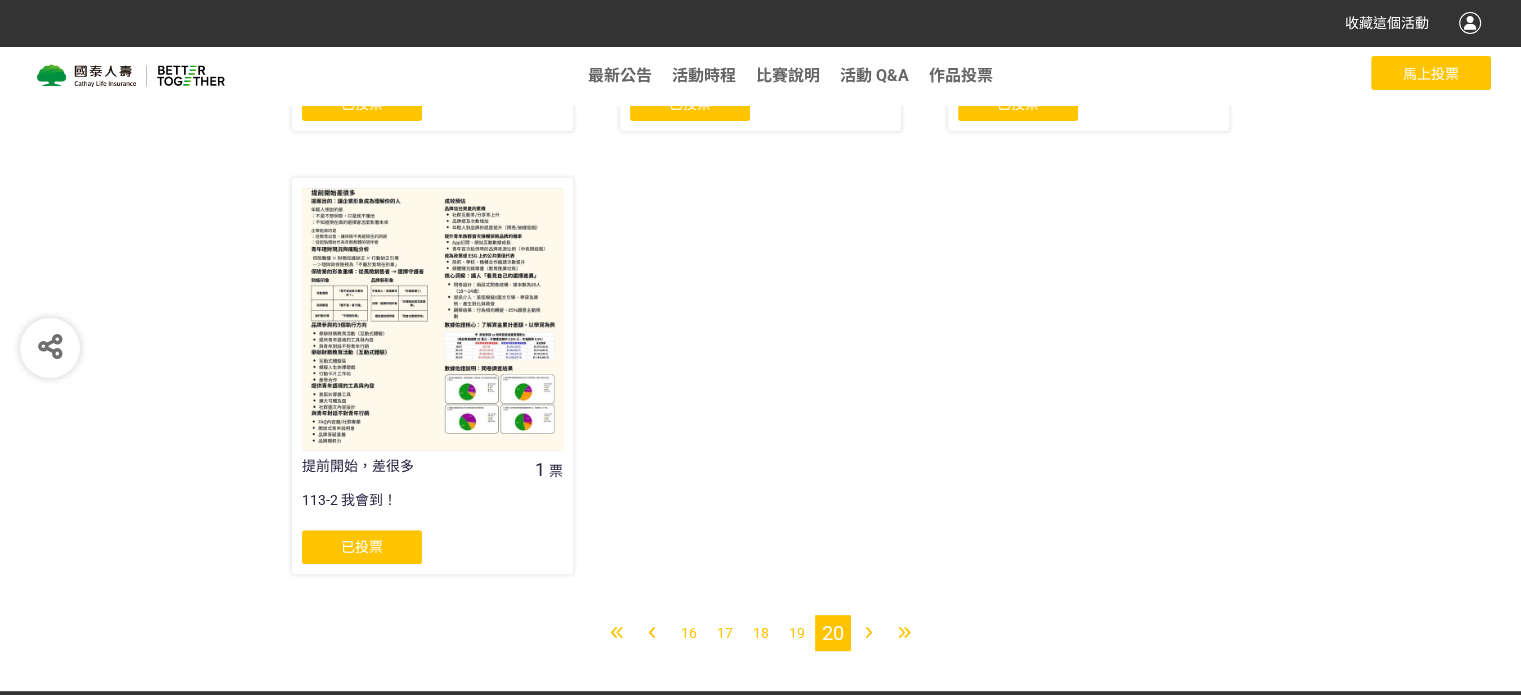 scroll, scrollTop: 762, scrollLeft: 0, axis: vertical 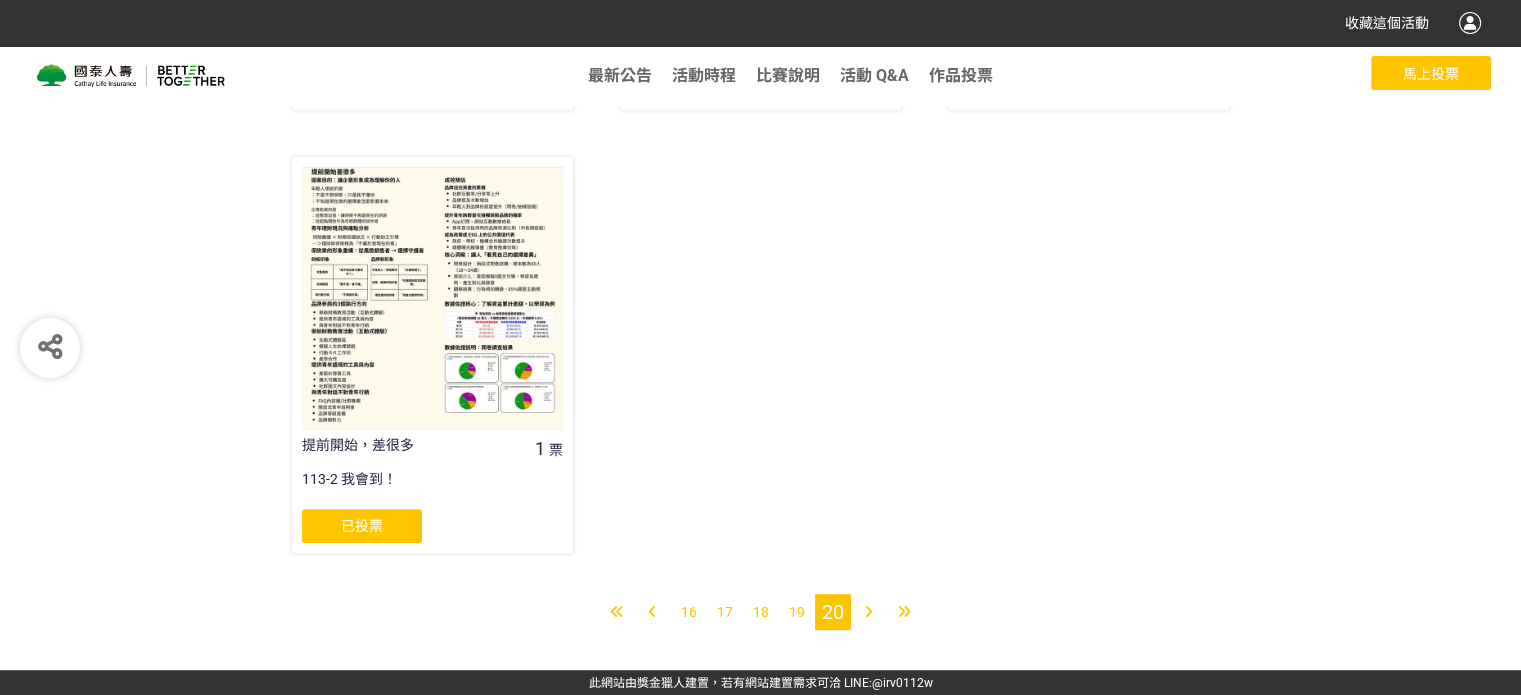 click on "19" at bounding box center (797, 612) 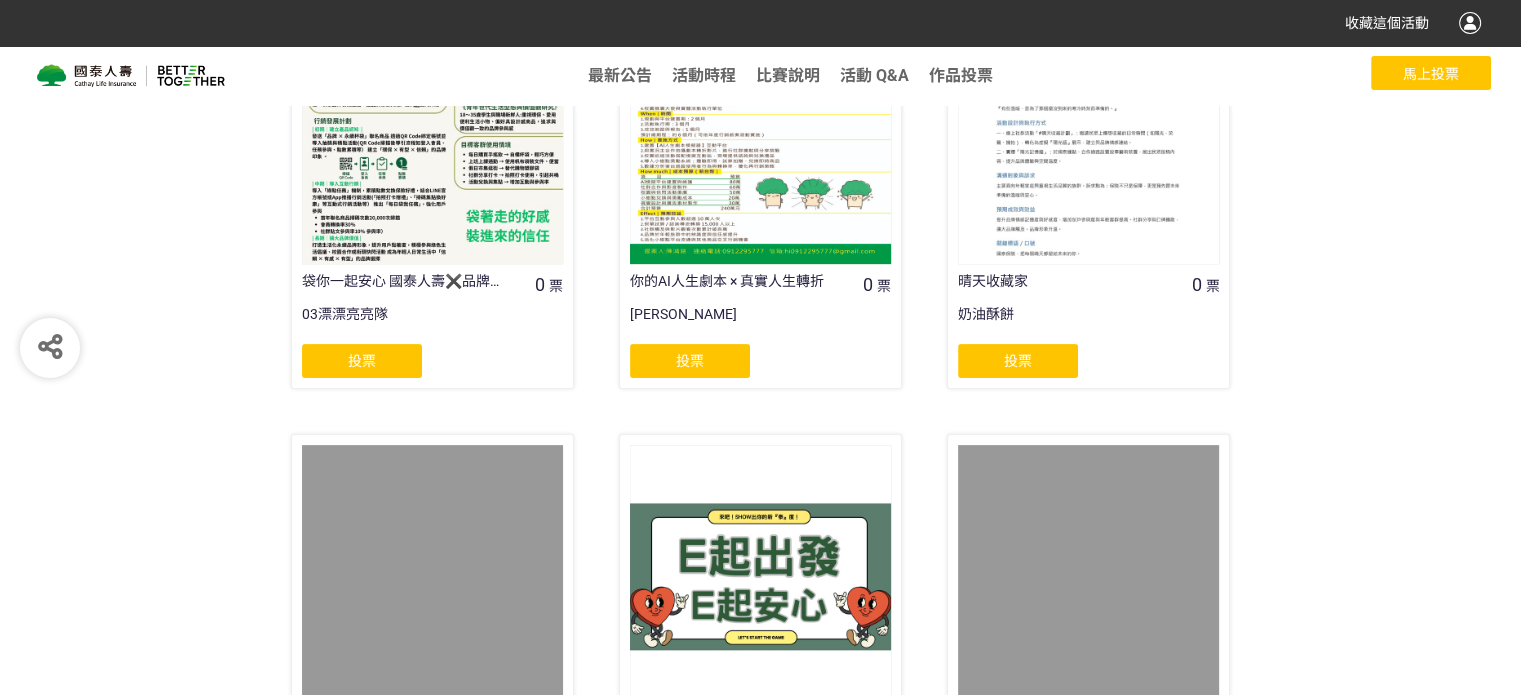scroll, scrollTop: 500, scrollLeft: 0, axis: vertical 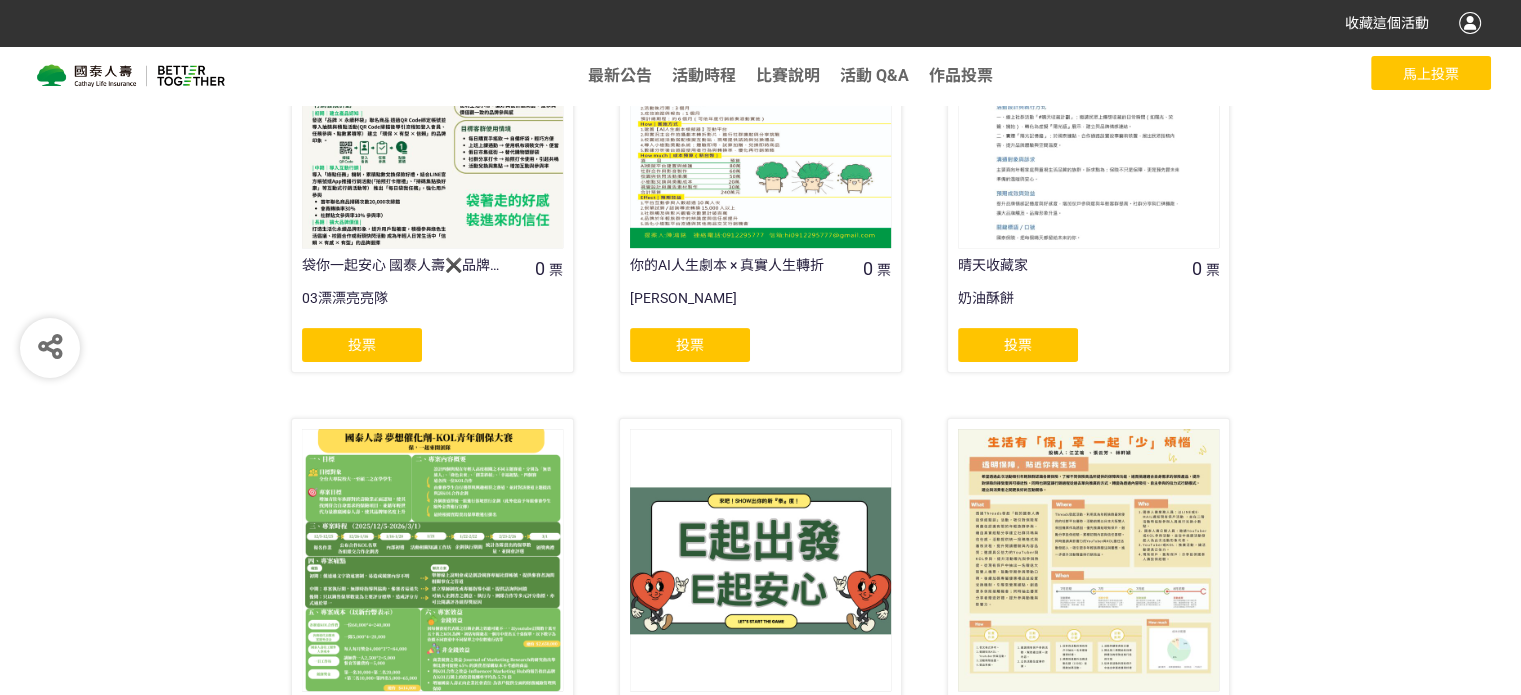 click on "投票" at bounding box center (362, 345) 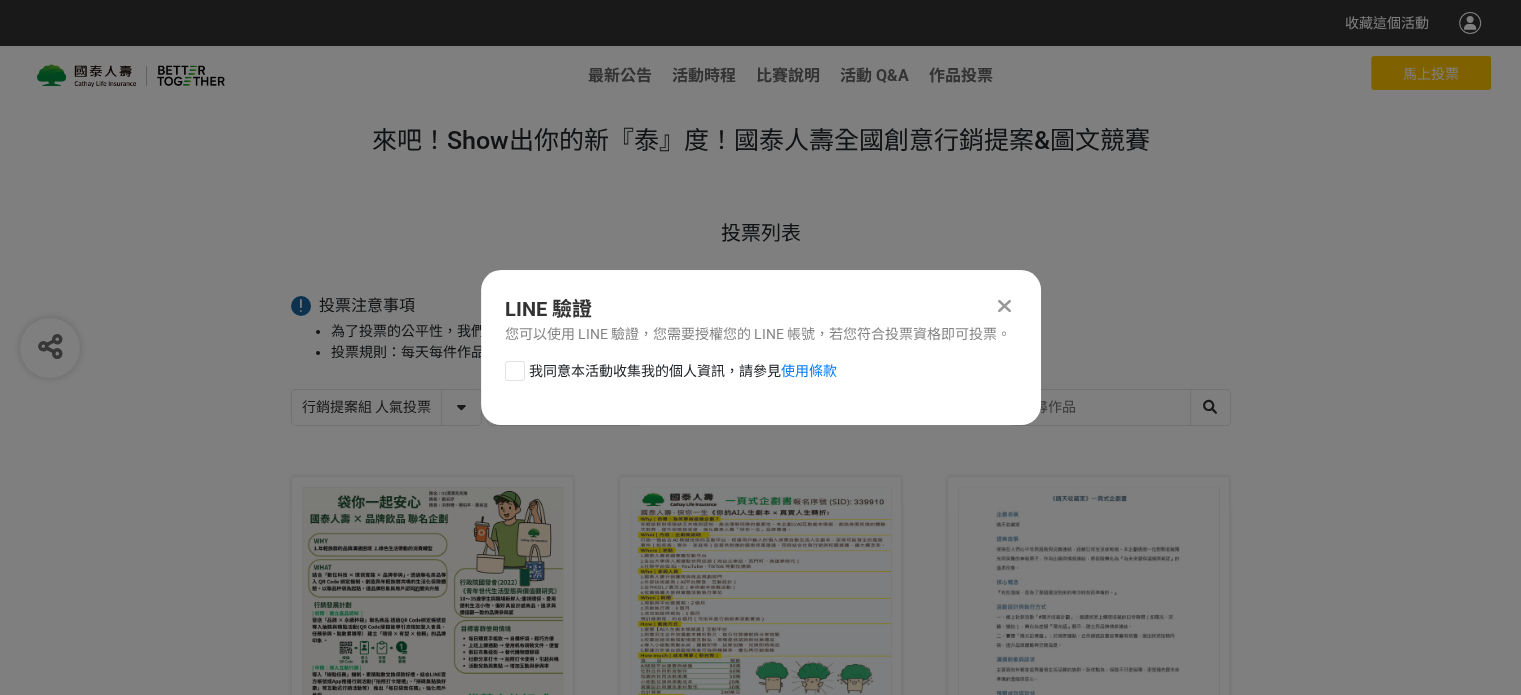 click on "我同意本活動收集我的個人資訊，請參見  使用條款" at bounding box center (671, 371) 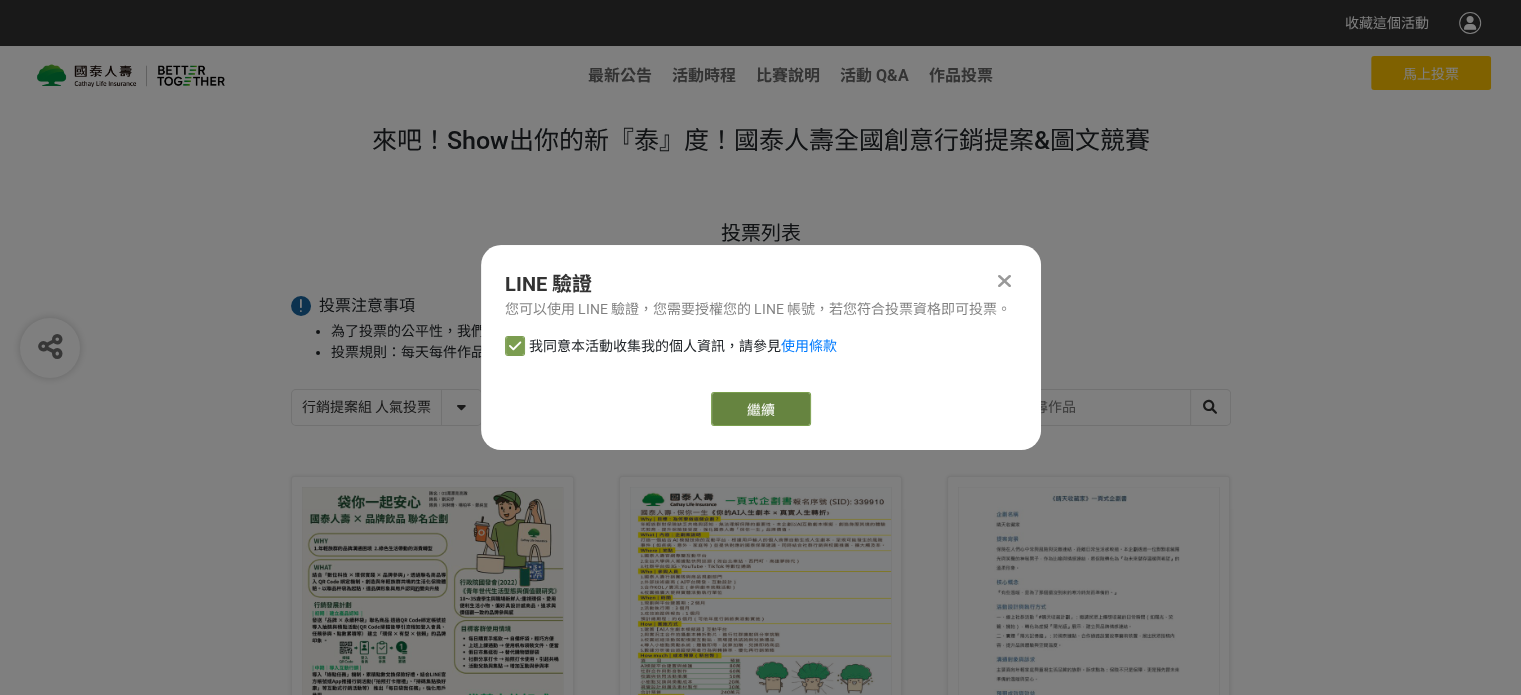 click on "繼續" at bounding box center (761, 409) 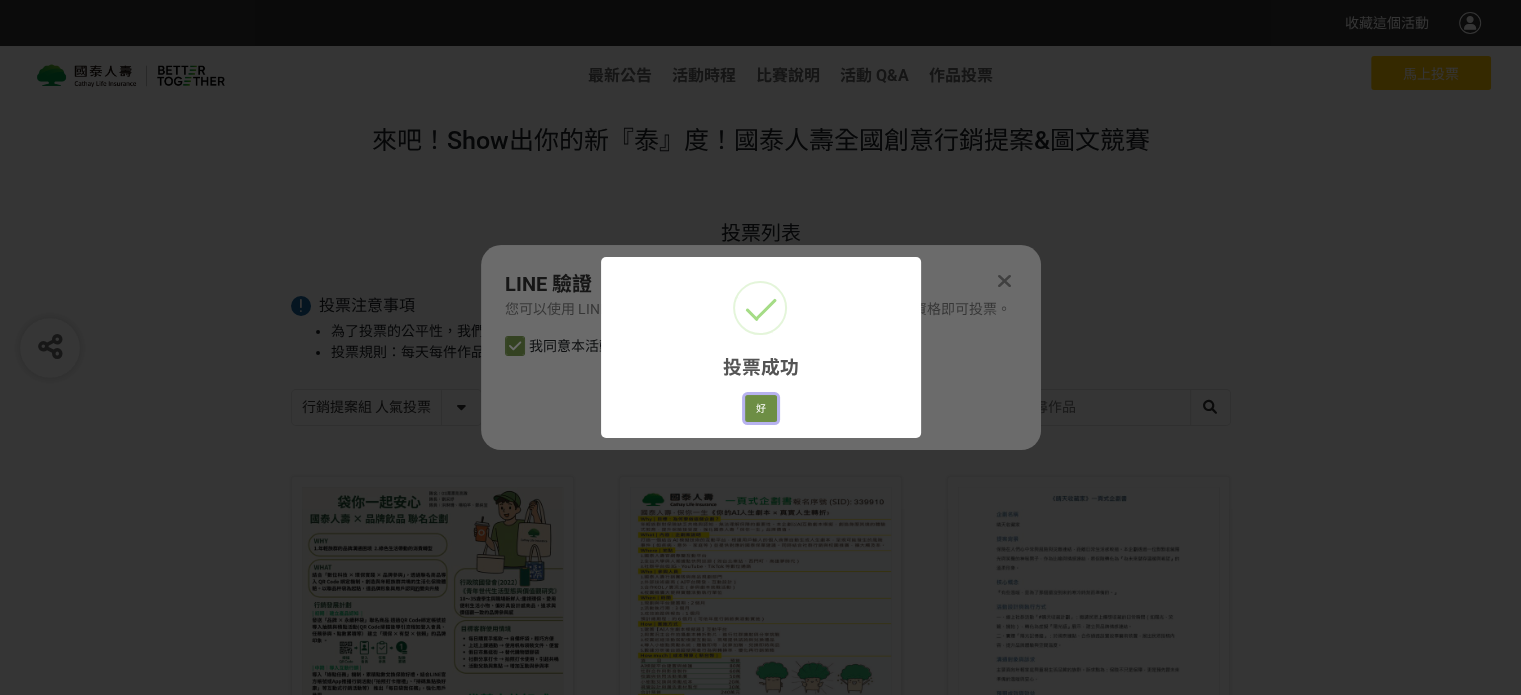 click on "好" at bounding box center (761, 409) 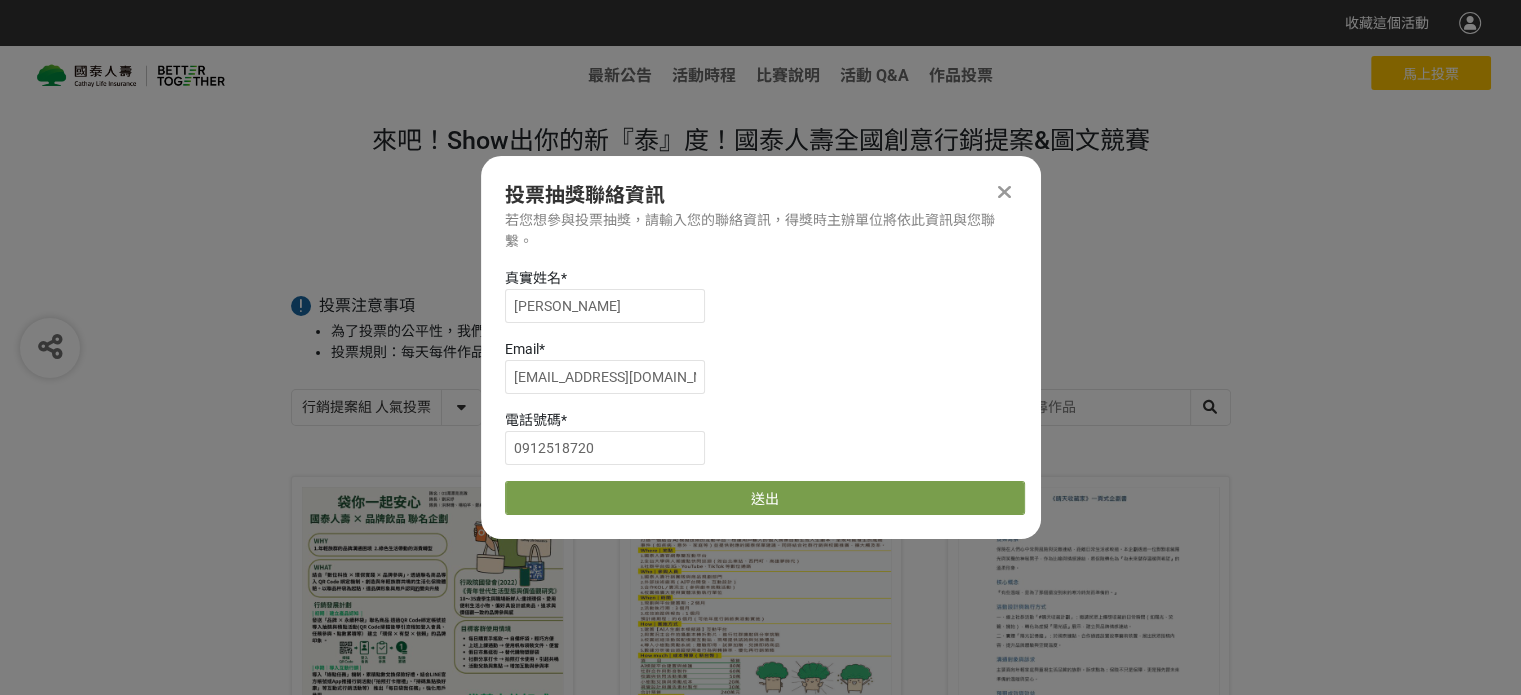 click at bounding box center [1005, 192] 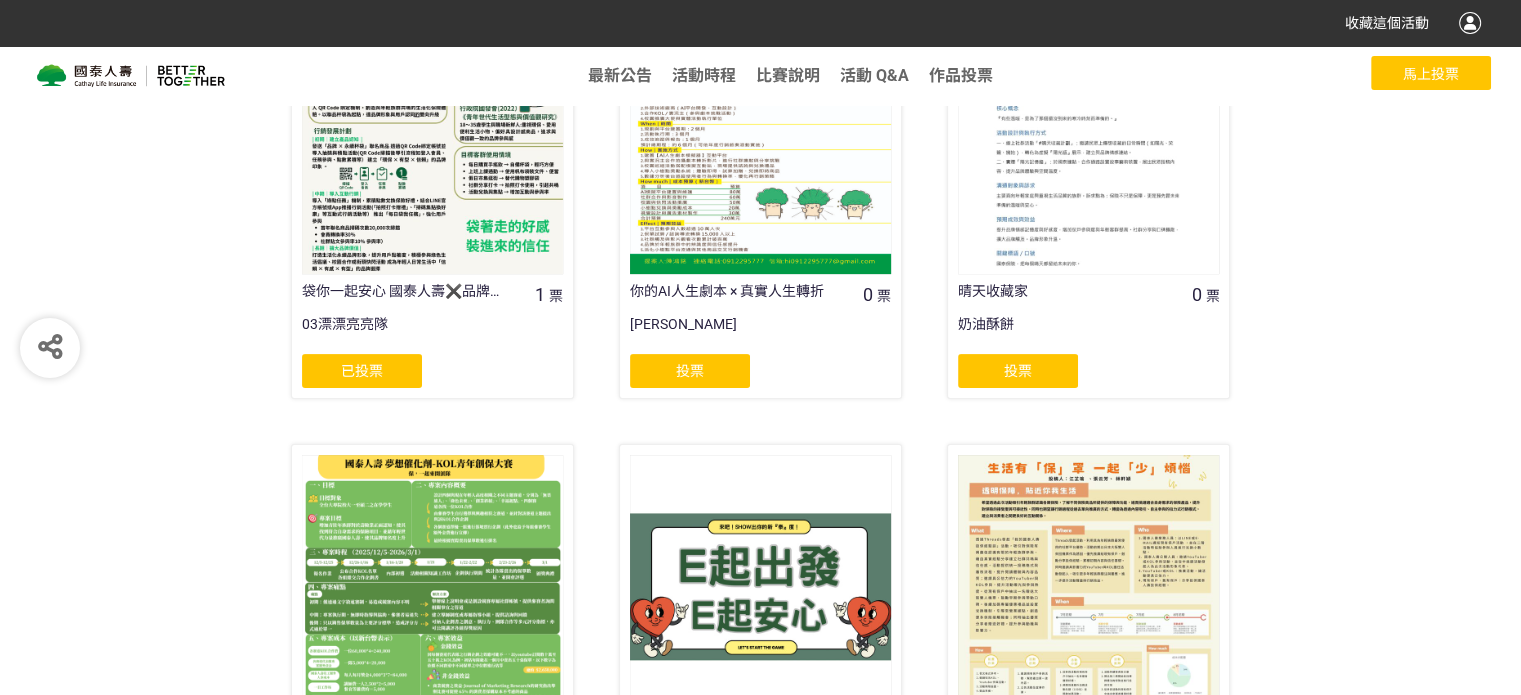 scroll, scrollTop: 500, scrollLeft: 0, axis: vertical 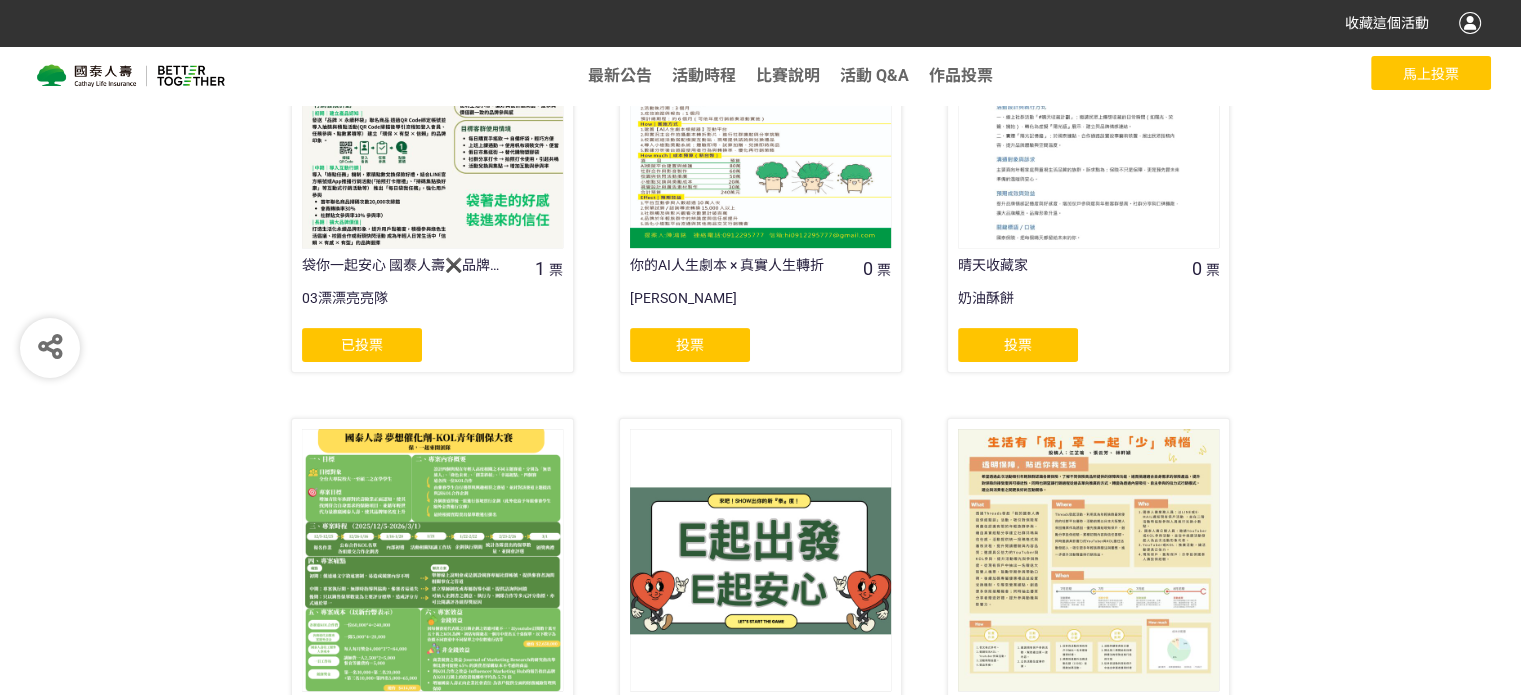 click on "投票" at bounding box center (690, 345) 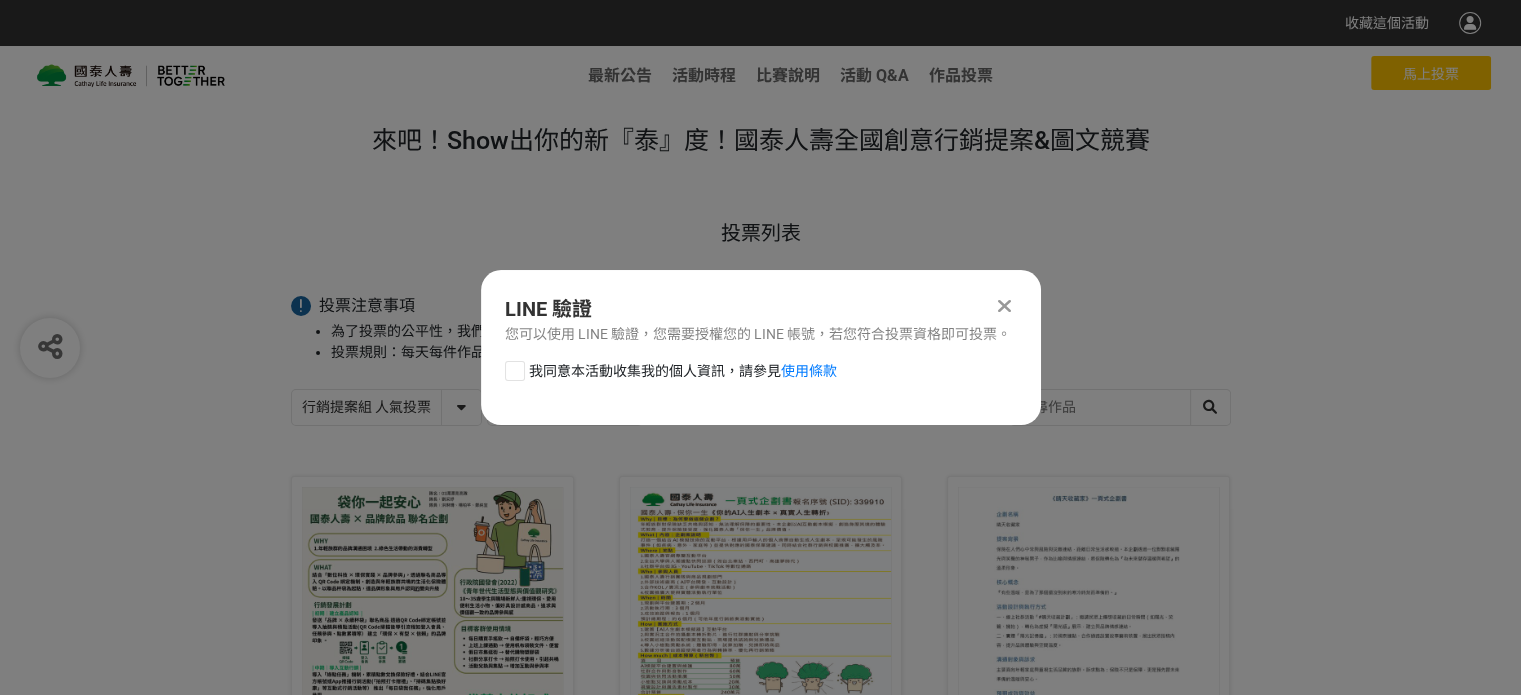 scroll, scrollTop: 0, scrollLeft: 0, axis: both 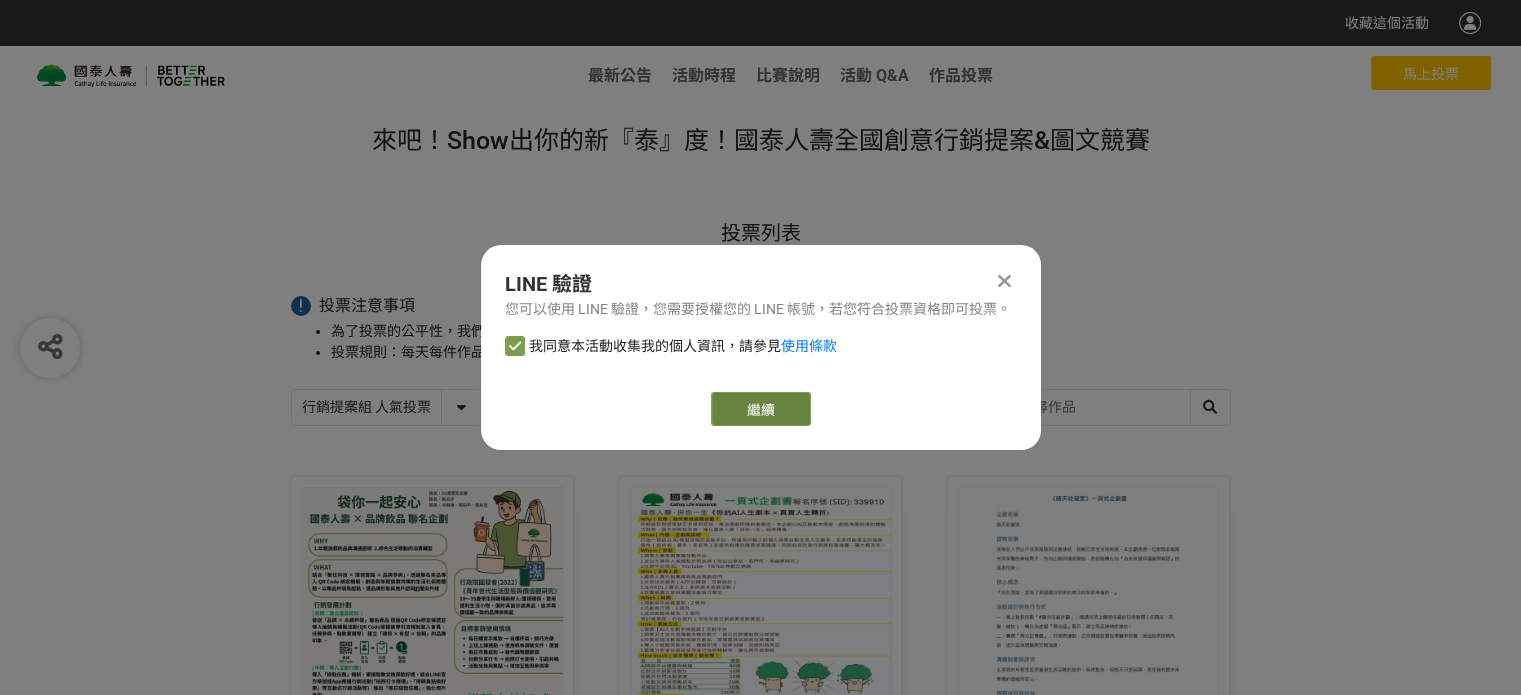 click on "繼續" at bounding box center [761, 409] 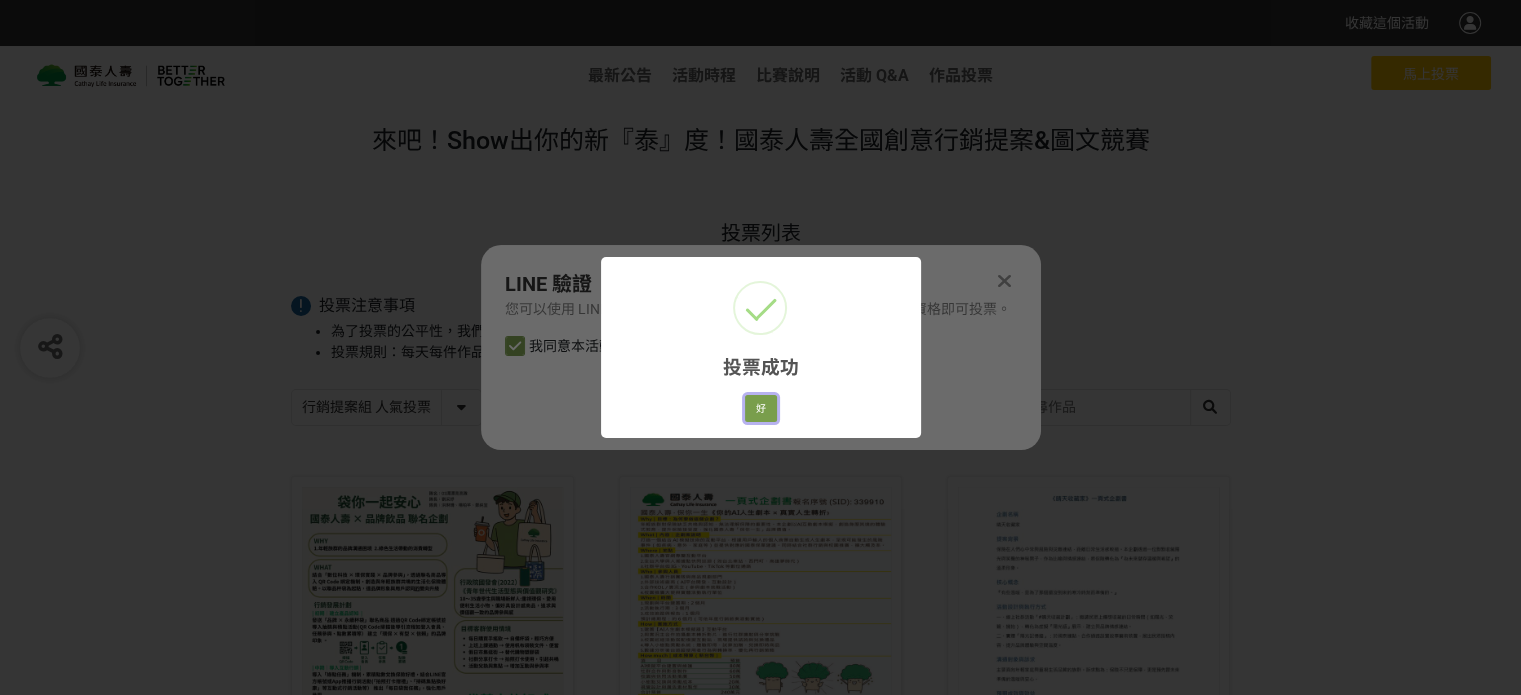 click on "好" at bounding box center [761, 409] 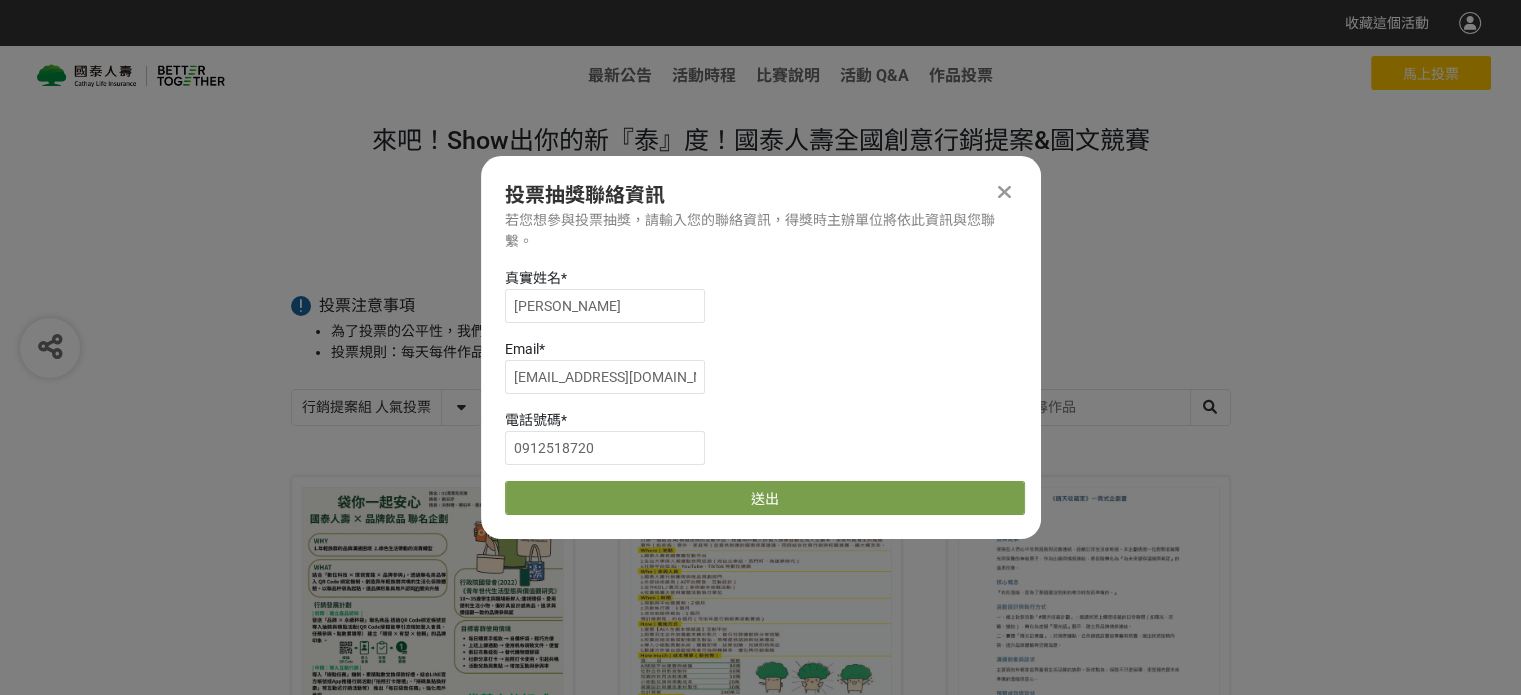 click at bounding box center [1004, 192] 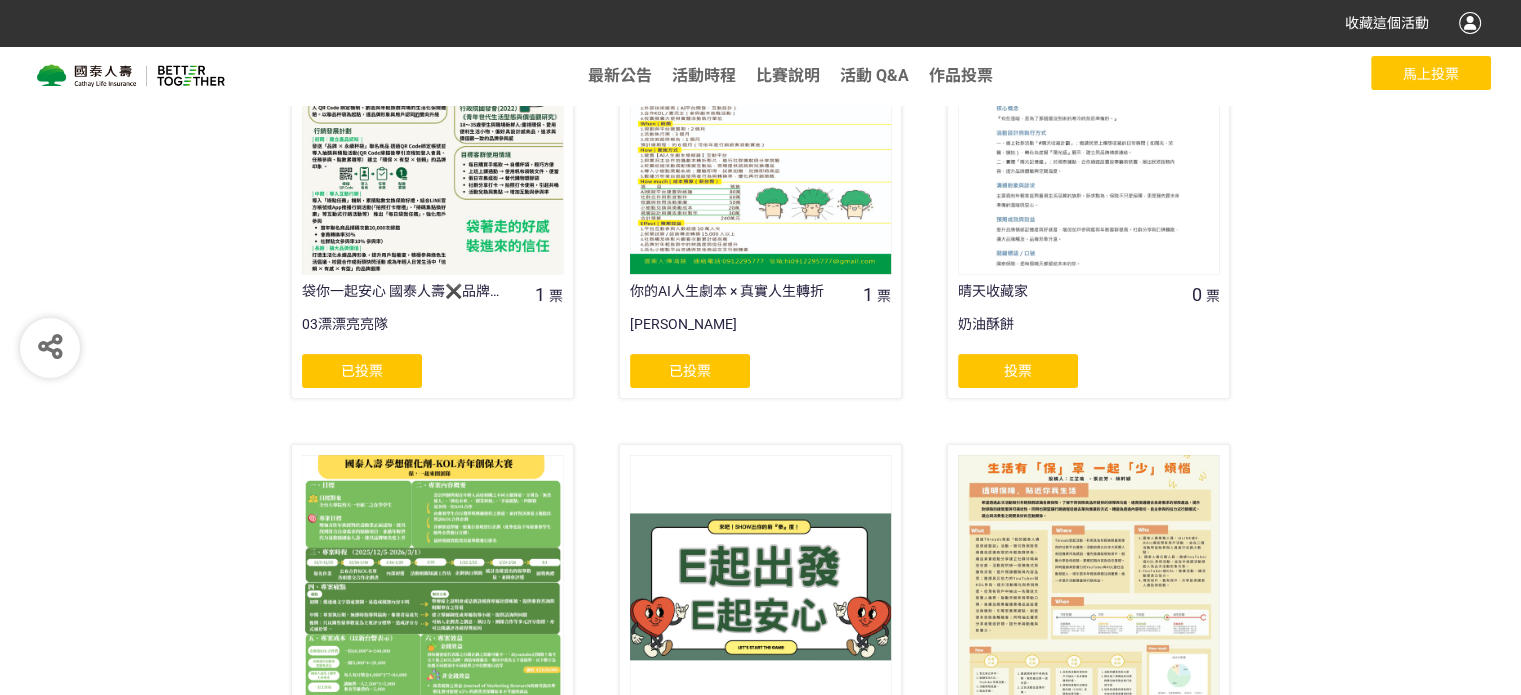 scroll, scrollTop: 500, scrollLeft: 0, axis: vertical 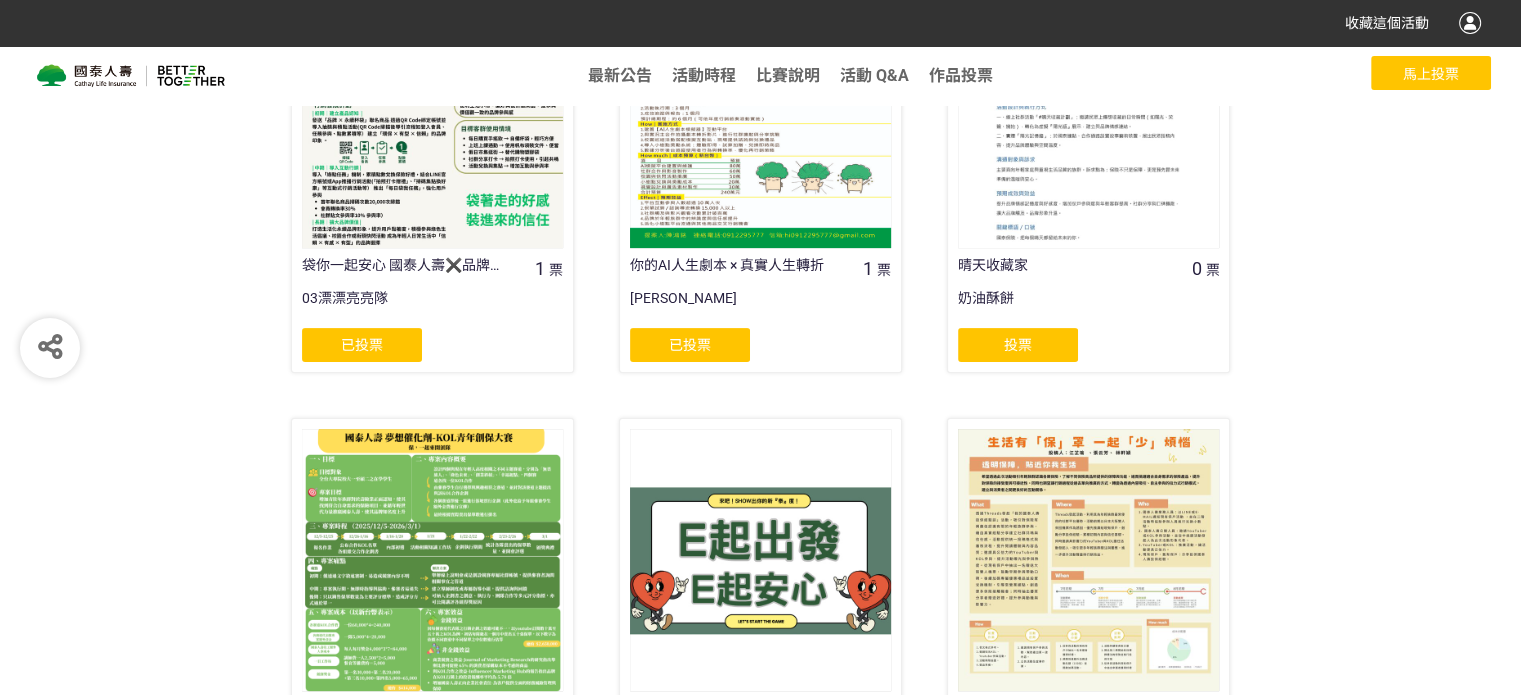 click on "投票" at bounding box center (1018, 345) 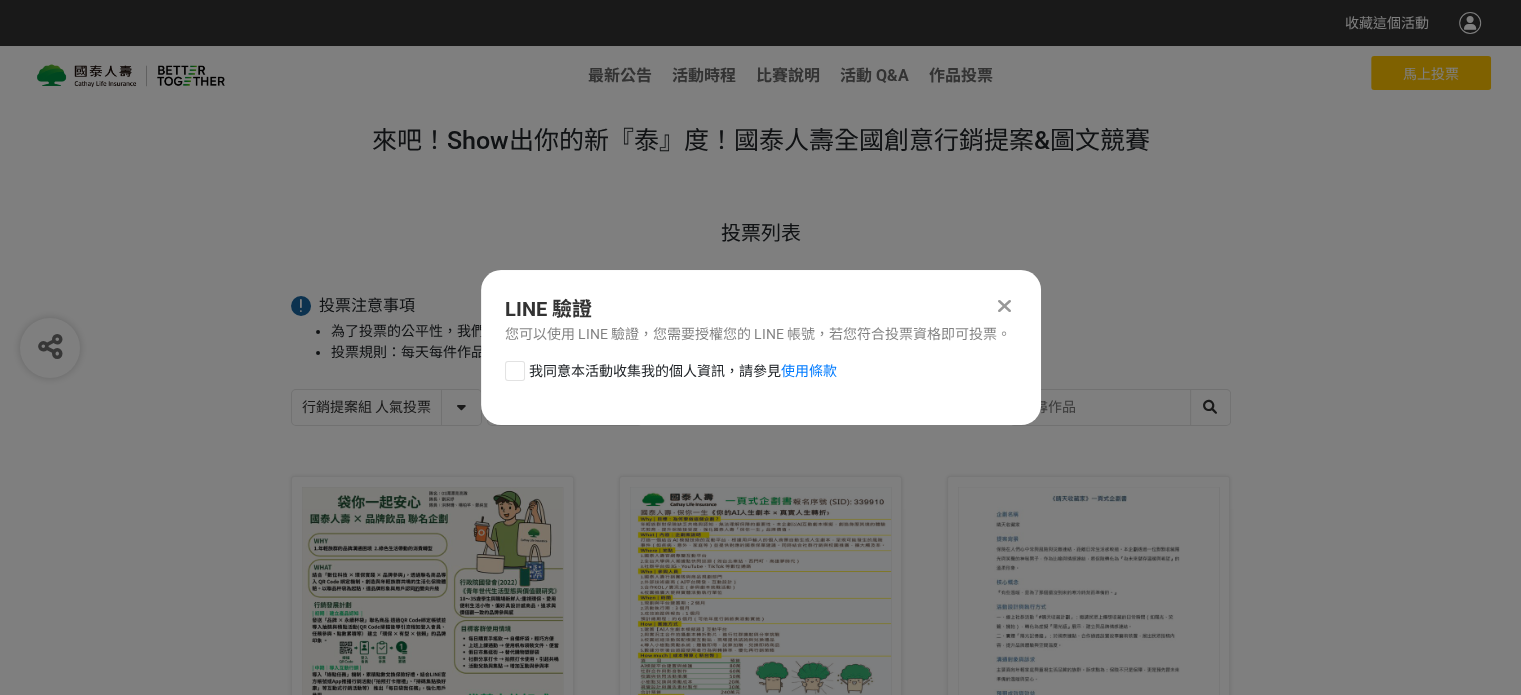 click at bounding box center (515, 371) 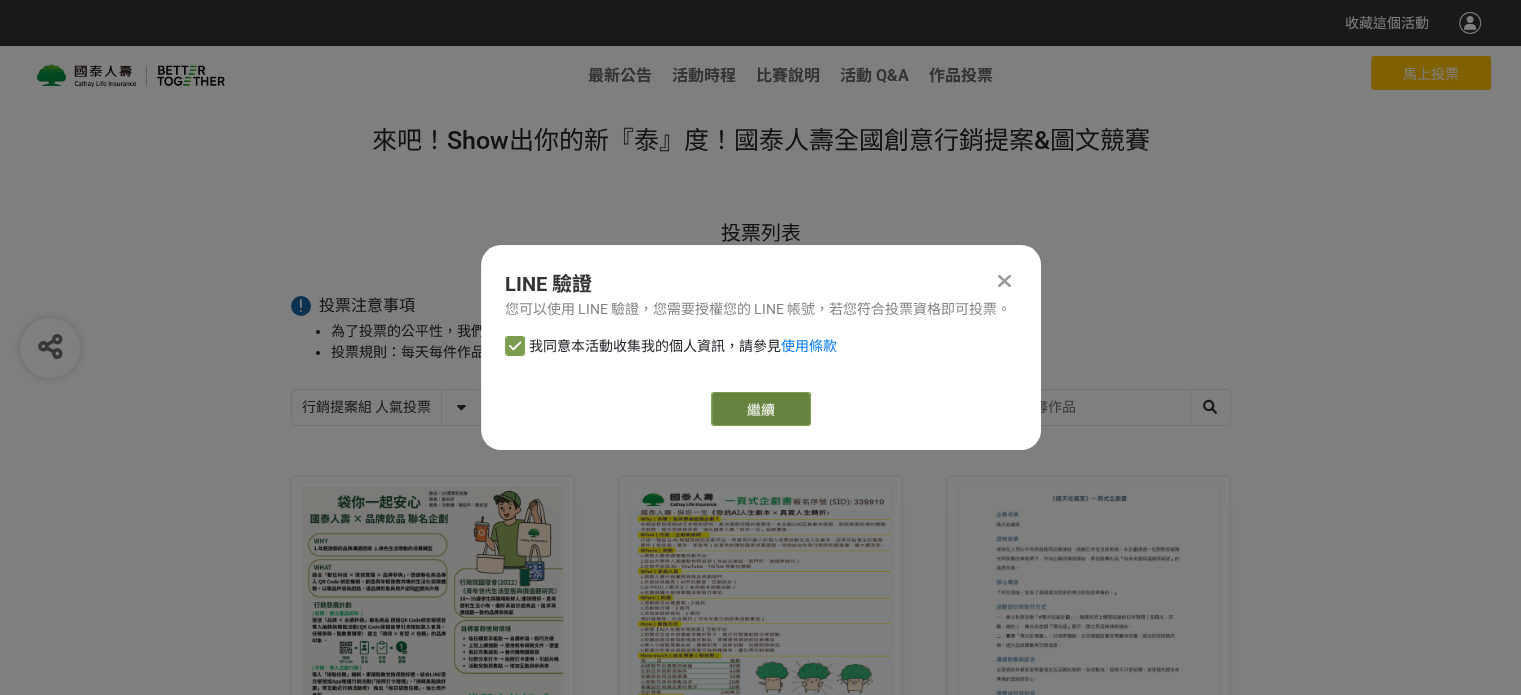 click on "繼續" at bounding box center (761, 409) 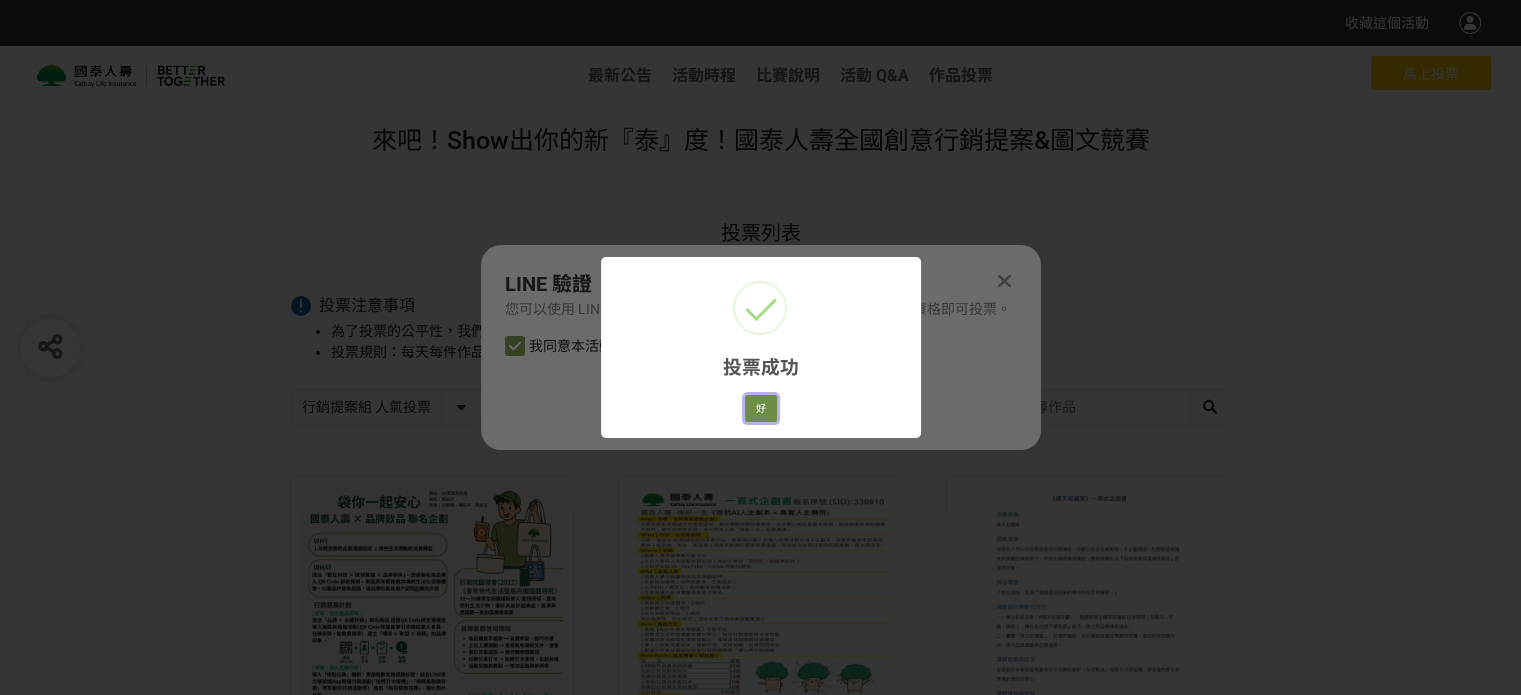 click on "好" at bounding box center [761, 409] 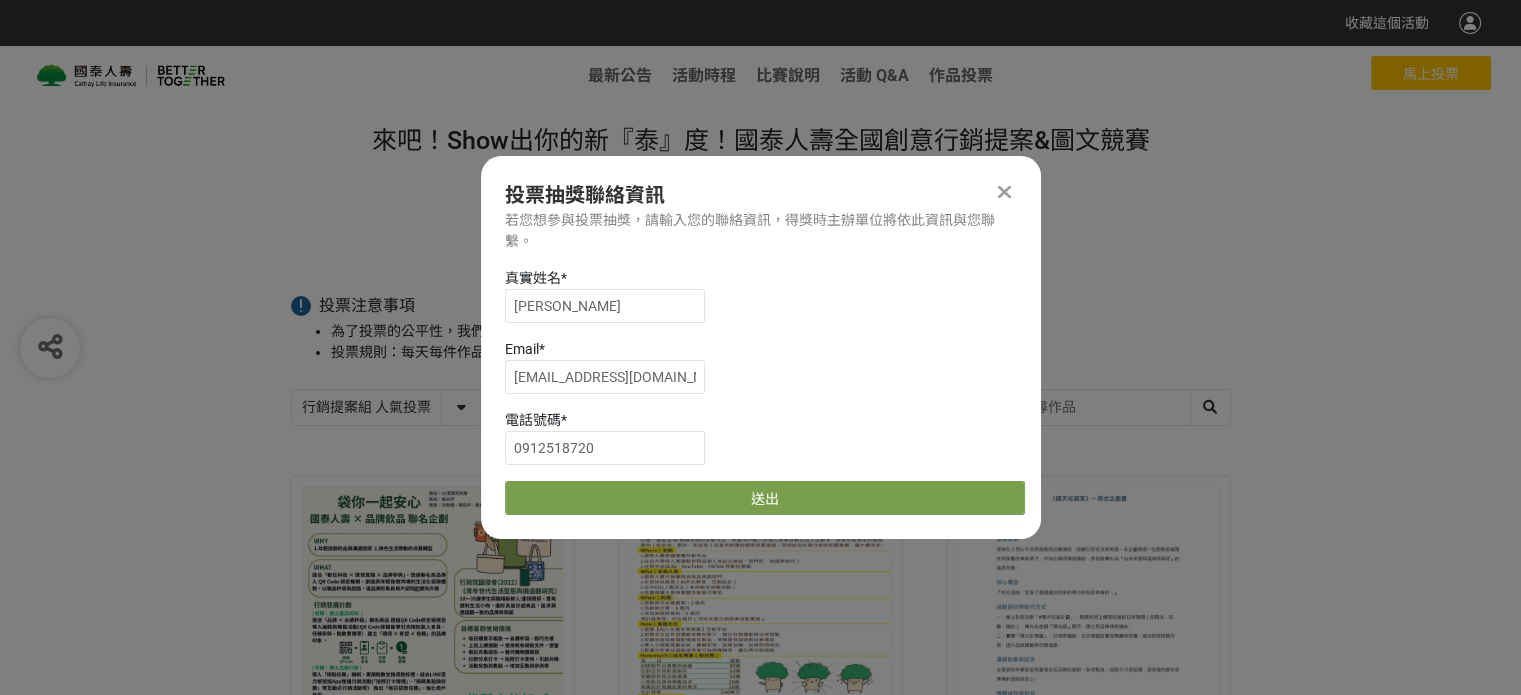 click at bounding box center [1005, 192] 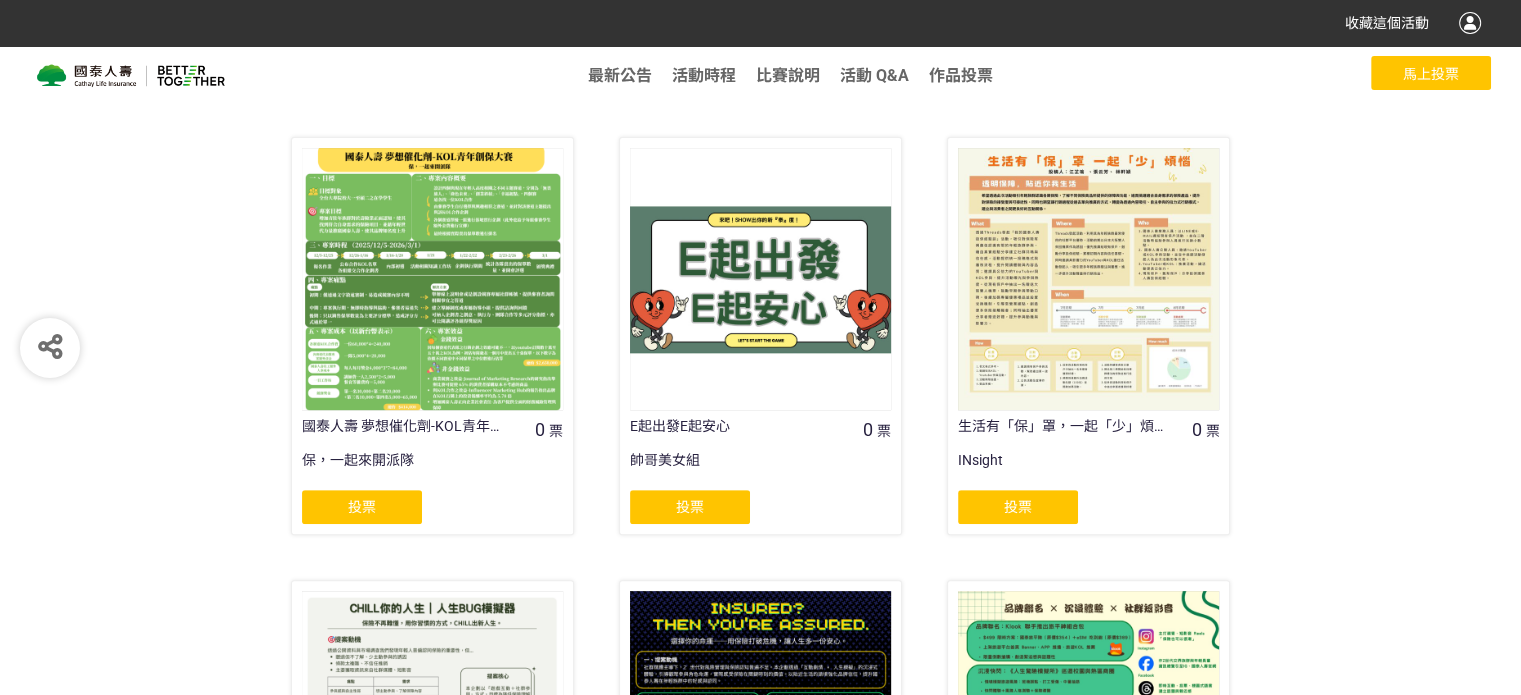 scroll, scrollTop: 800, scrollLeft: 0, axis: vertical 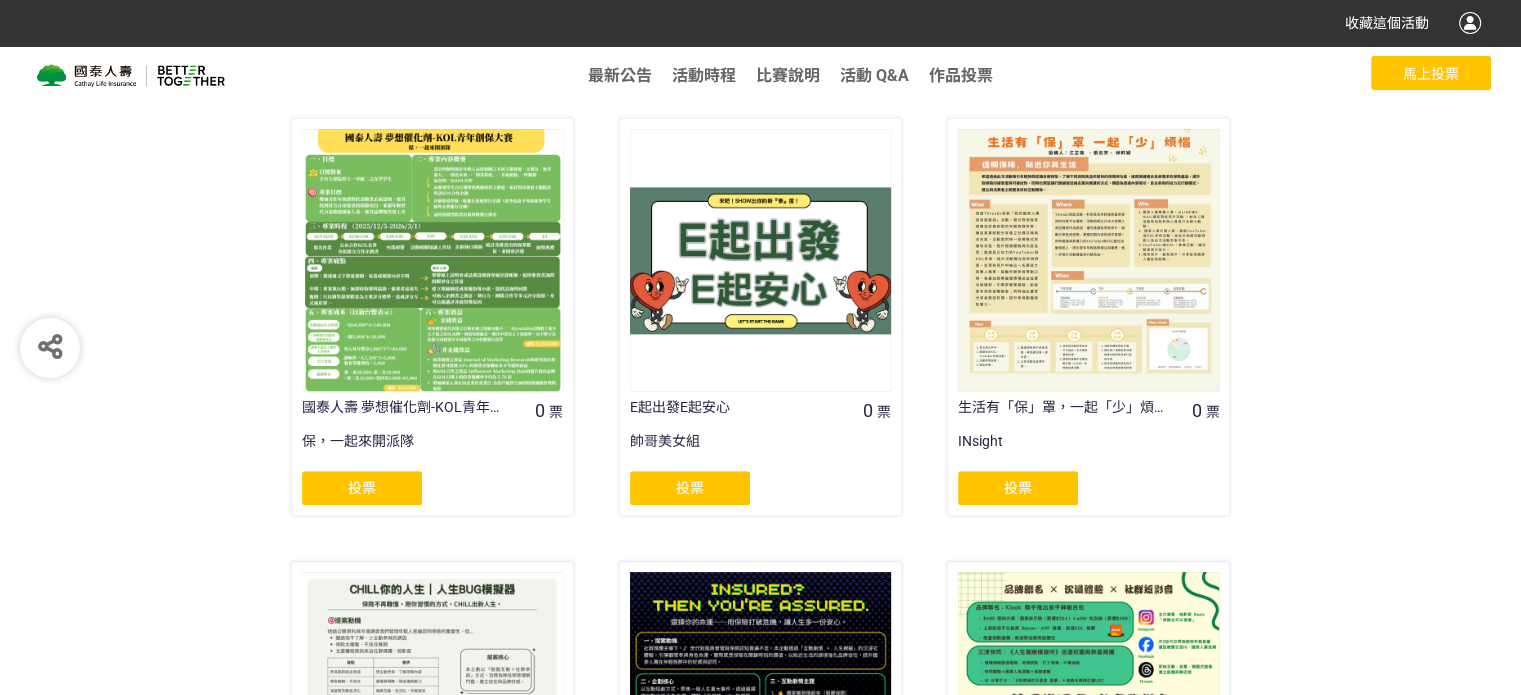 click on "投票" 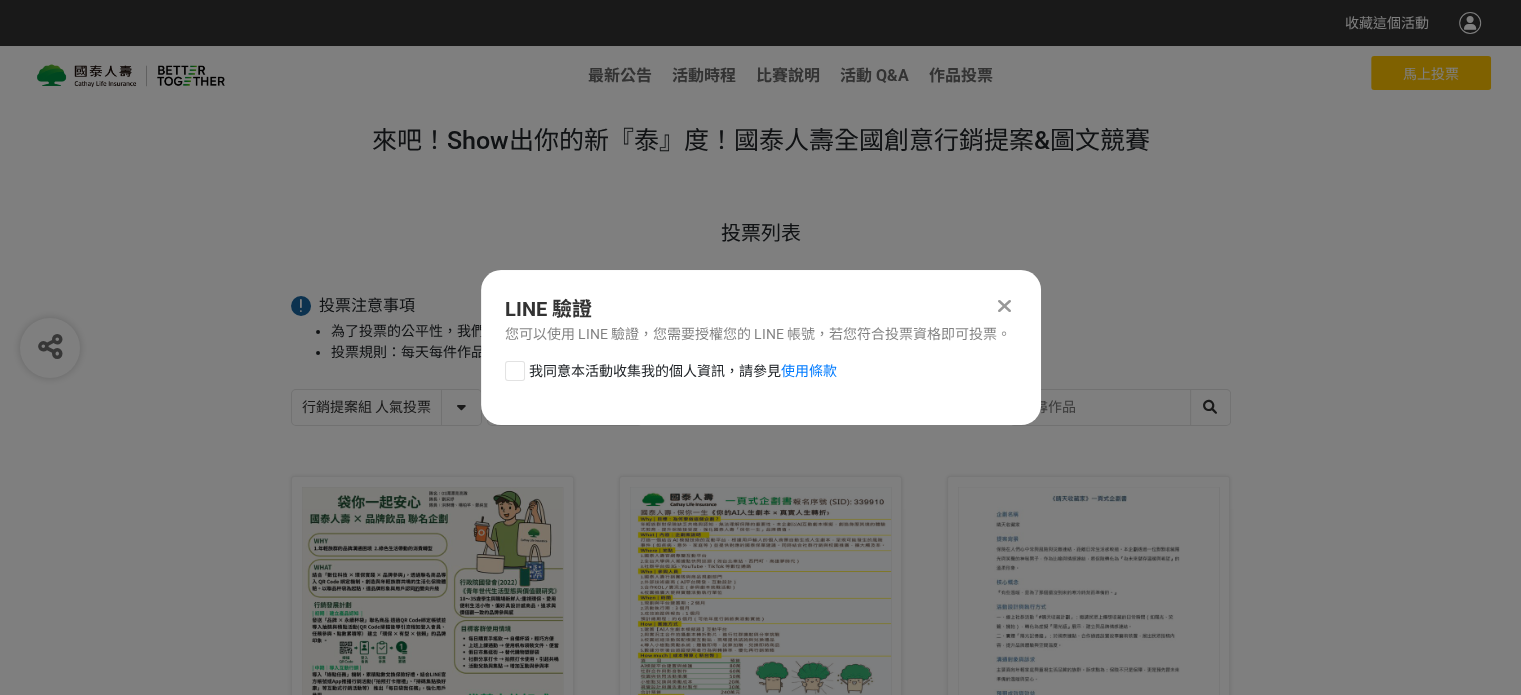 scroll, scrollTop: 0, scrollLeft: 0, axis: both 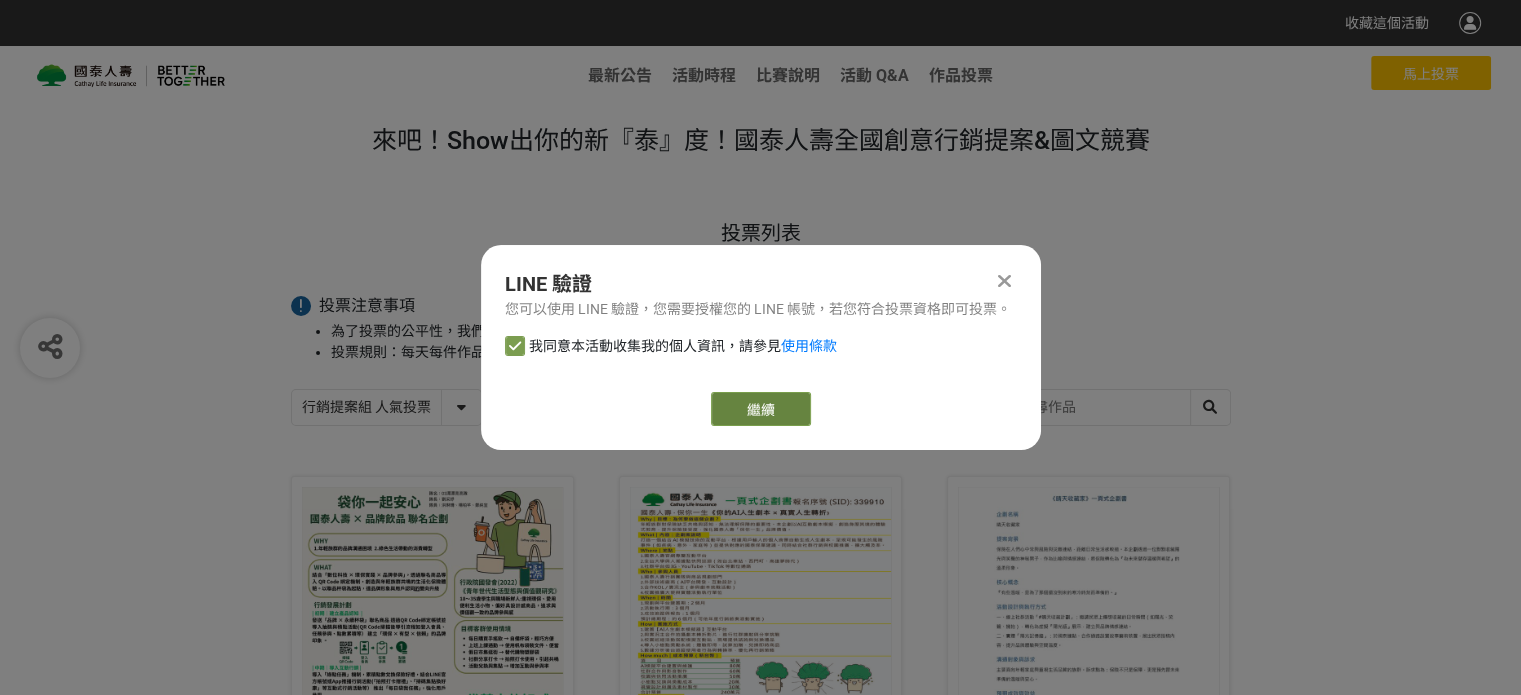 click on "繼續" at bounding box center [761, 409] 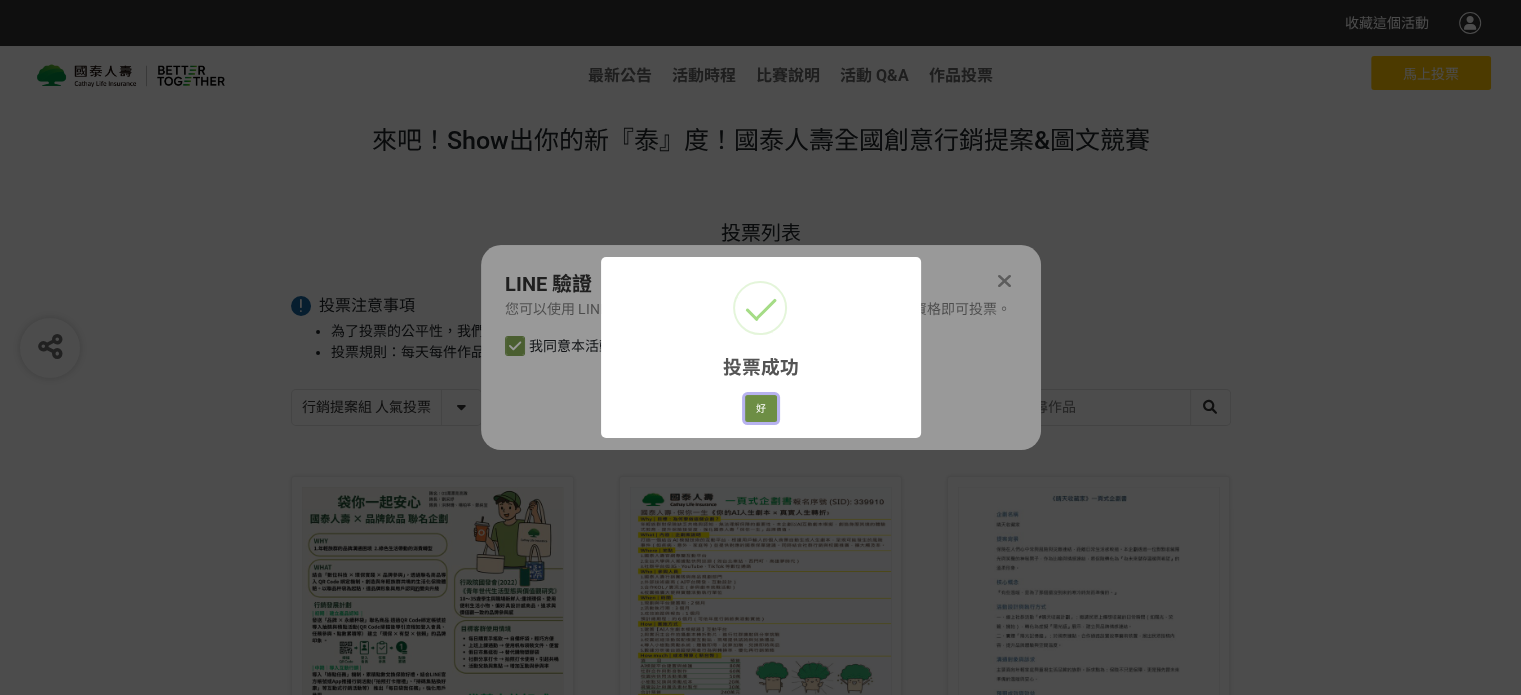 click on "好" at bounding box center (761, 409) 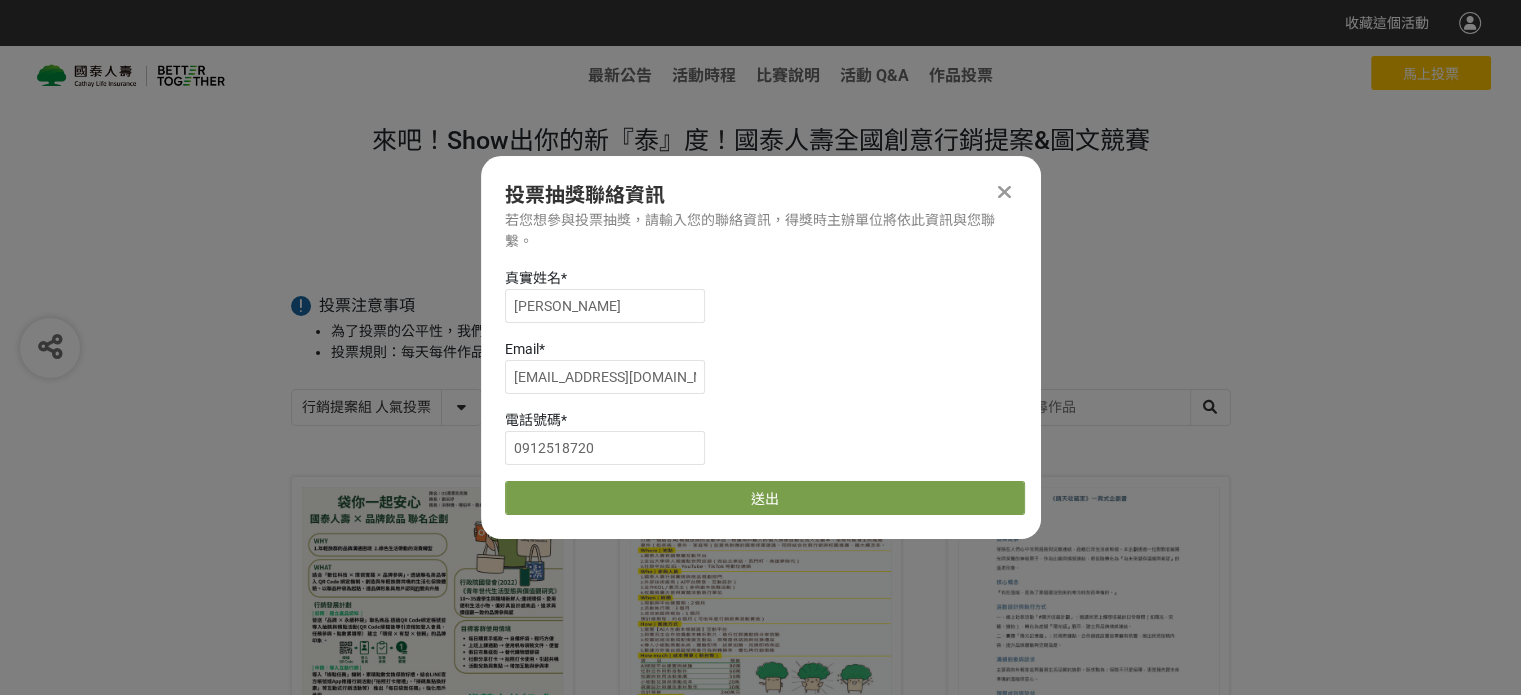 click at bounding box center [1004, 192] 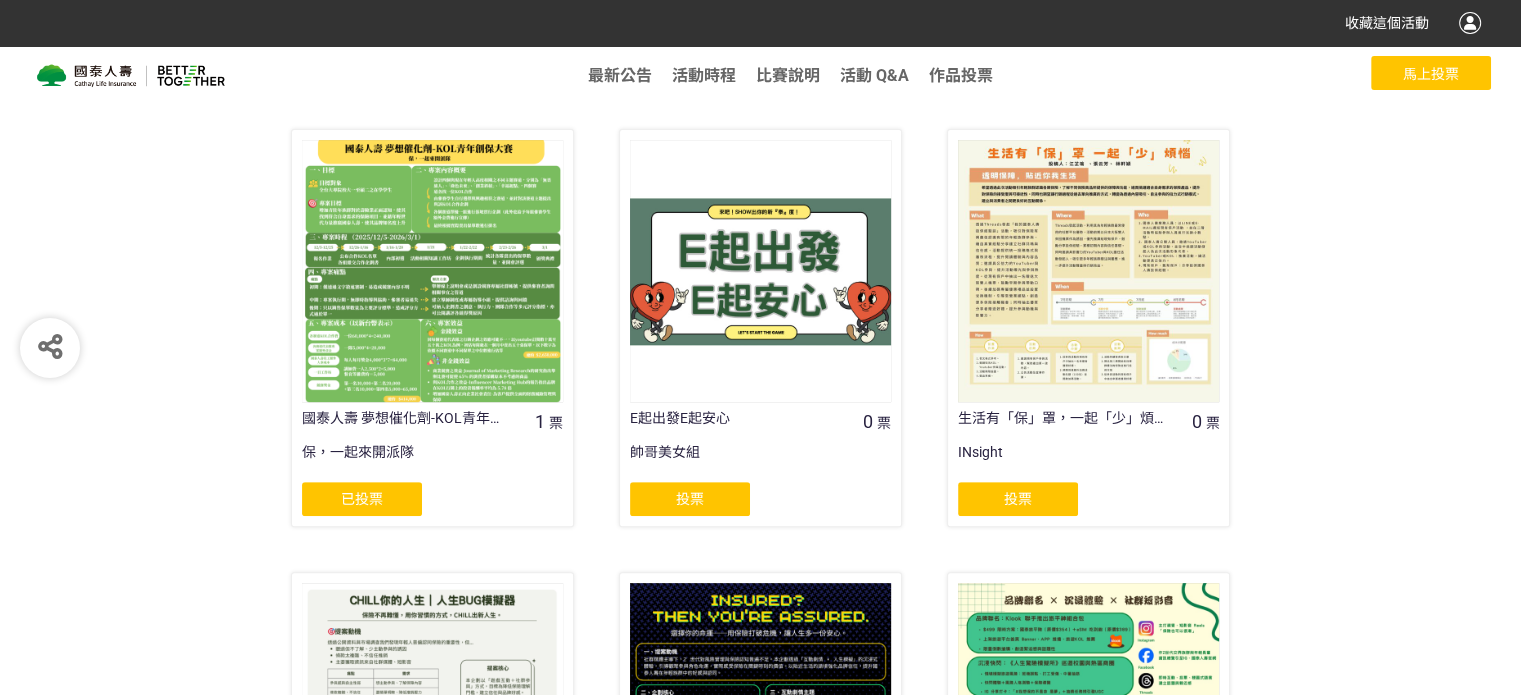 scroll, scrollTop: 800, scrollLeft: 0, axis: vertical 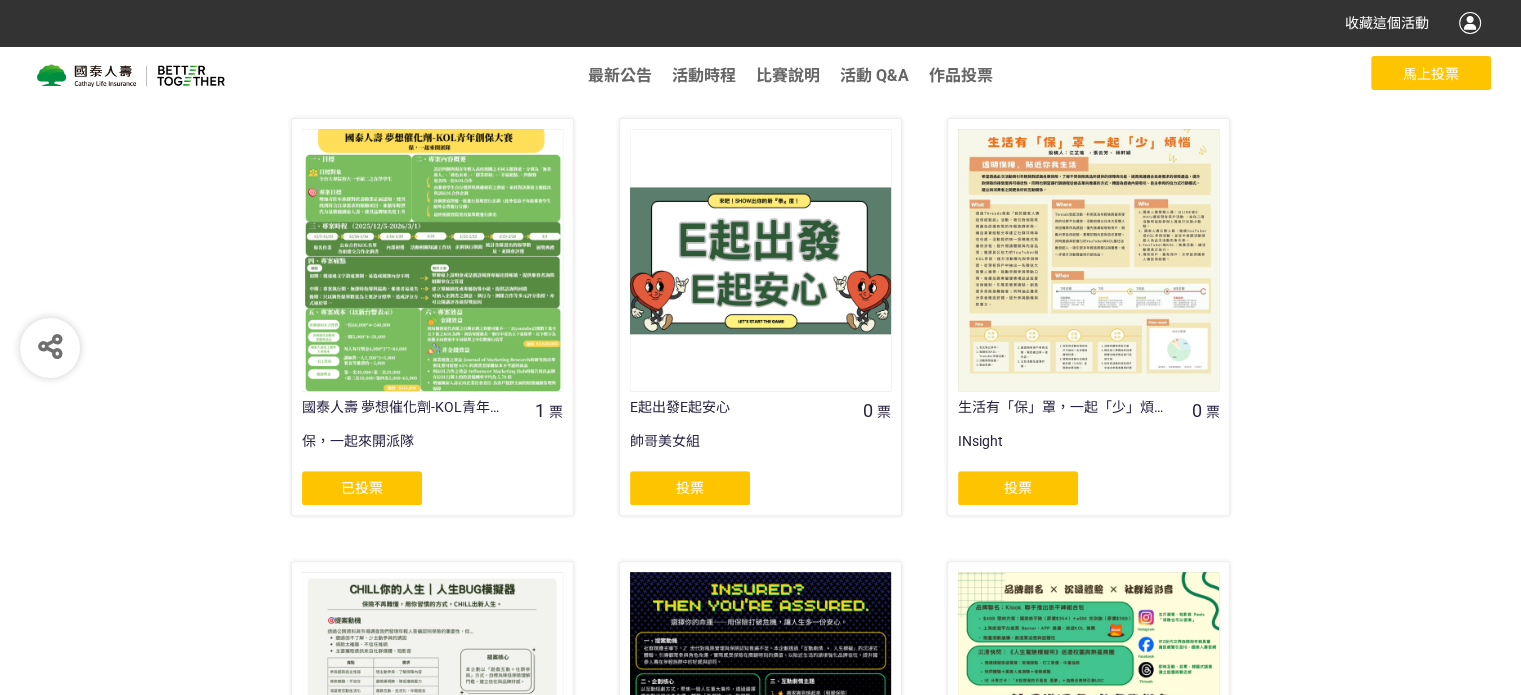 click on "投票" 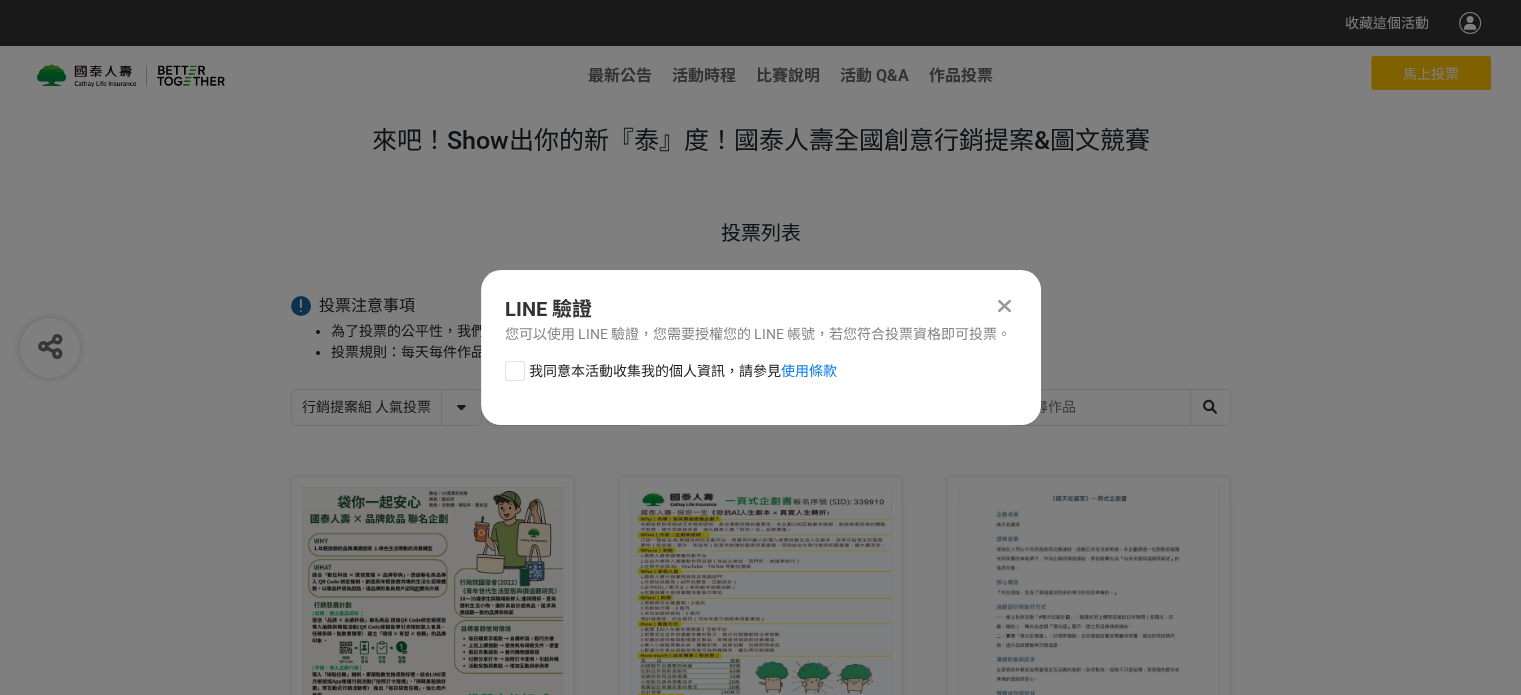 click at bounding box center (515, 371) 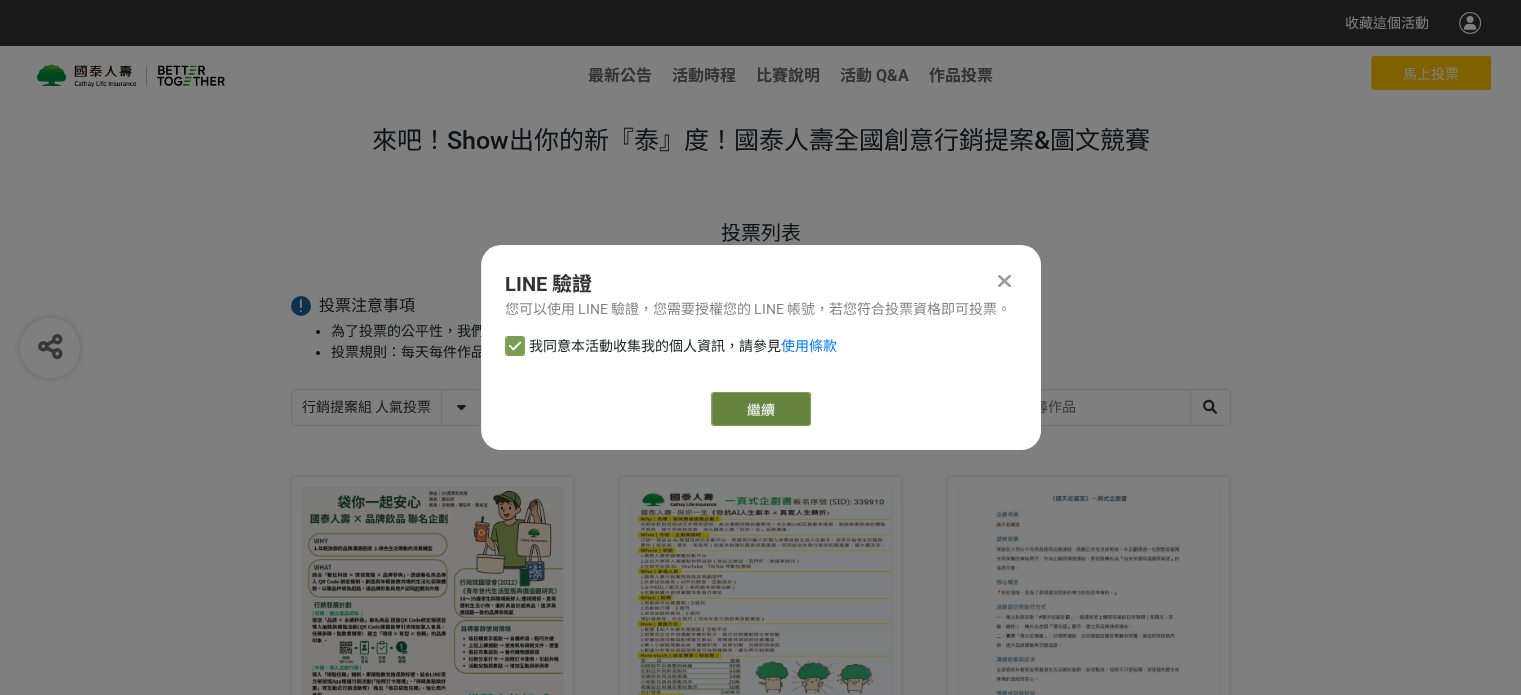 click on "繼續" at bounding box center [761, 409] 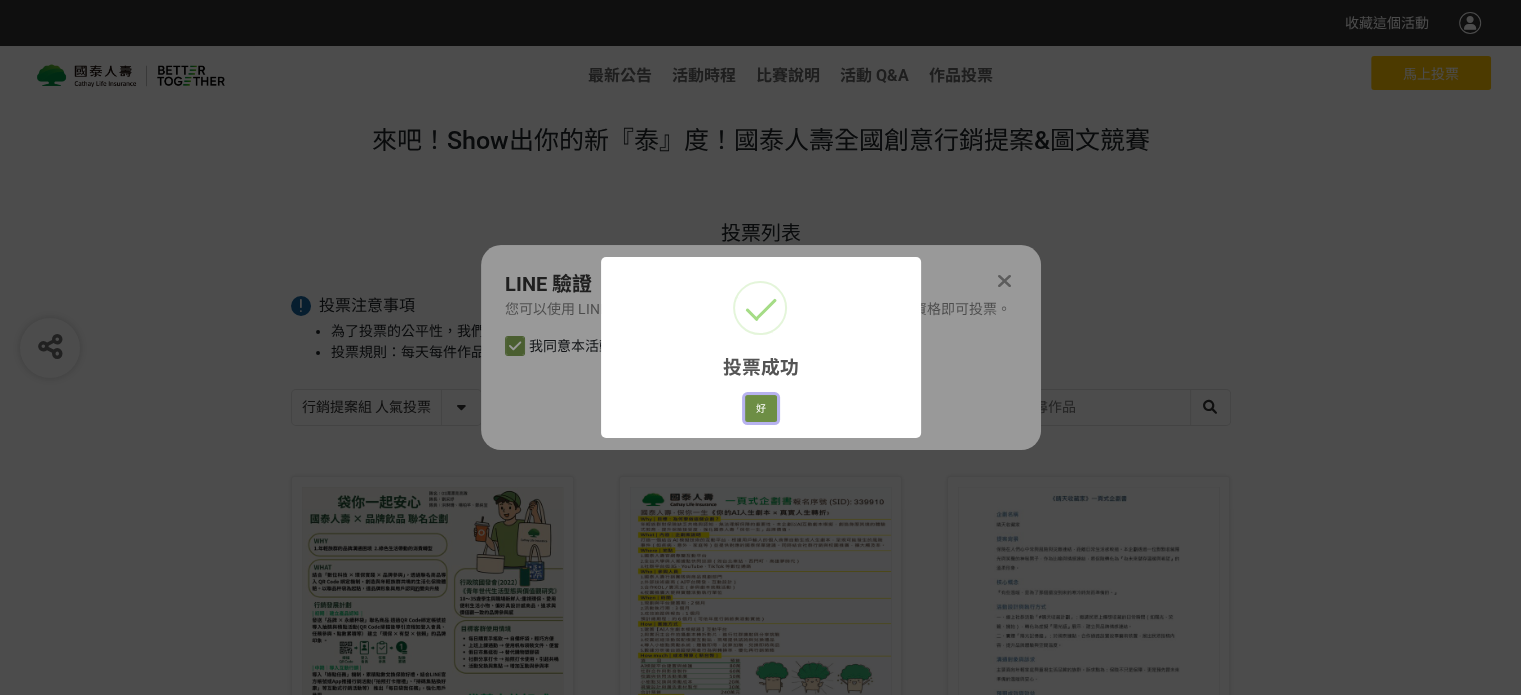 click on "好" at bounding box center (761, 409) 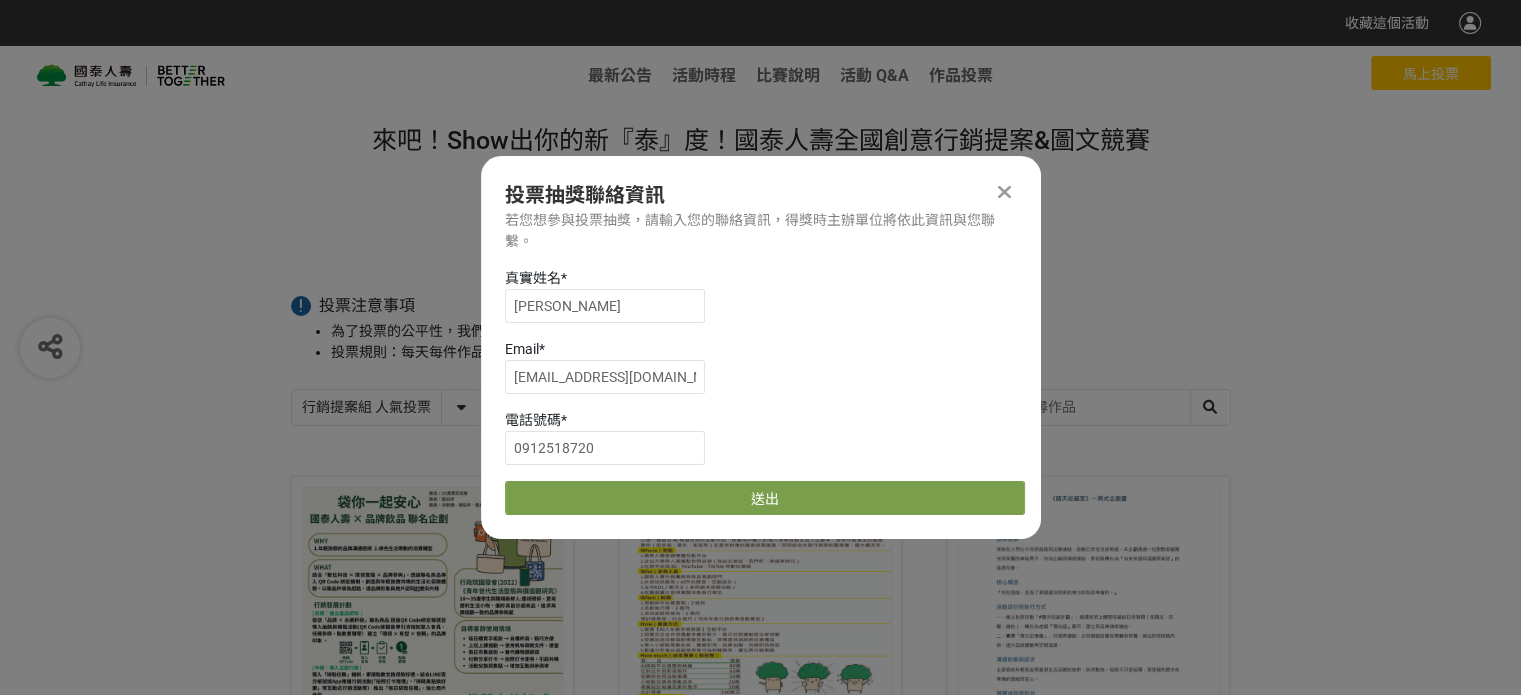 click at bounding box center [1004, 192] 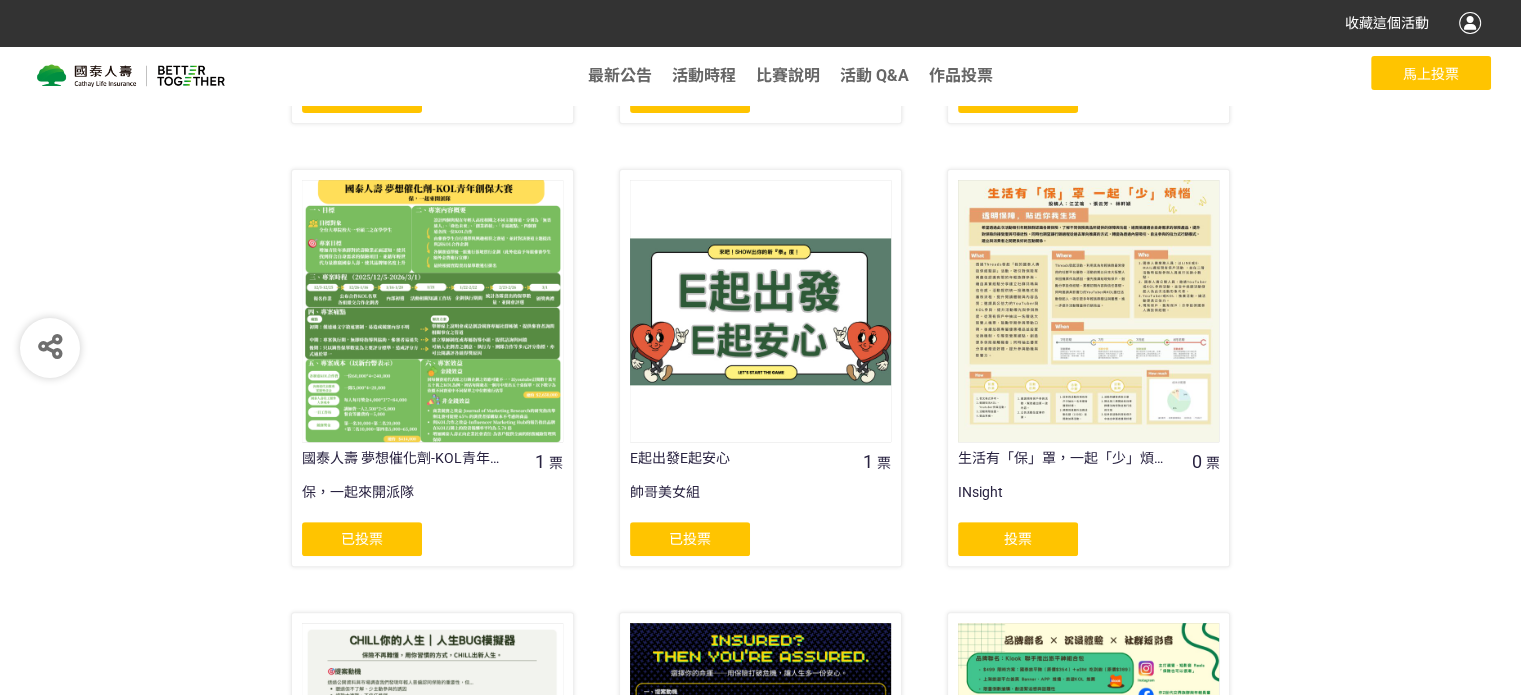 scroll, scrollTop: 800, scrollLeft: 0, axis: vertical 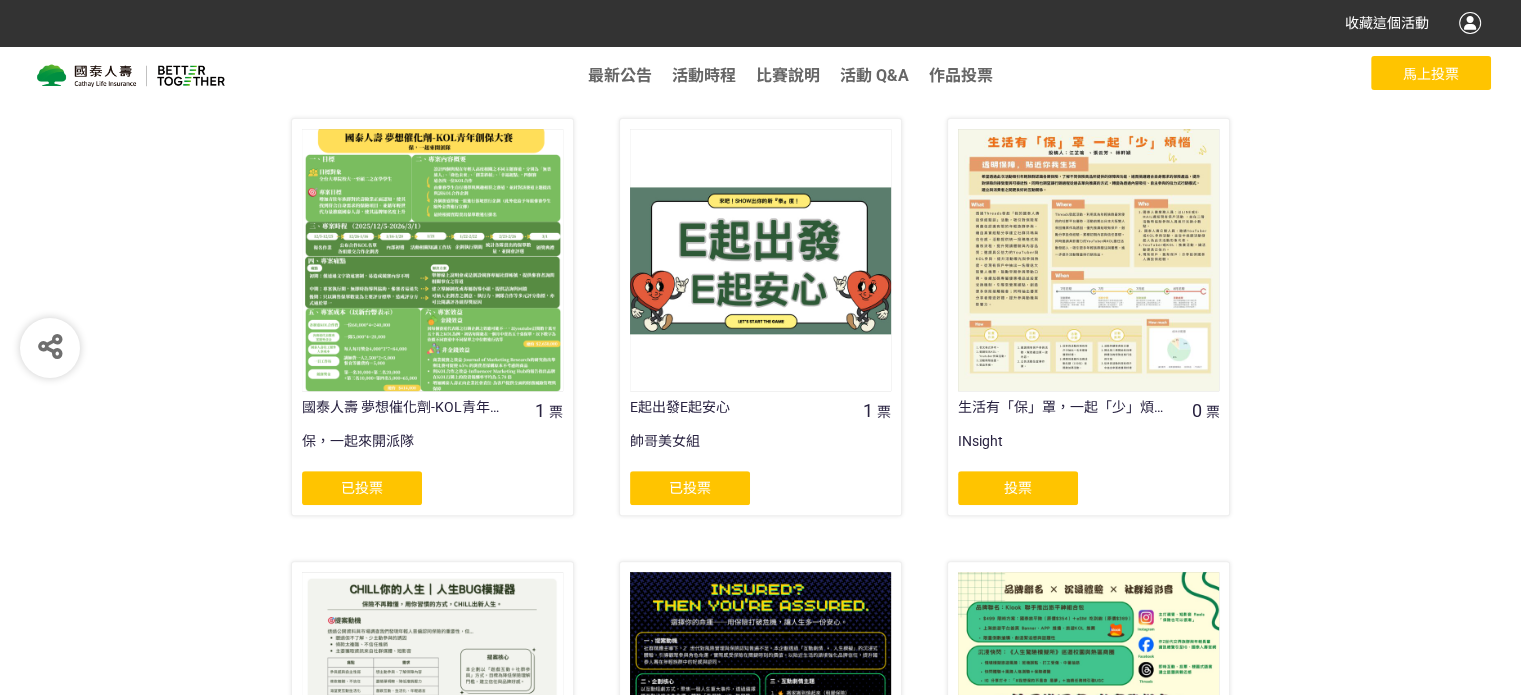 click on "投票" 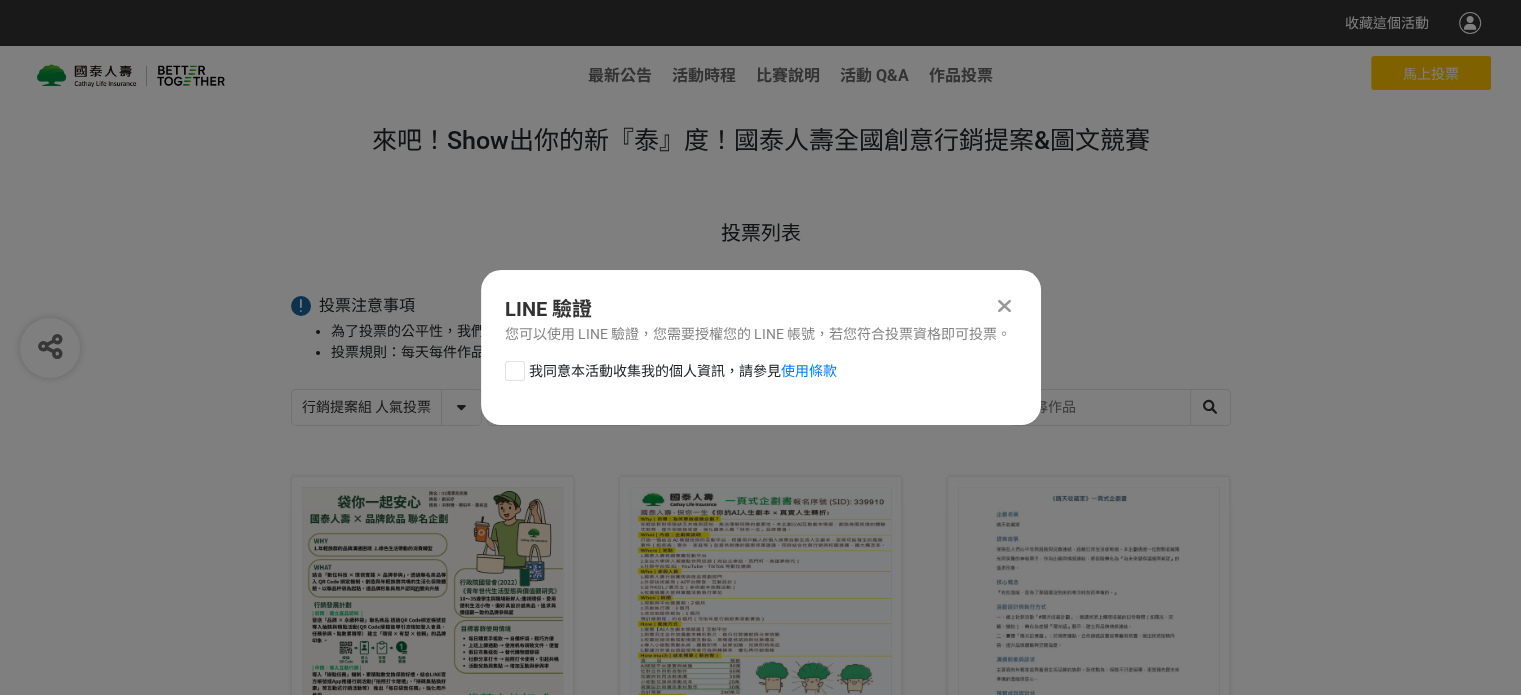 scroll, scrollTop: 0, scrollLeft: 0, axis: both 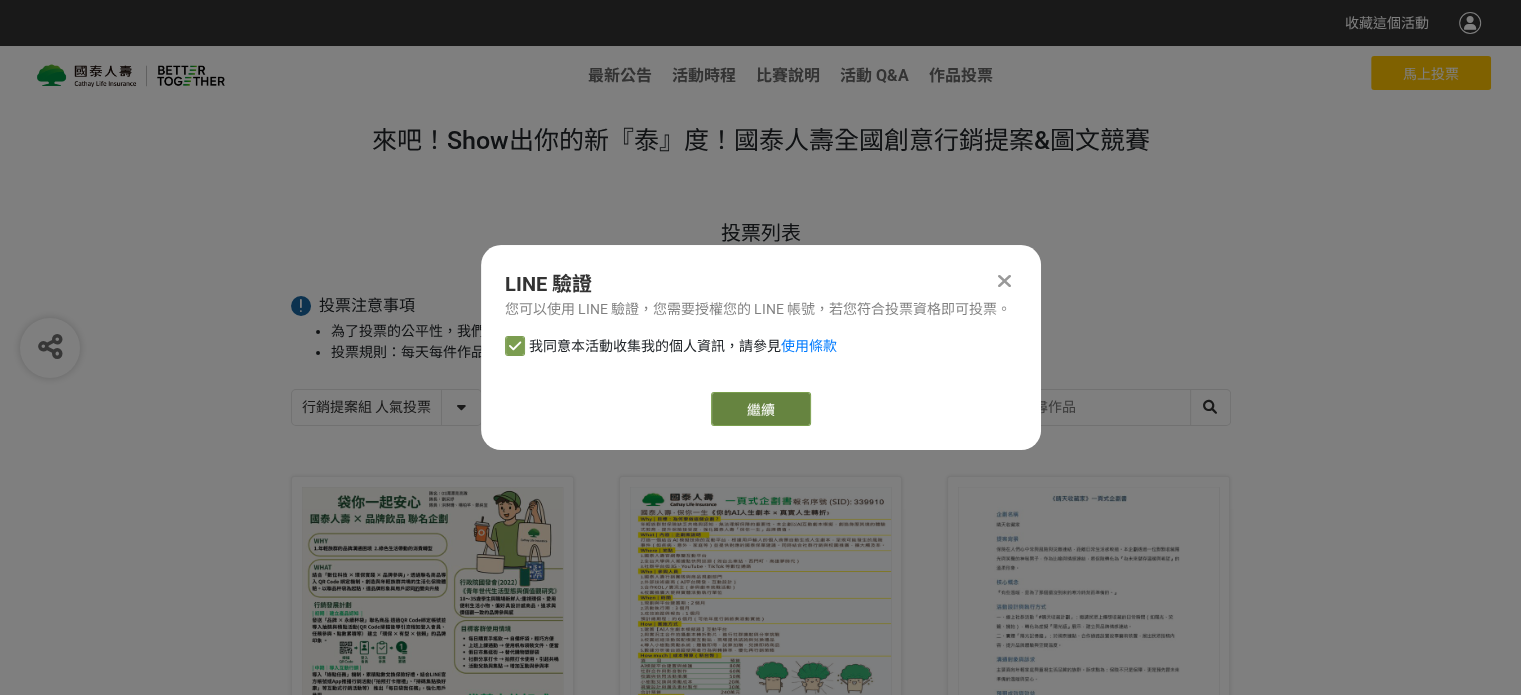 click on "繼續" at bounding box center [761, 409] 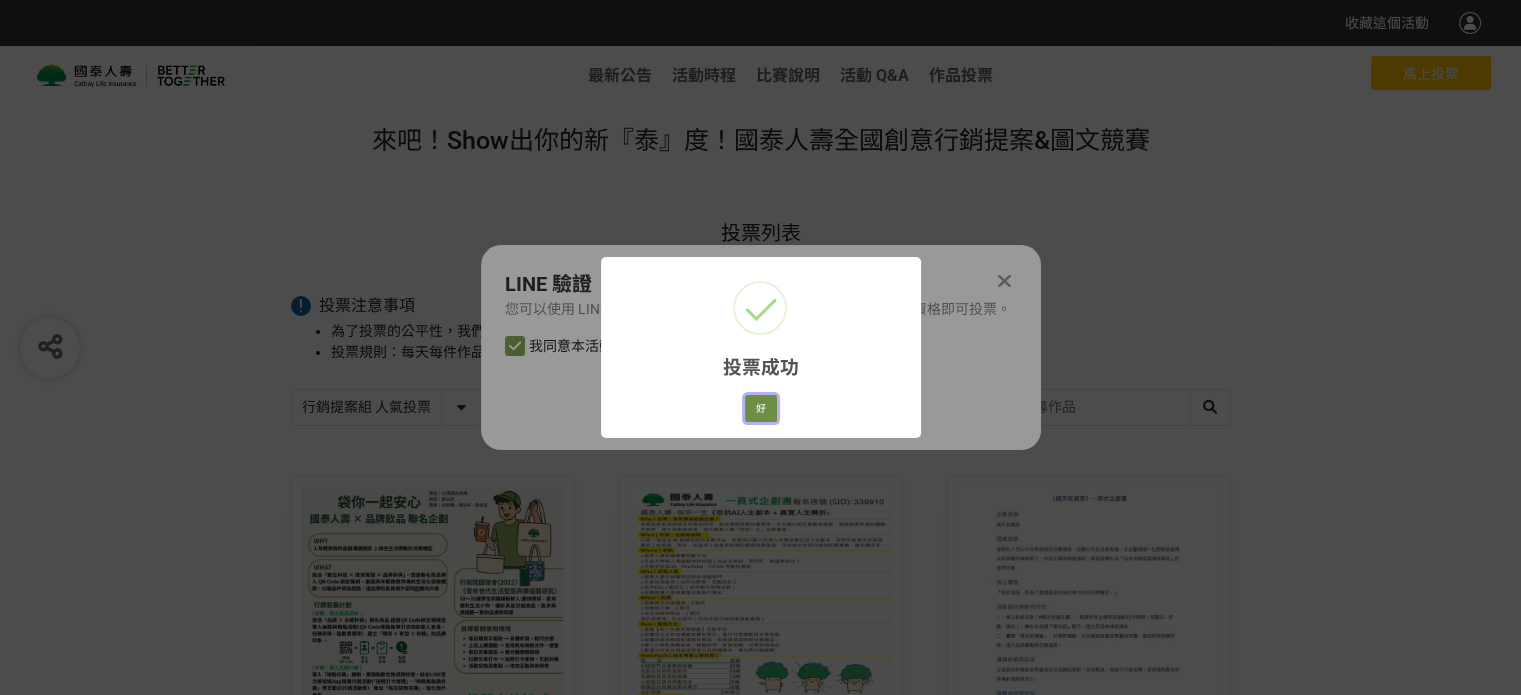 click on "好" at bounding box center [761, 409] 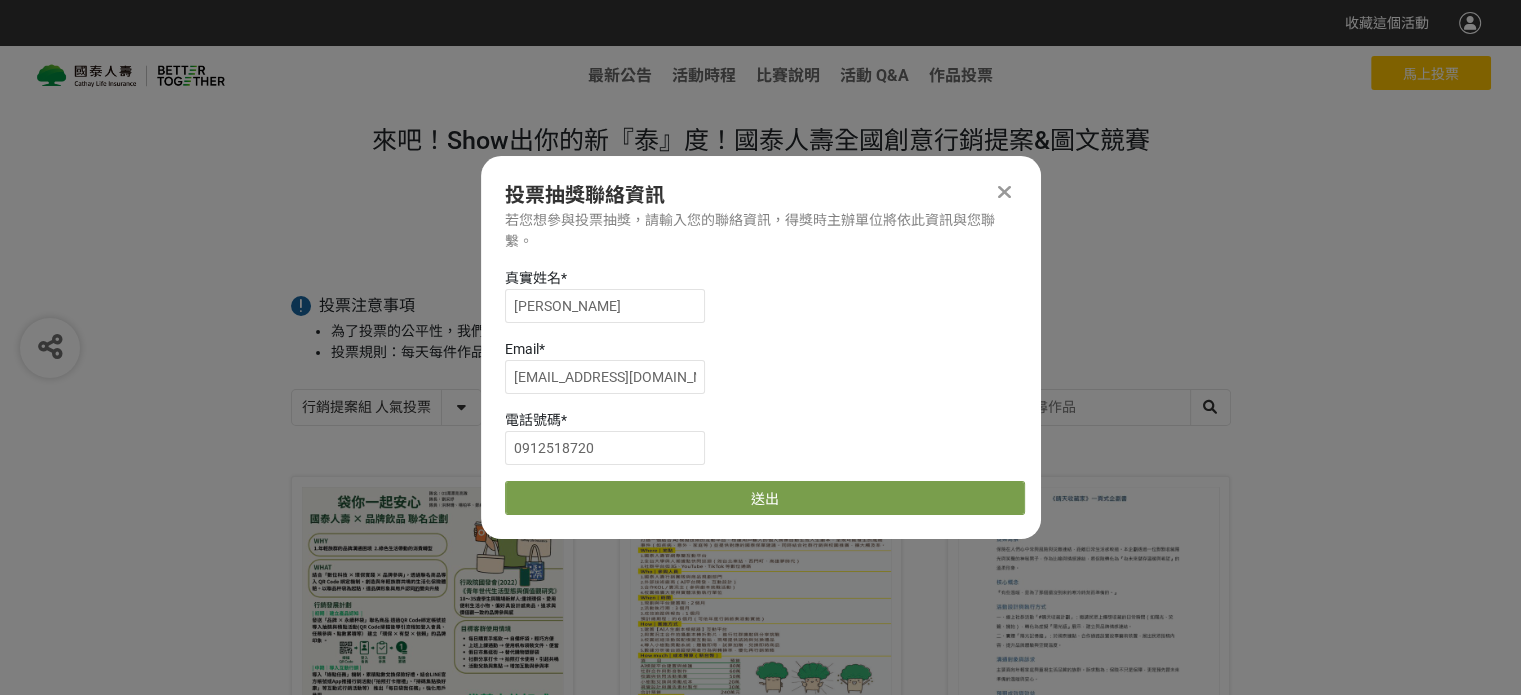 click at bounding box center (1004, 192) 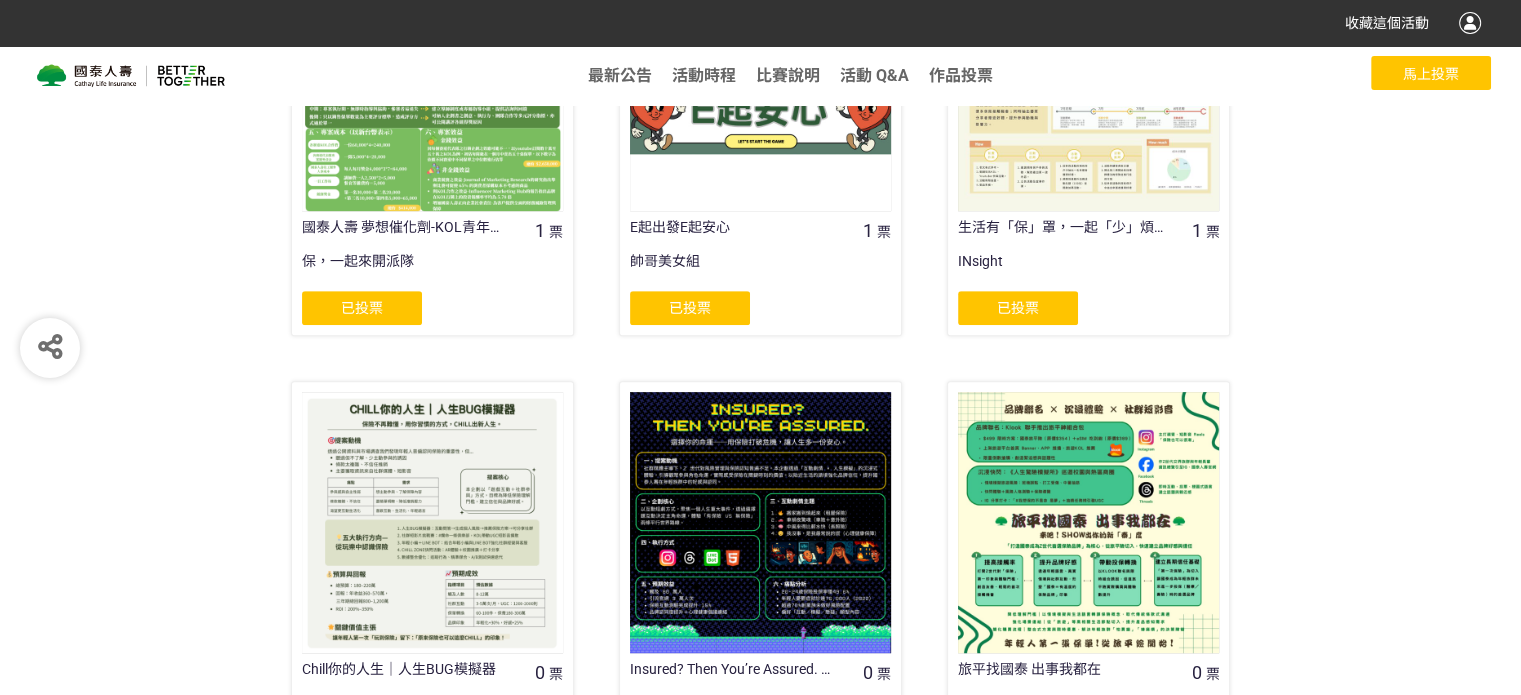 scroll, scrollTop: 1100, scrollLeft: 0, axis: vertical 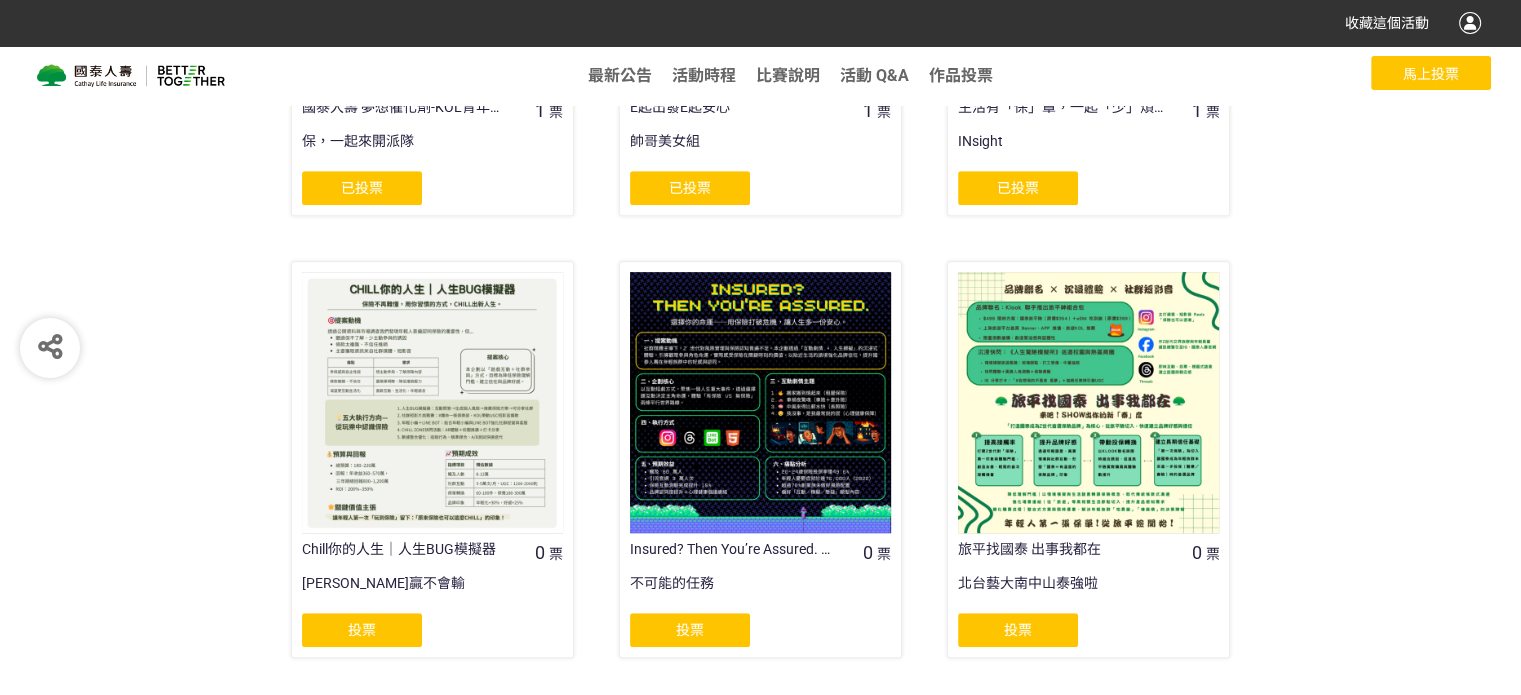 click on "投票" at bounding box center (362, 630) 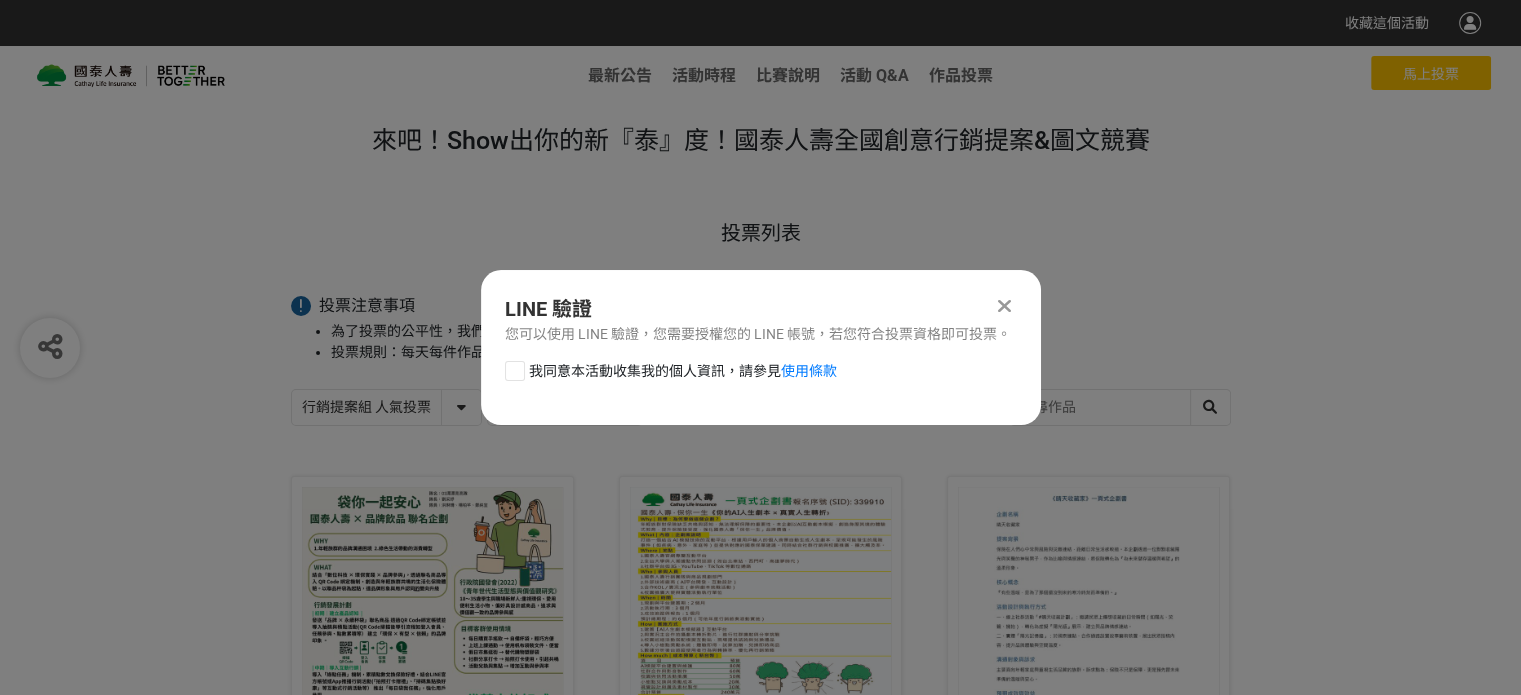 scroll, scrollTop: 0, scrollLeft: 0, axis: both 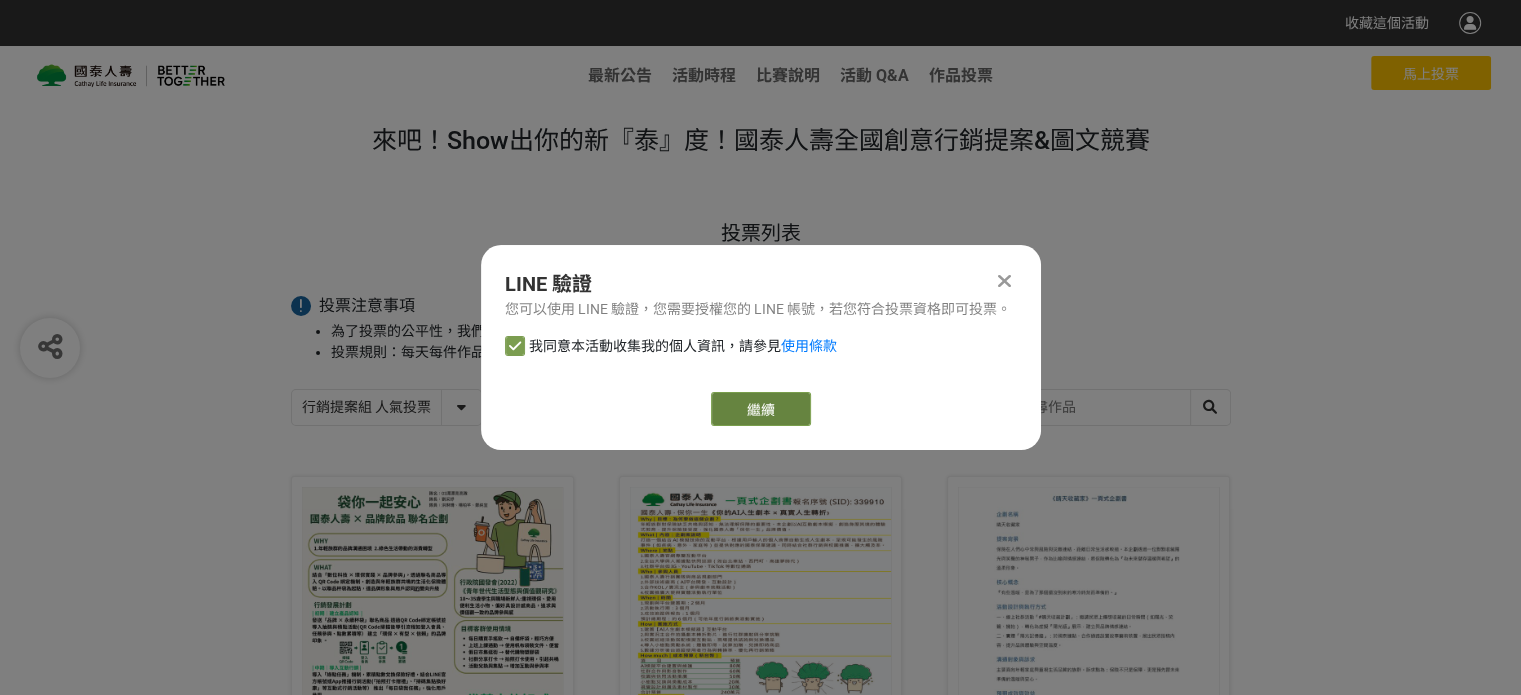 click on "繼續" at bounding box center [761, 409] 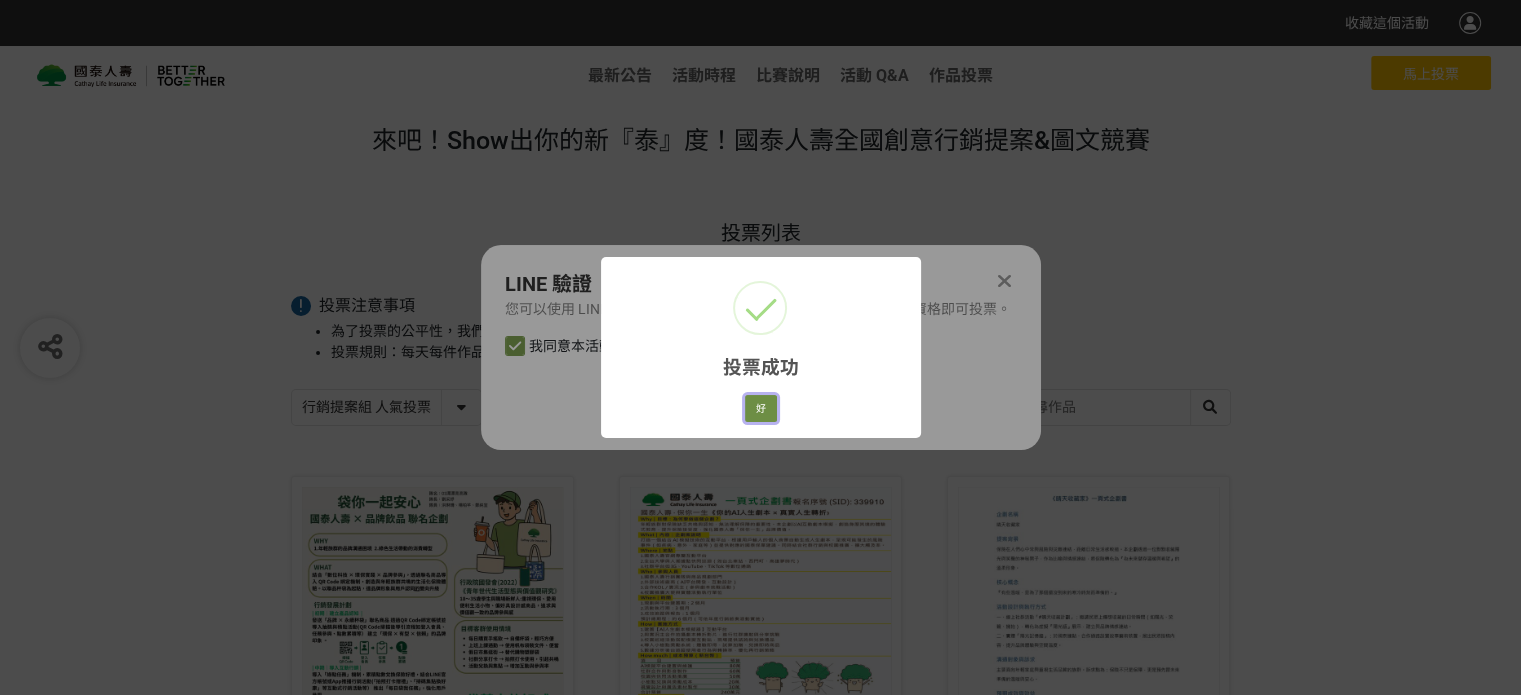 click on "好" at bounding box center [761, 409] 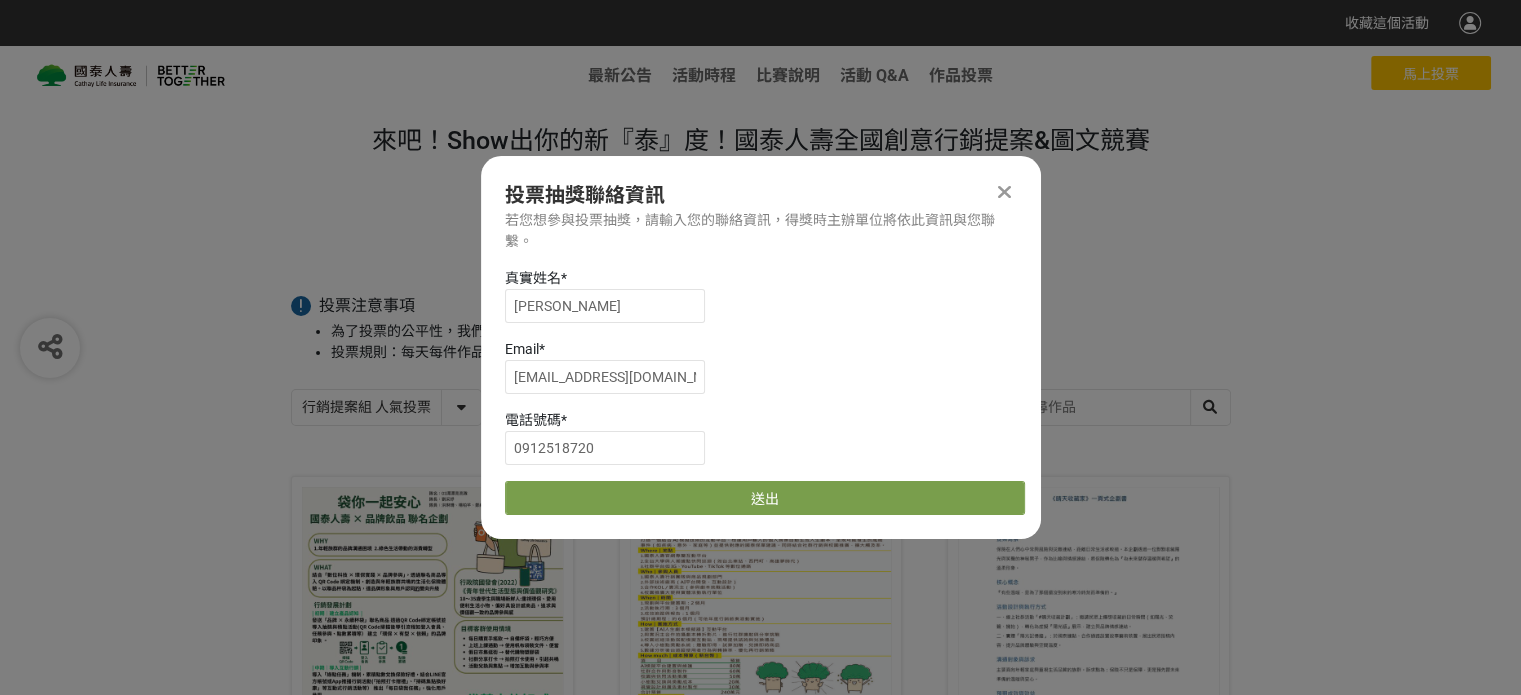 click at bounding box center [1004, 192] 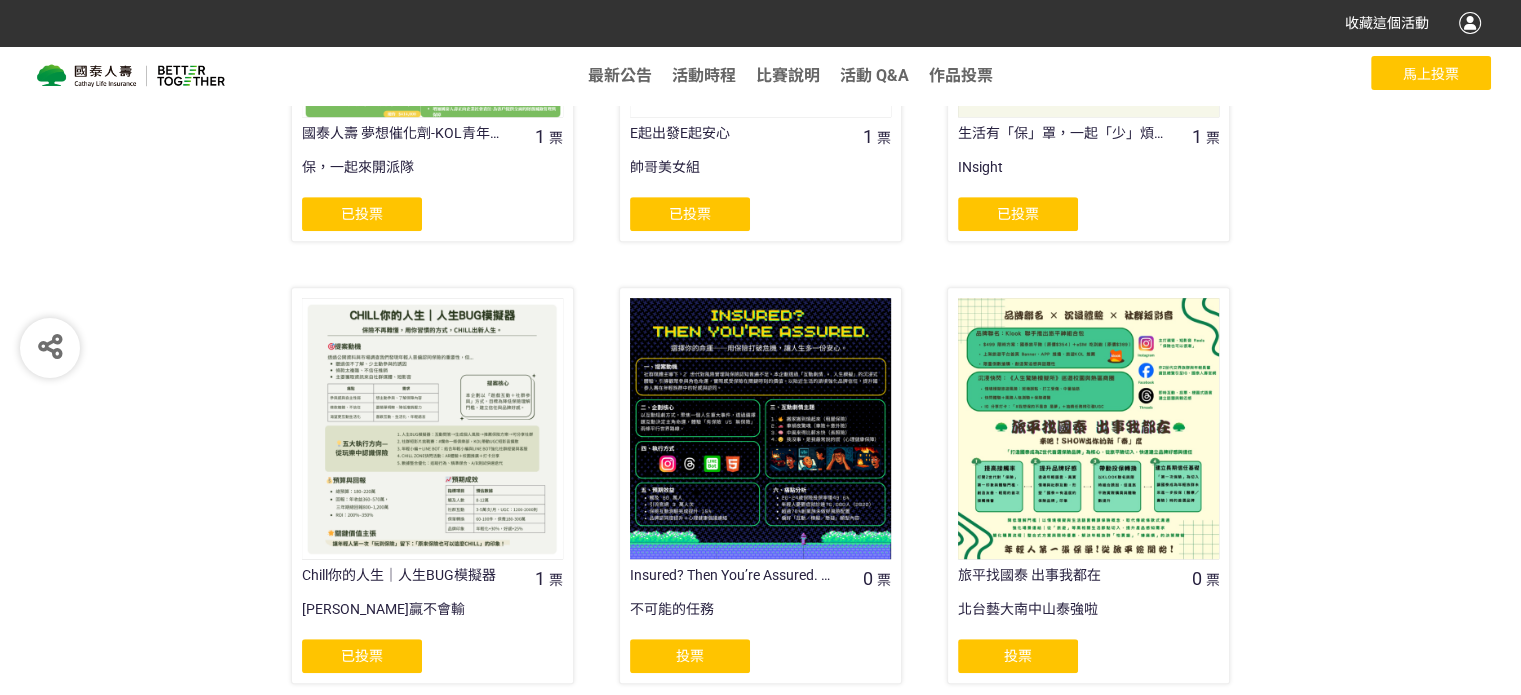 scroll, scrollTop: 1100, scrollLeft: 0, axis: vertical 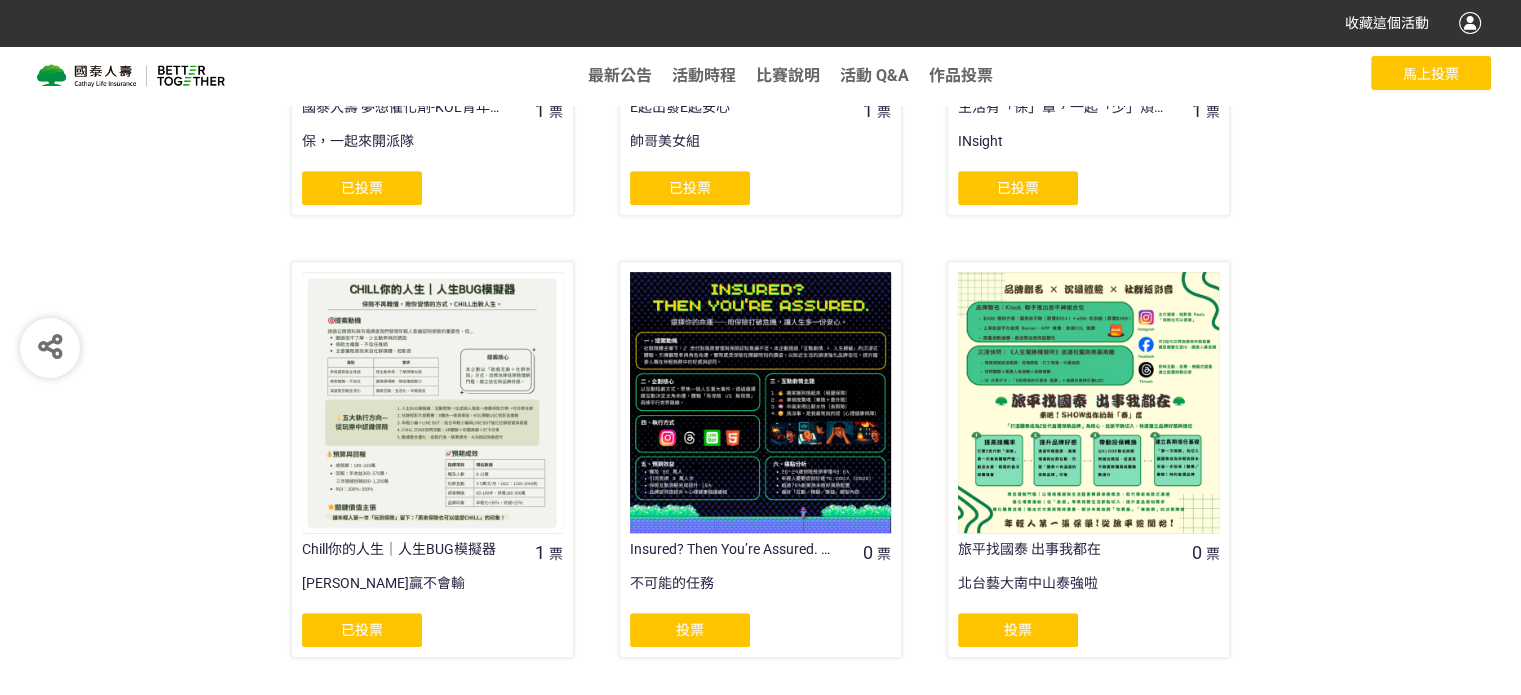 click on "投票" 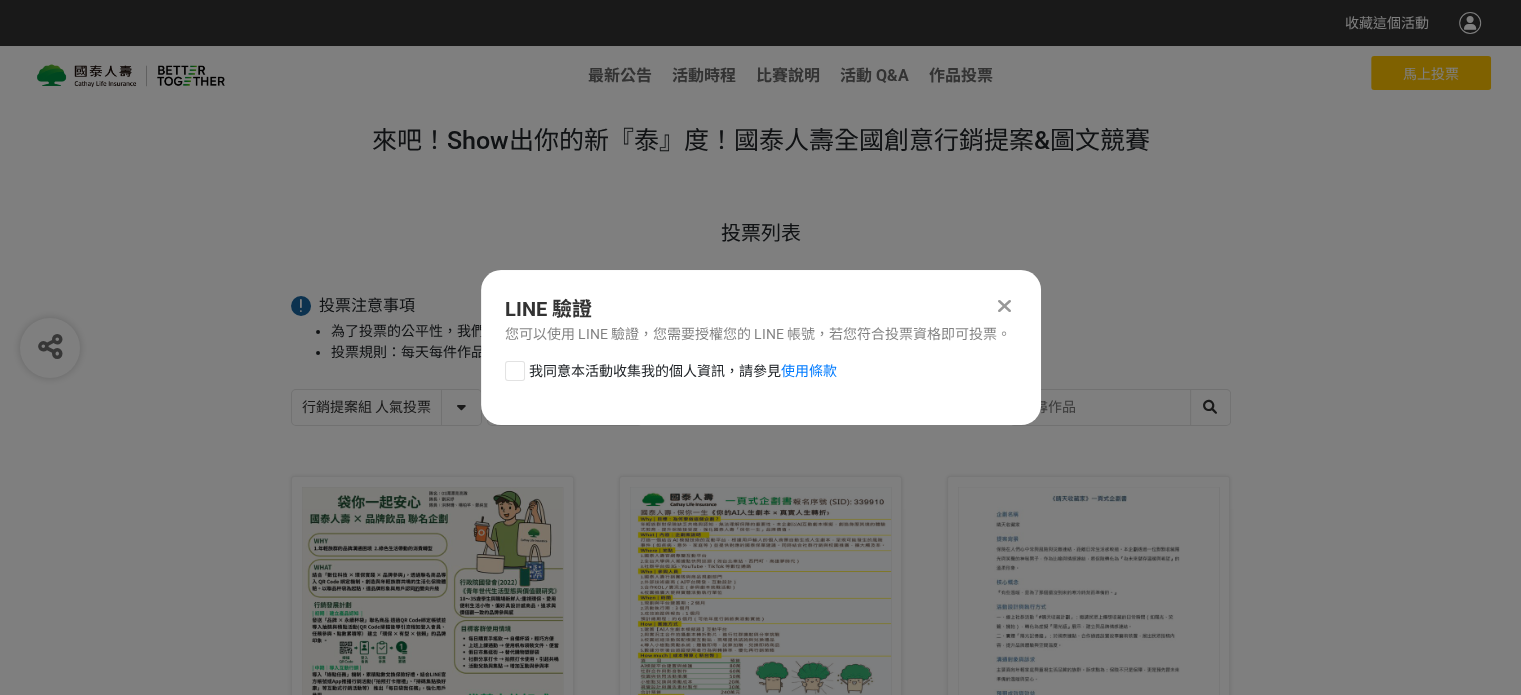 scroll, scrollTop: 0, scrollLeft: 0, axis: both 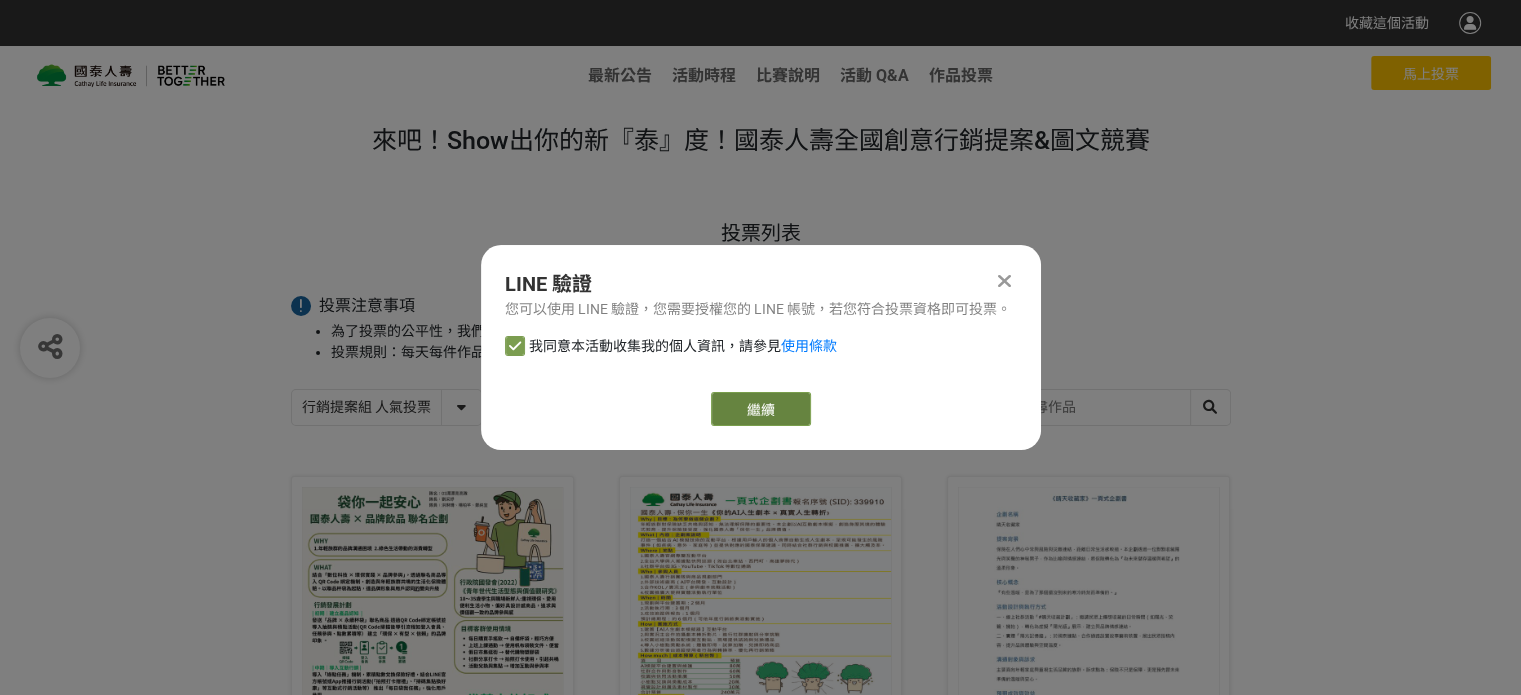 click on "繼續" at bounding box center [761, 409] 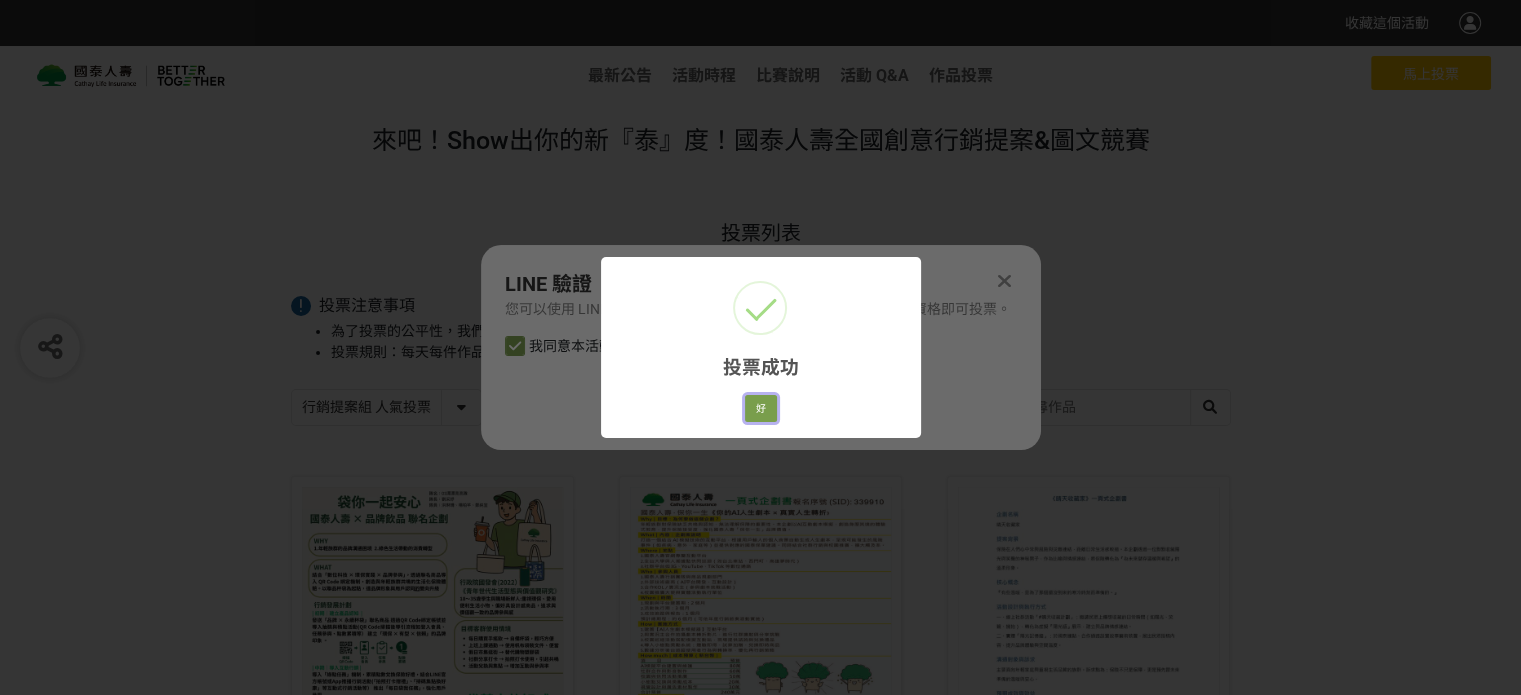 click on "好" at bounding box center [761, 409] 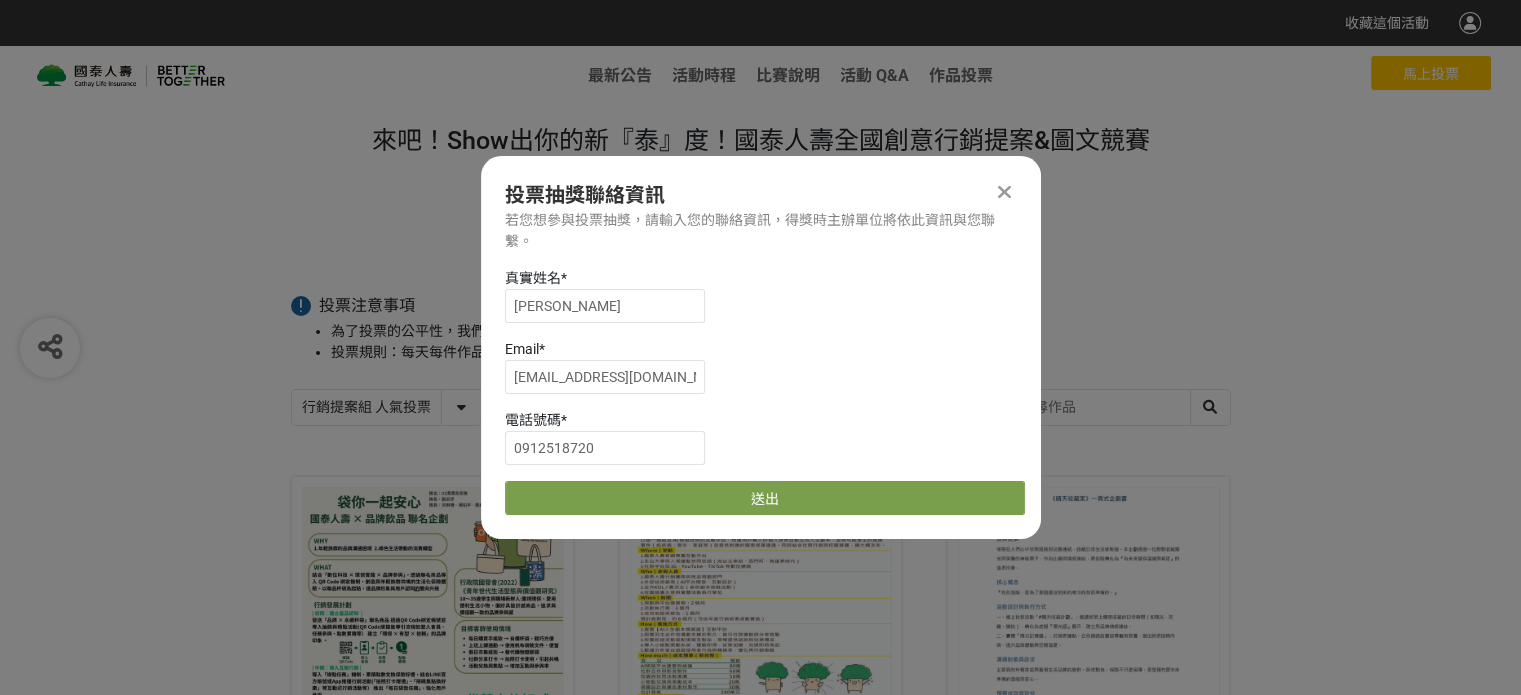 click at bounding box center [1005, 192] 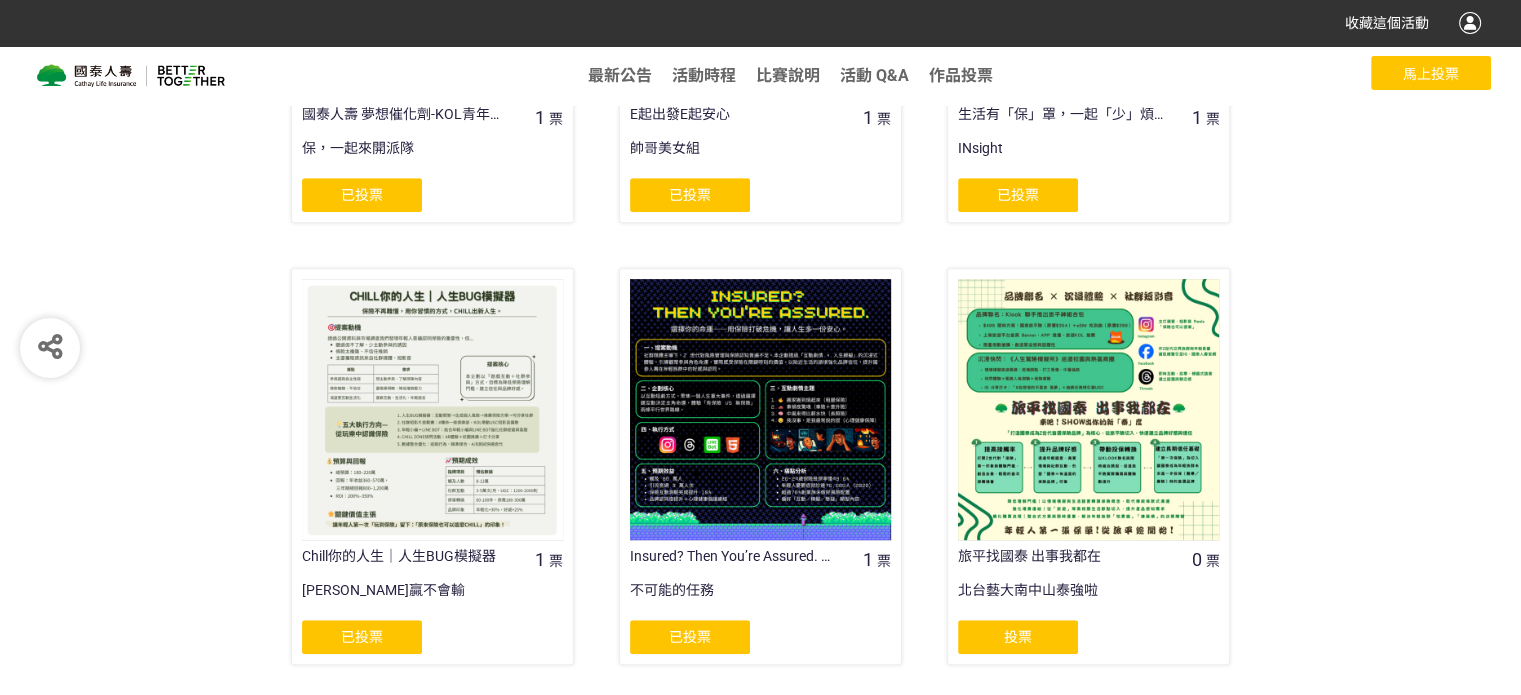 scroll, scrollTop: 1100, scrollLeft: 0, axis: vertical 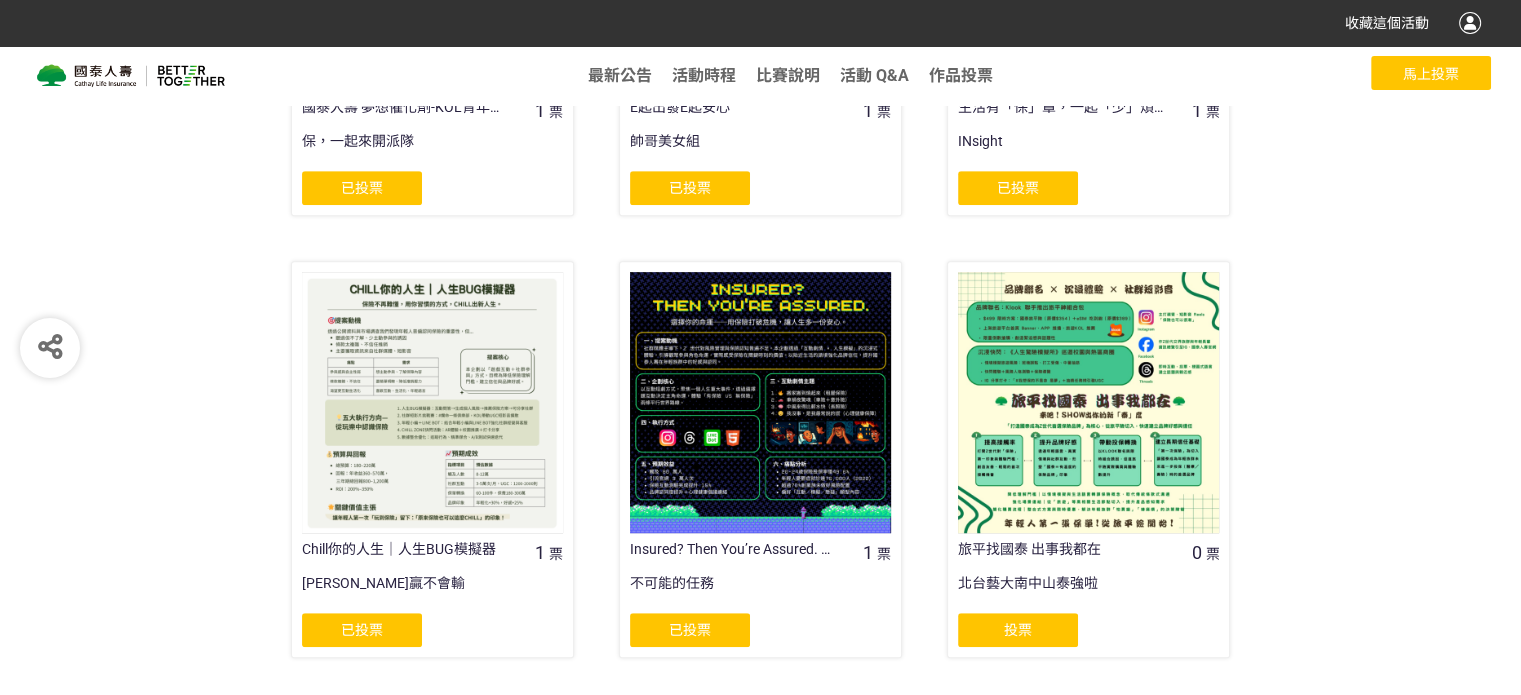 click on "投票" at bounding box center (1018, 630) 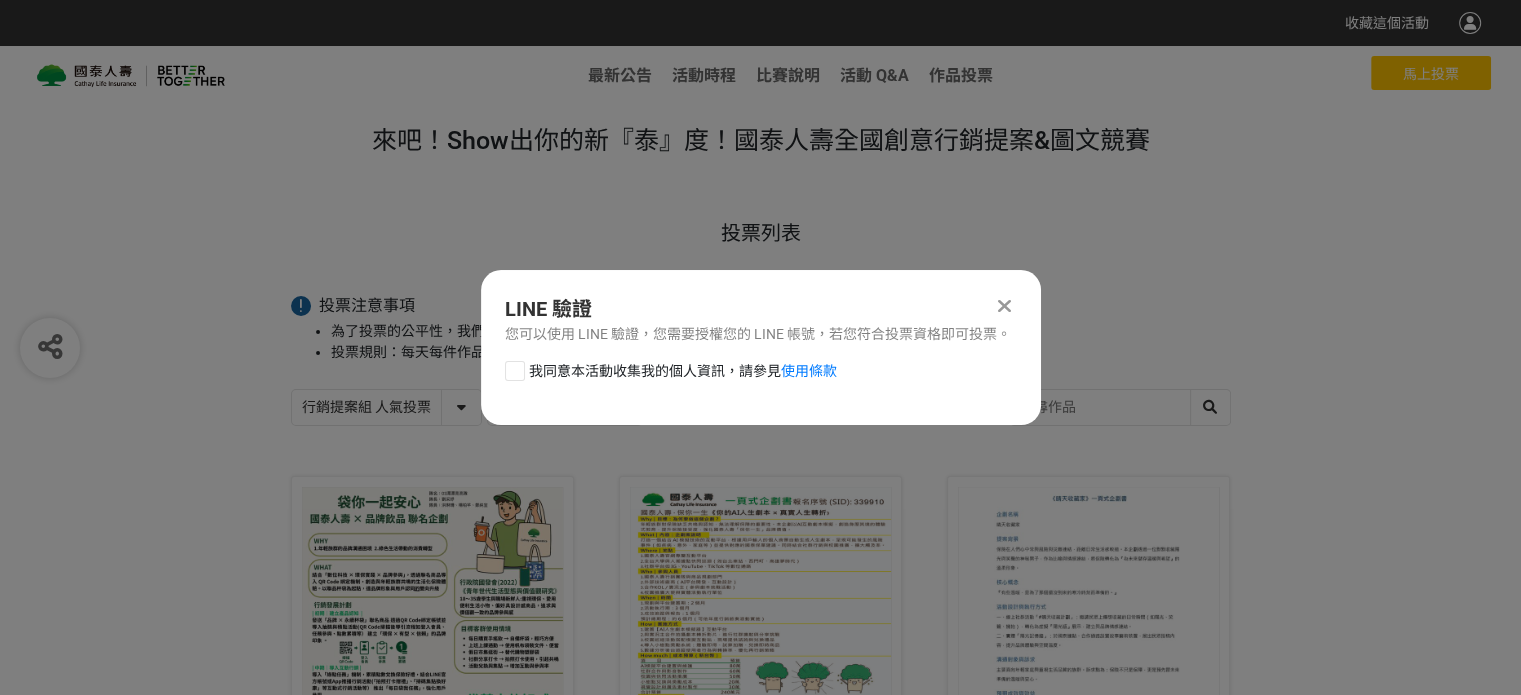 click on "我同意本活動收集我的個人資訊，請參見  使用條款" at bounding box center (761, 381) 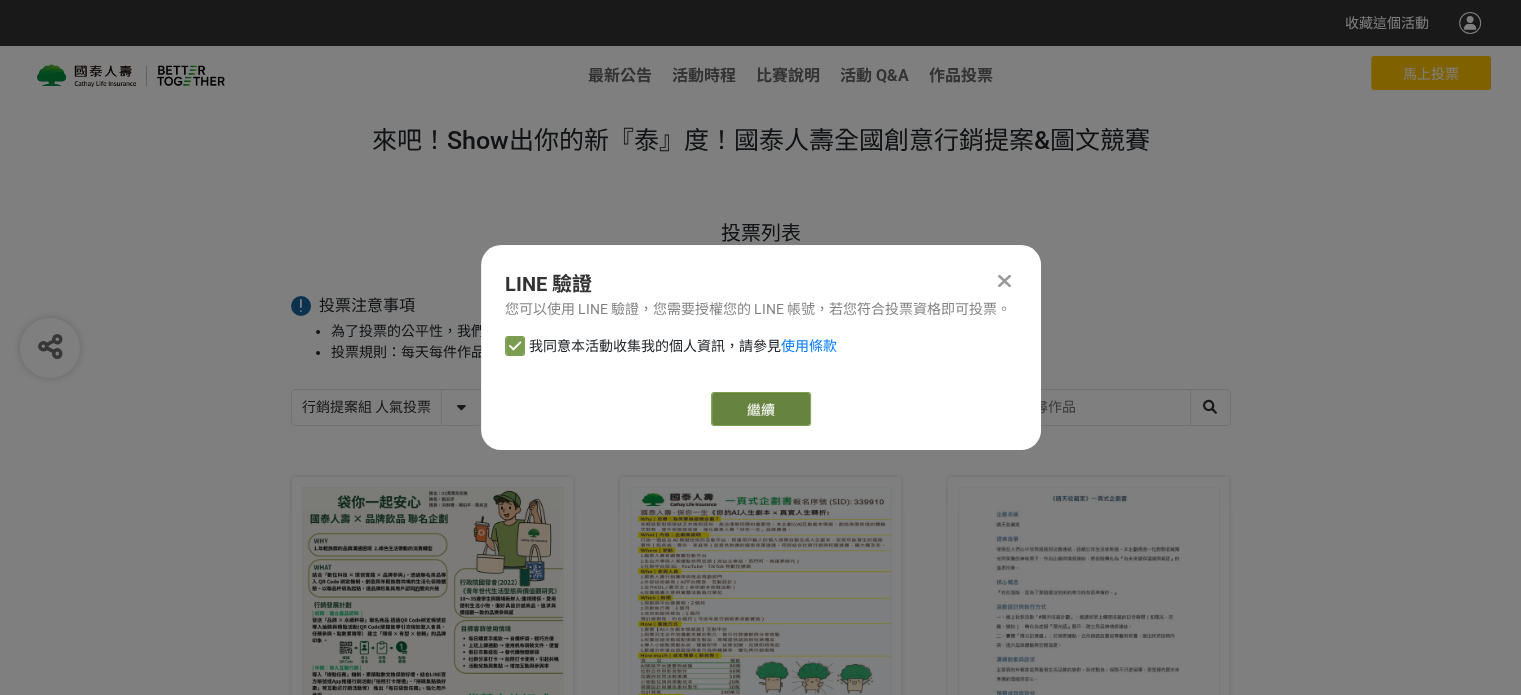 click on "繼續" at bounding box center [761, 409] 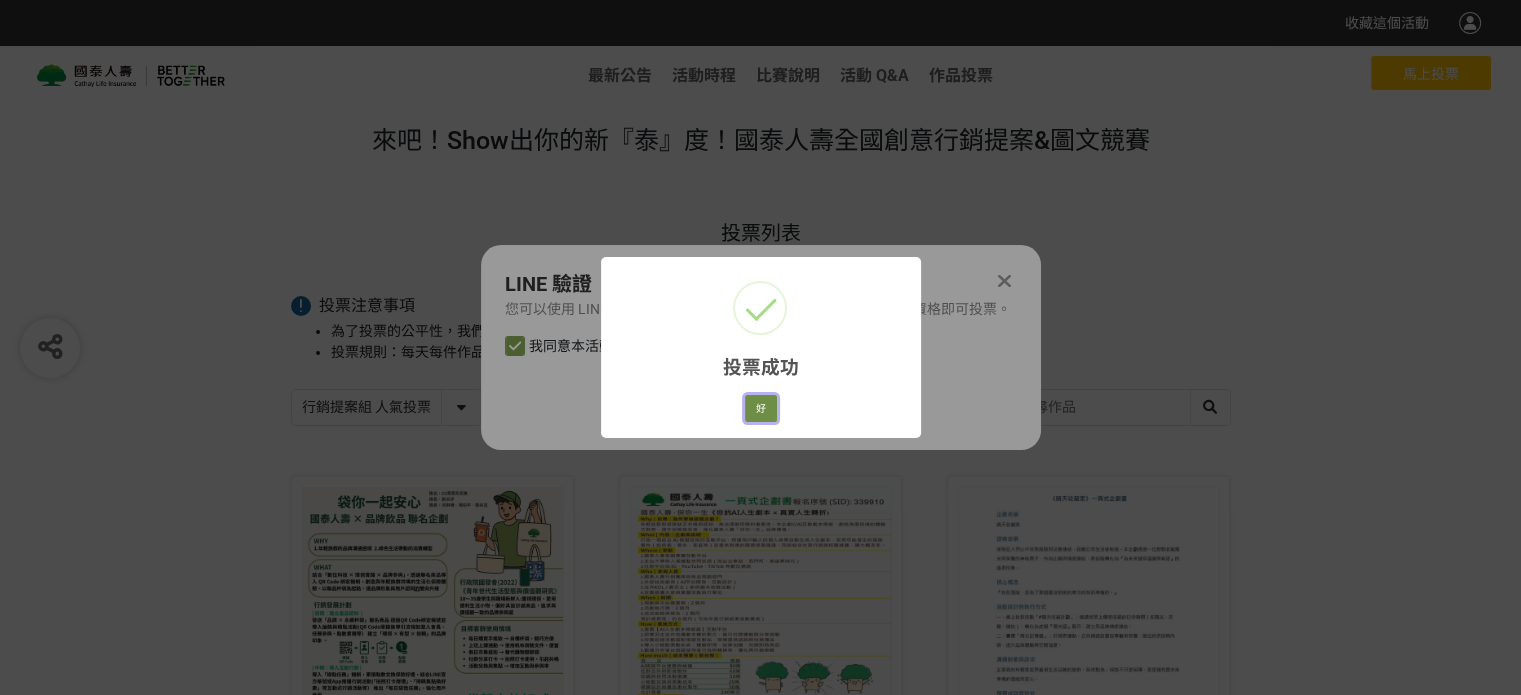 click on "好" at bounding box center [761, 409] 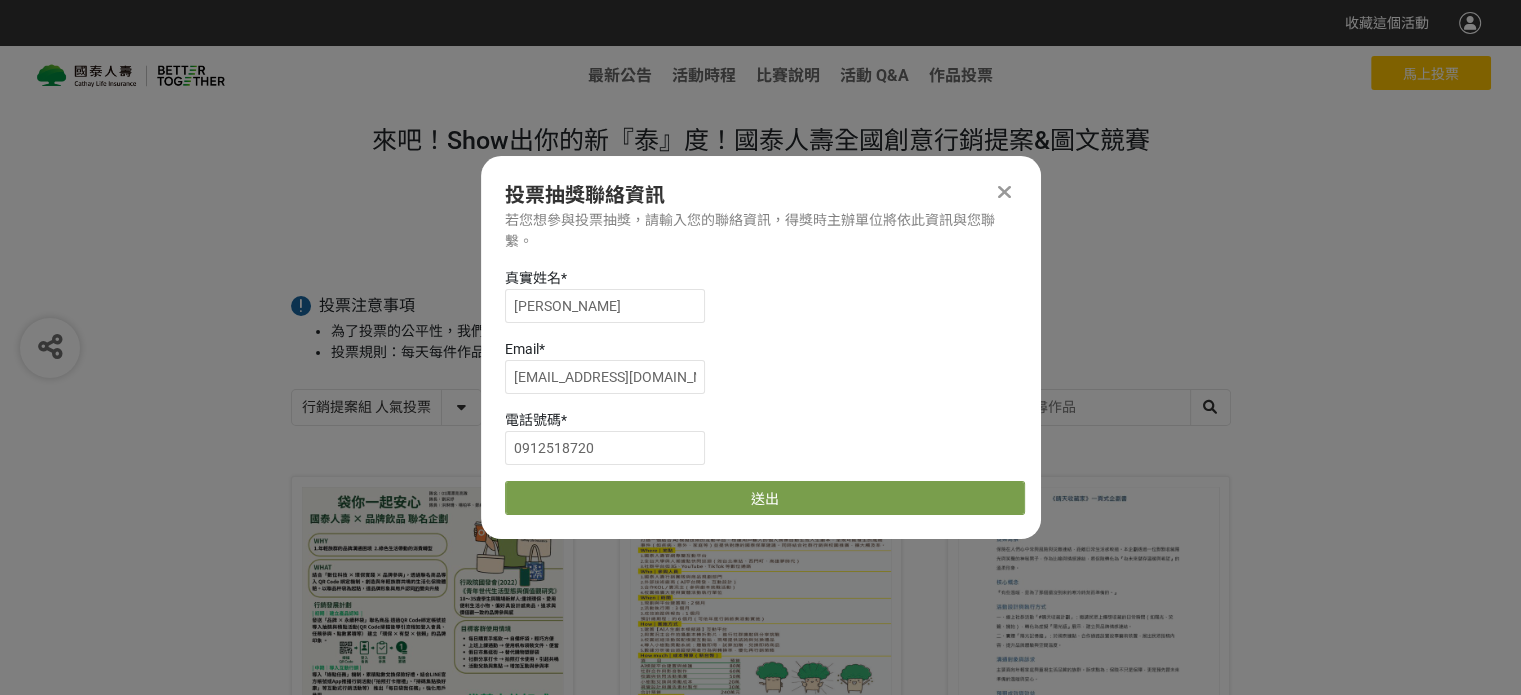click at bounding box center [1004, 192] 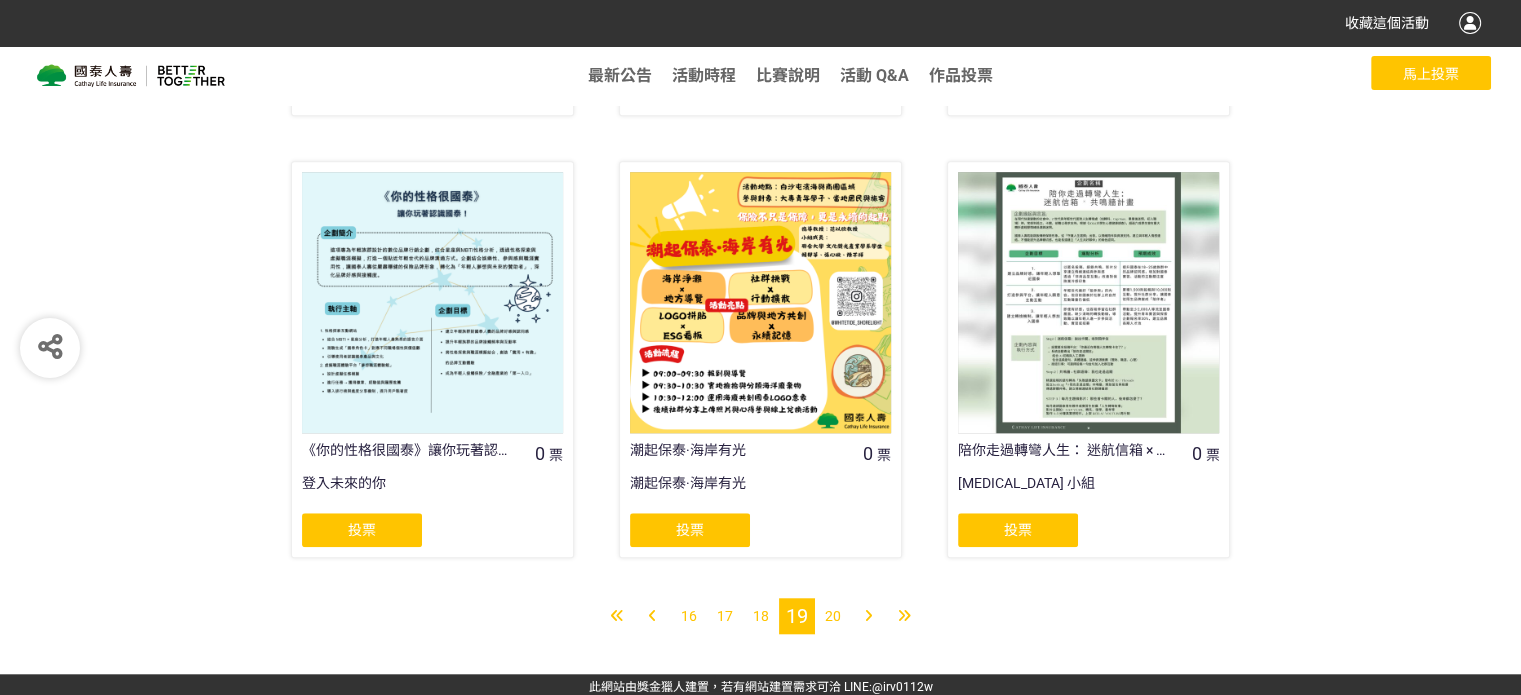 scroll, scrollTop: 1646, scrollLeft: 0, axis: vertical 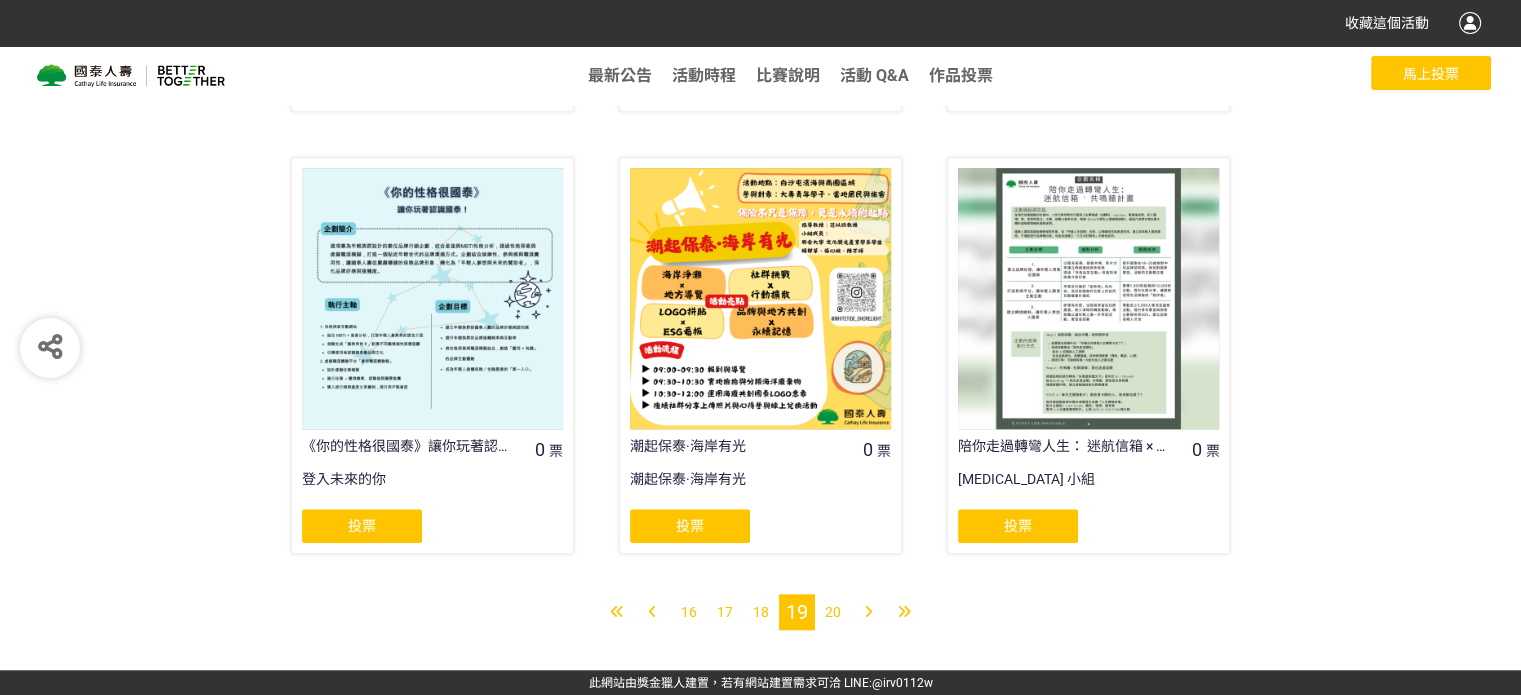 click on "投票" at bounding box center (362, 526) 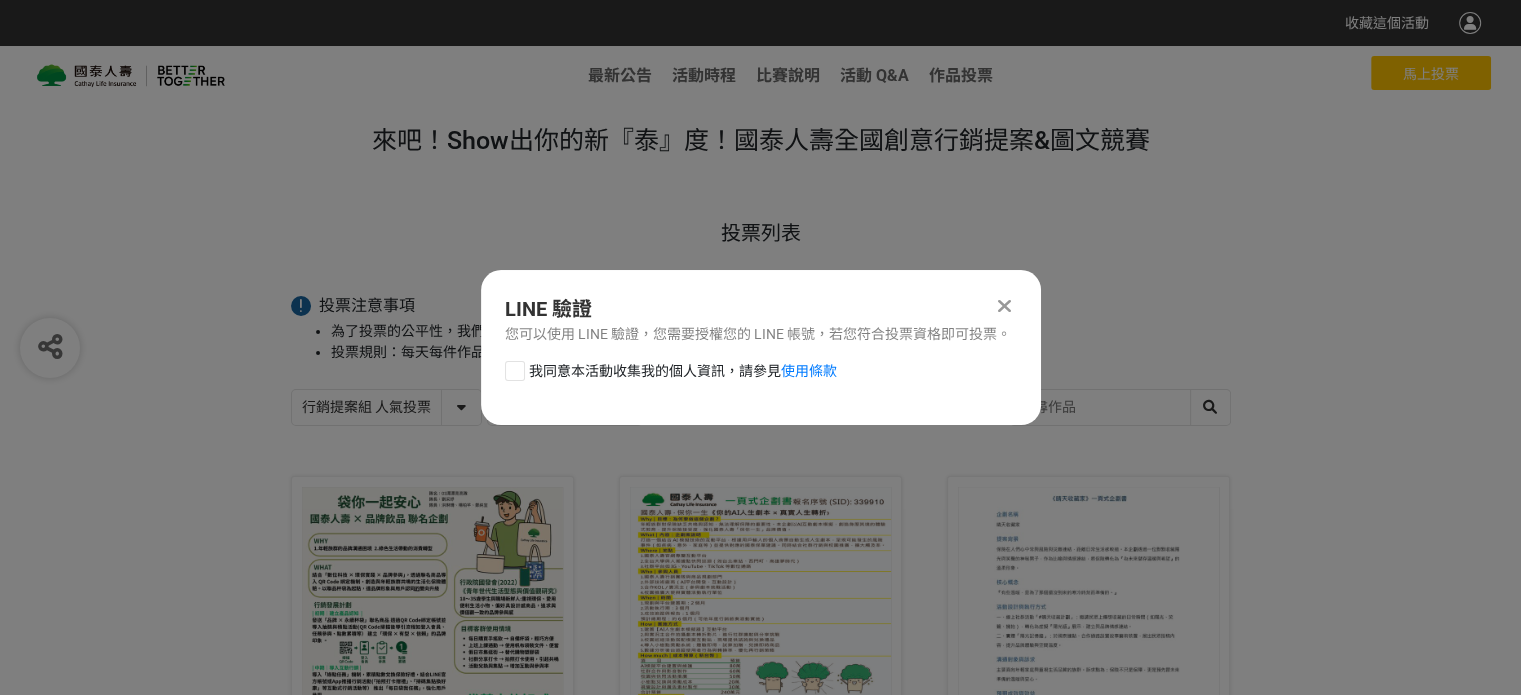 scroll, scrollTop: 0, scrollLeft: 0, axis: both 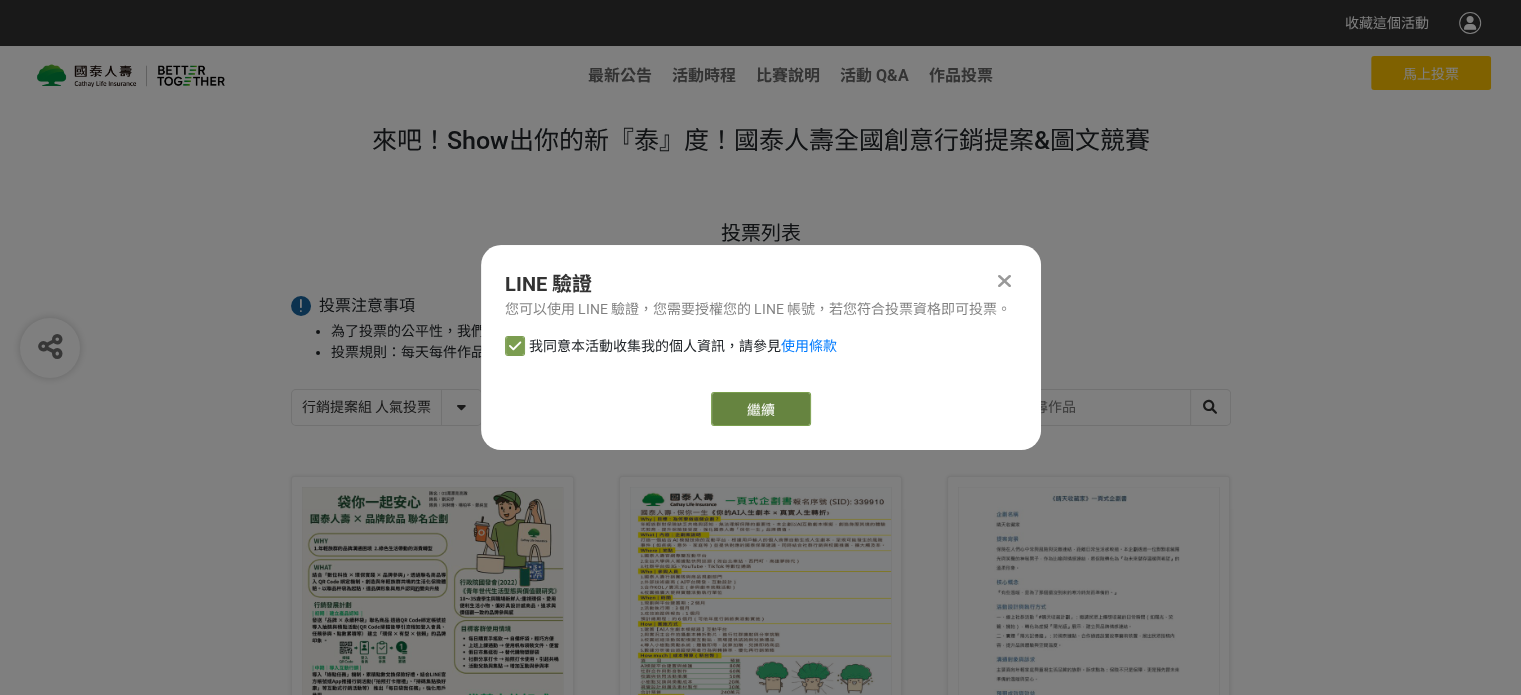 click on "繼續" at bounding box center [761, 409] 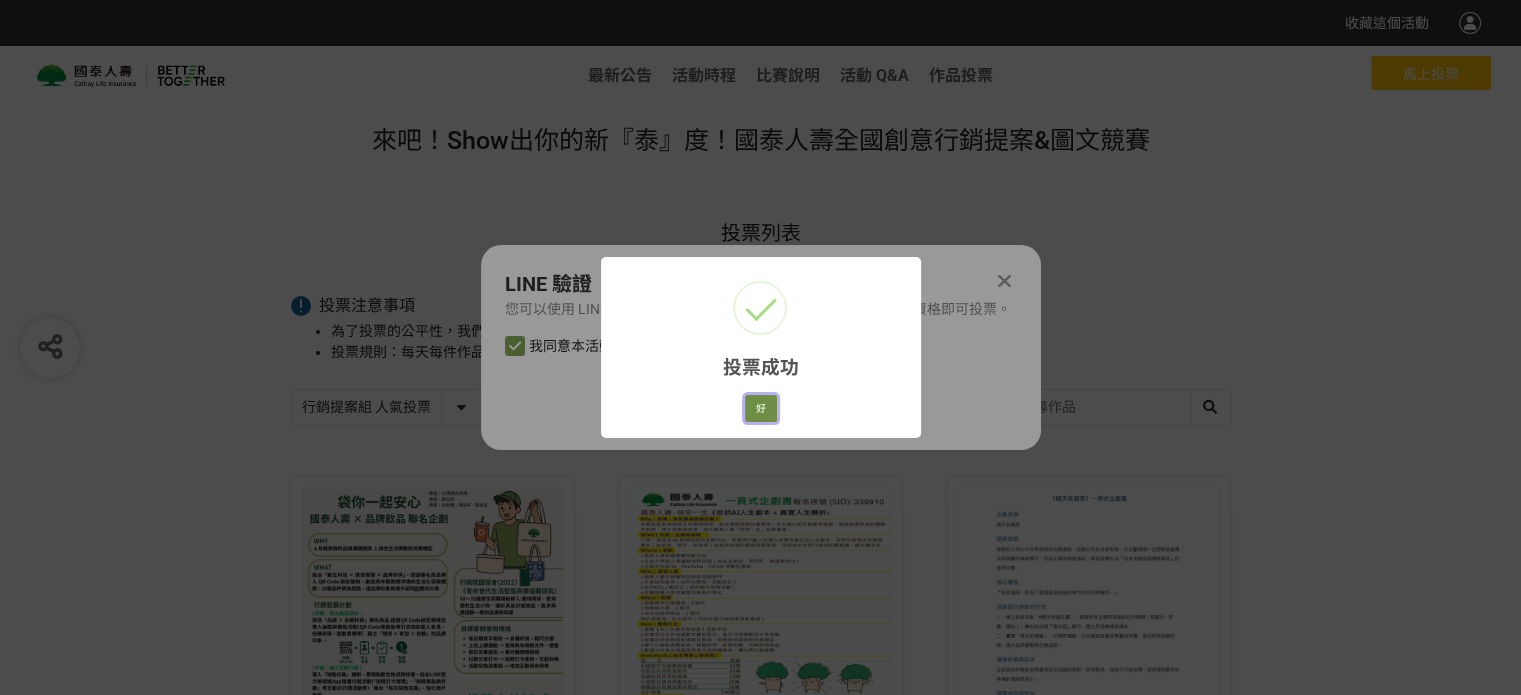click on "好" at bounding box center (761, 409) 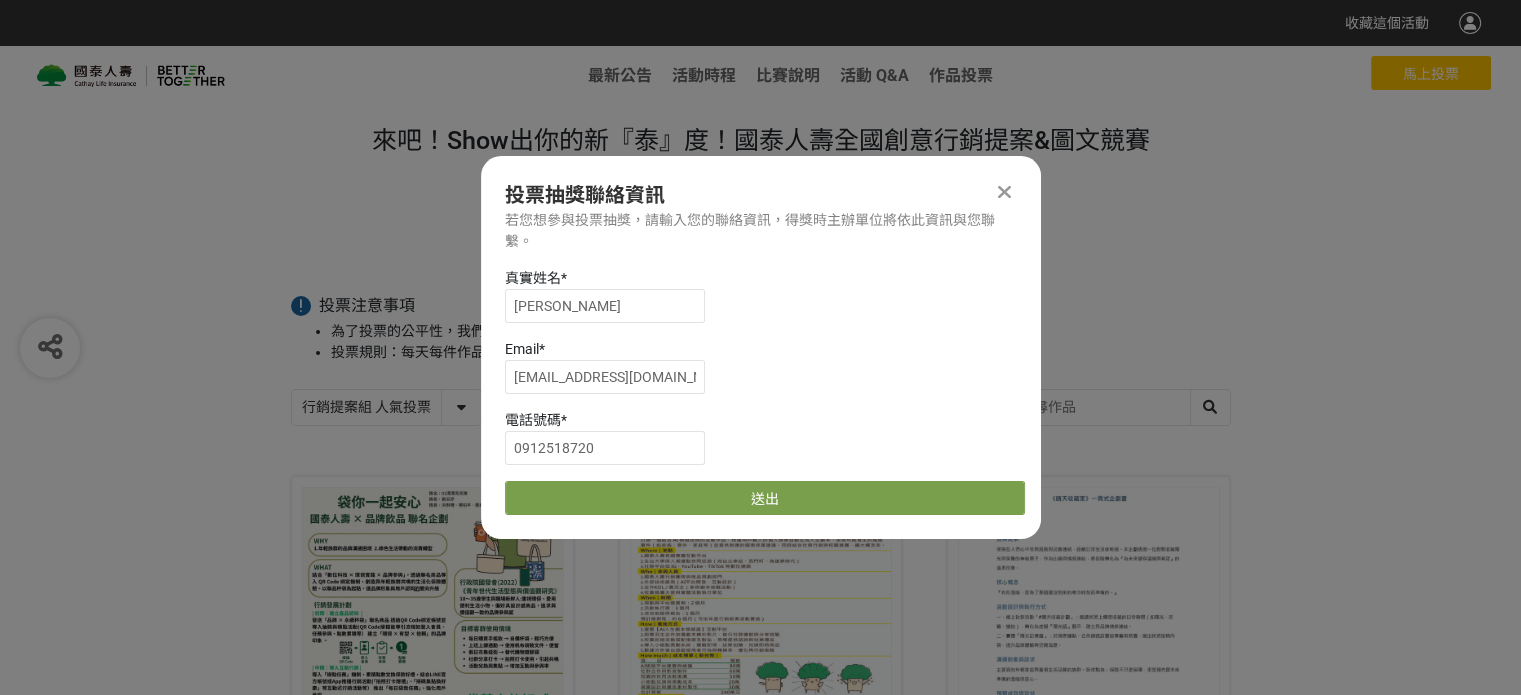 click at bounding box center (1005, 192) 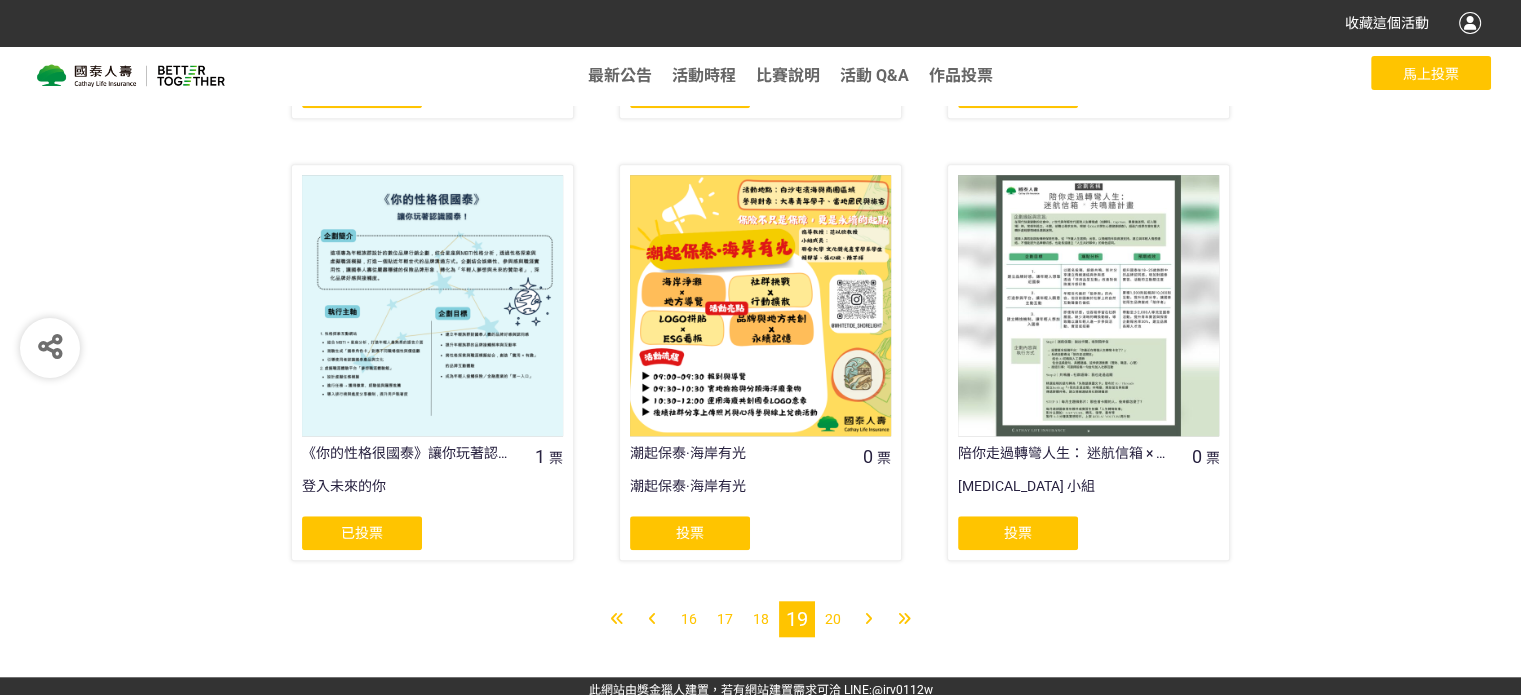 scroll, scrollTop: 1646, scrollLeft: 0, axis: vertical 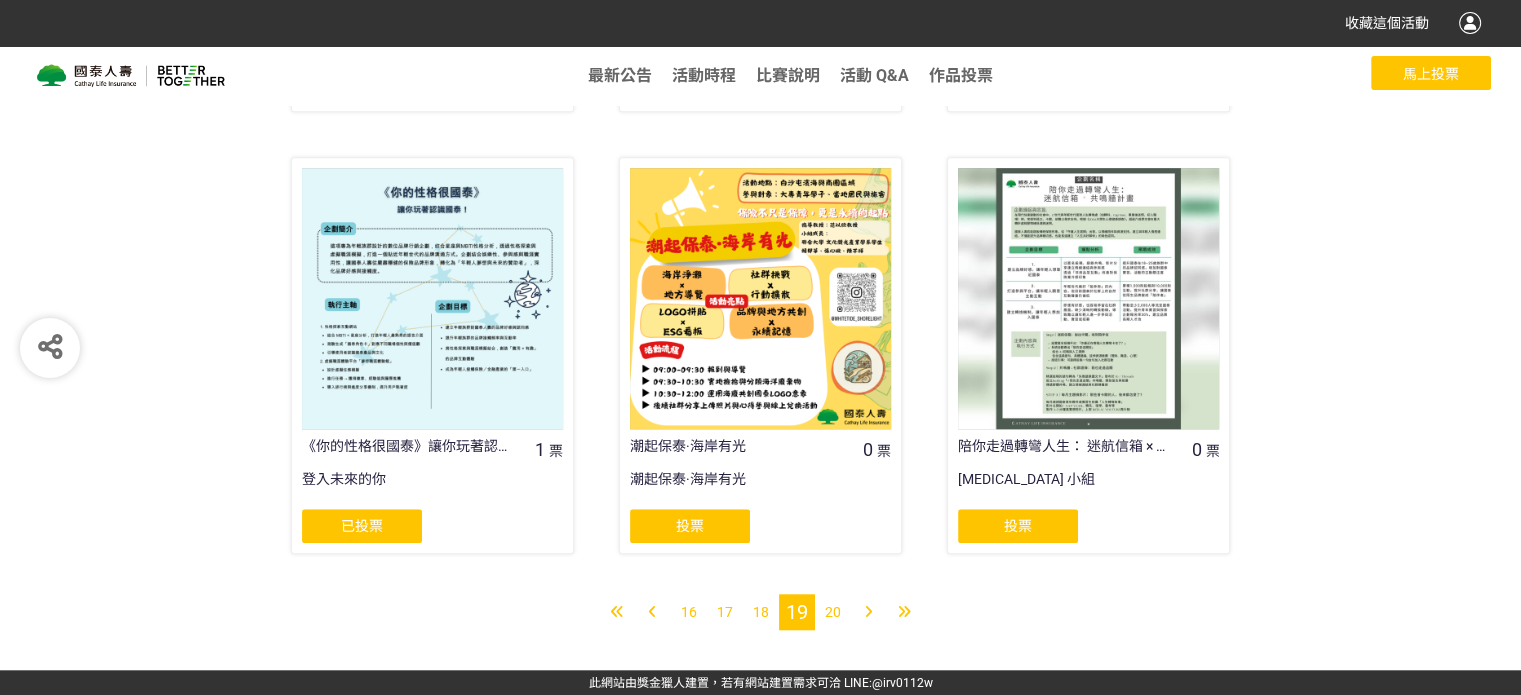 click on "投票" 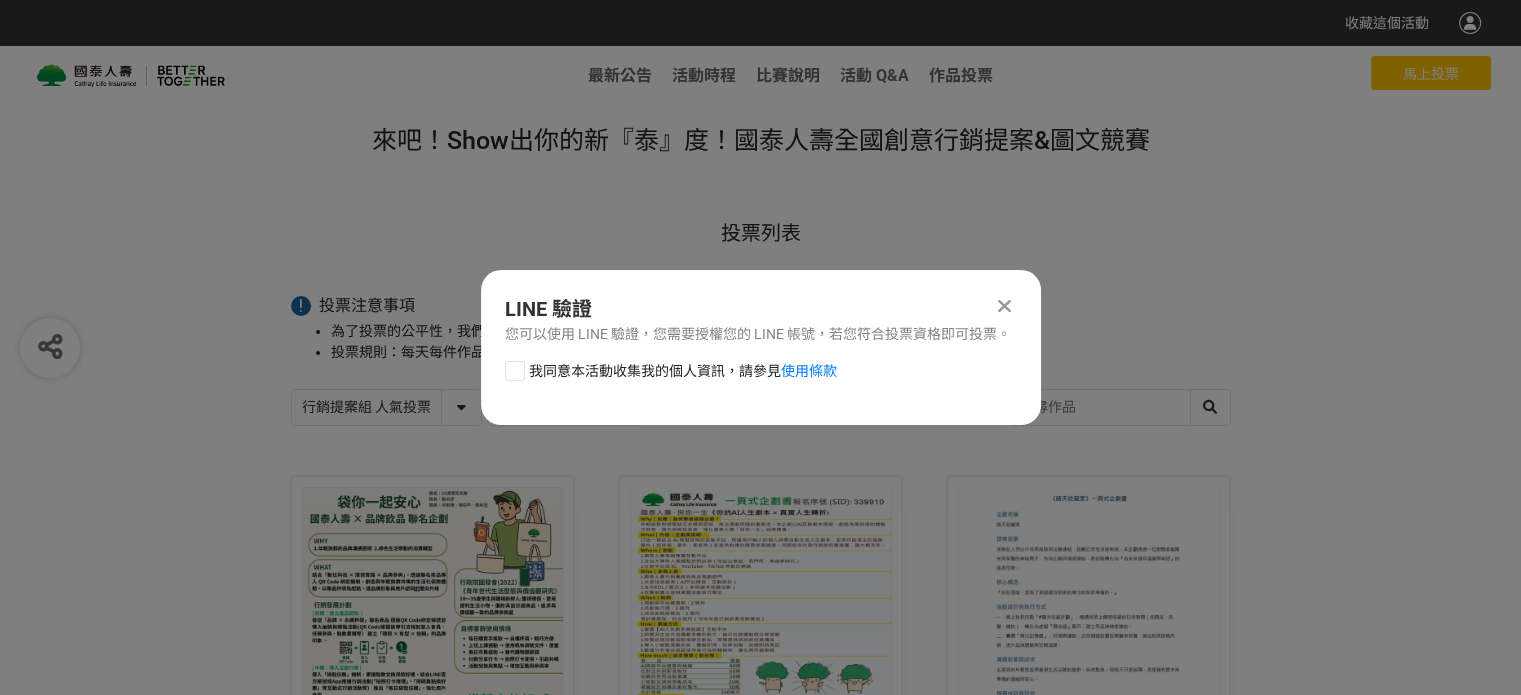 scroll, scrollTop: 0, scrollLeft: 0, axis: both 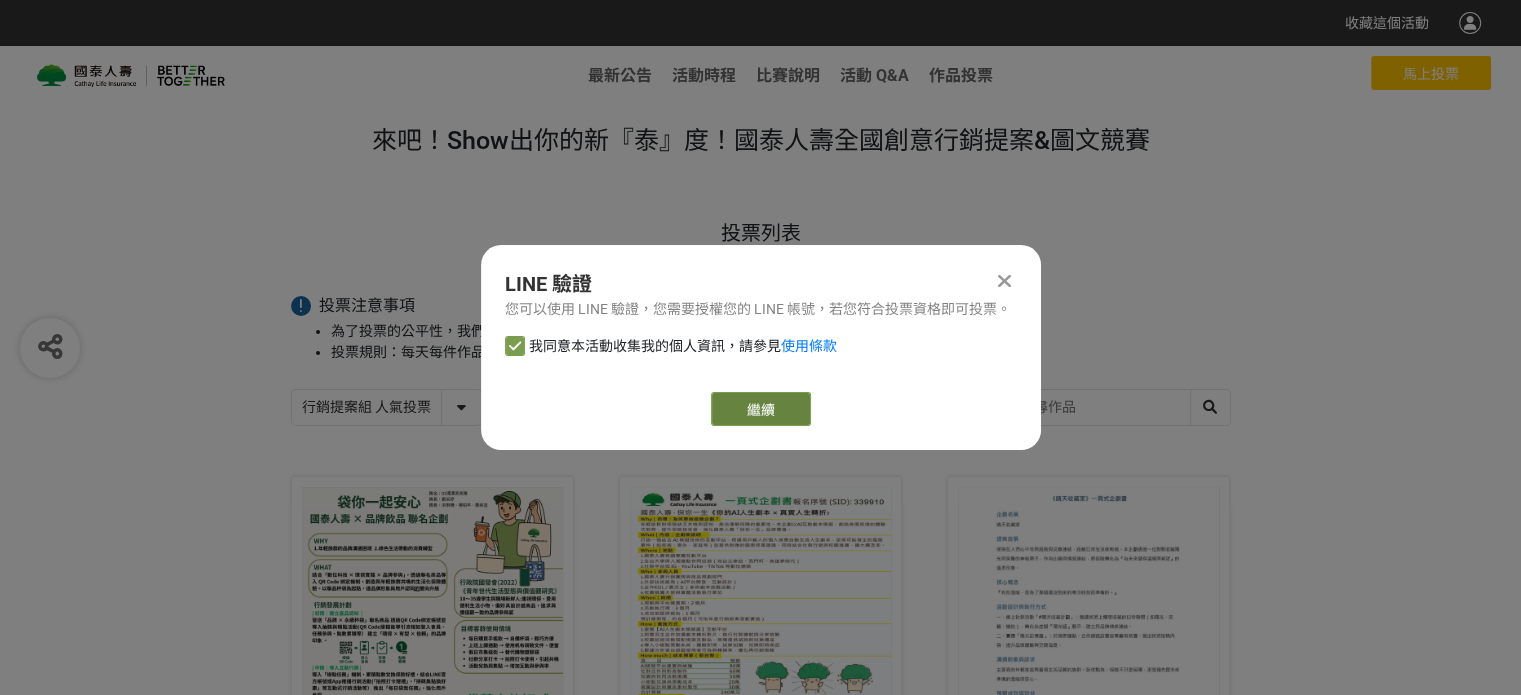 click on "繼續" at bounding box center [761, 409] 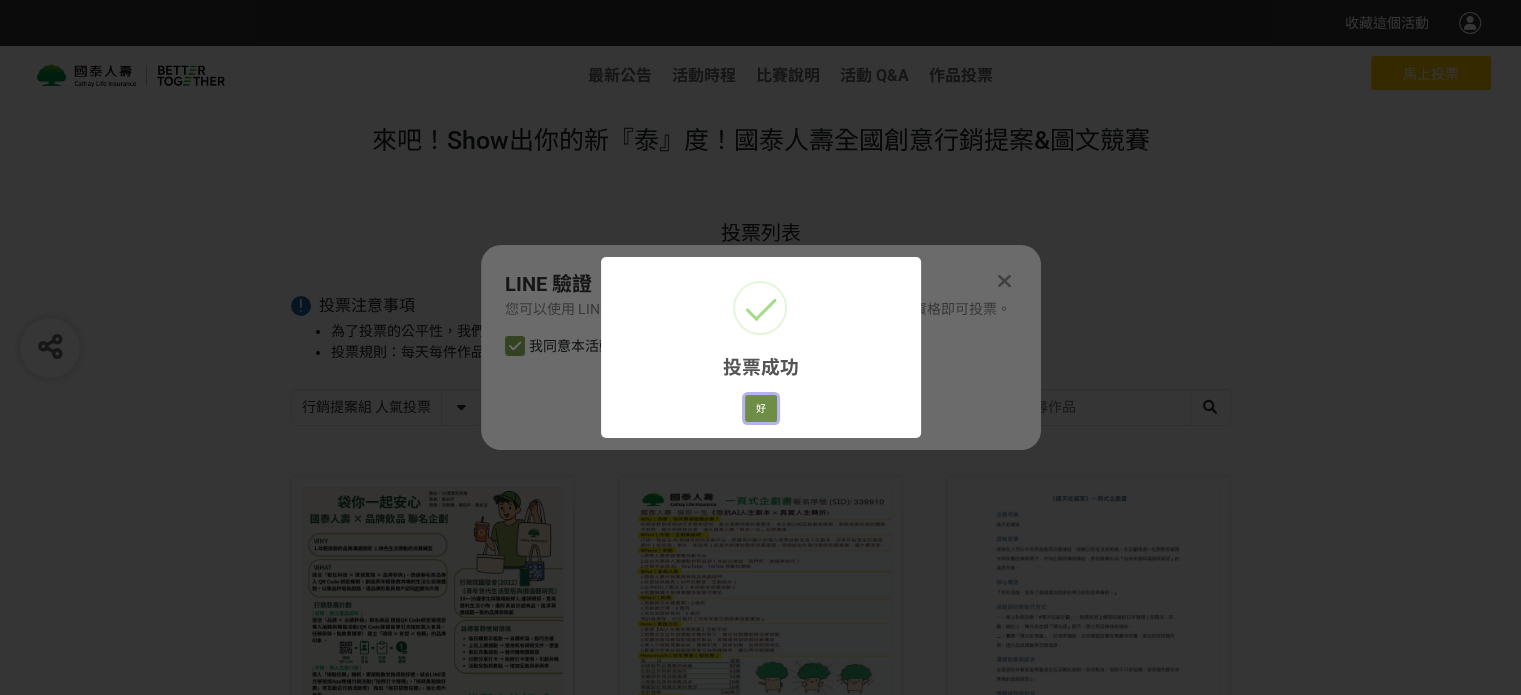 click on "好" at bounding box center (761, 409) 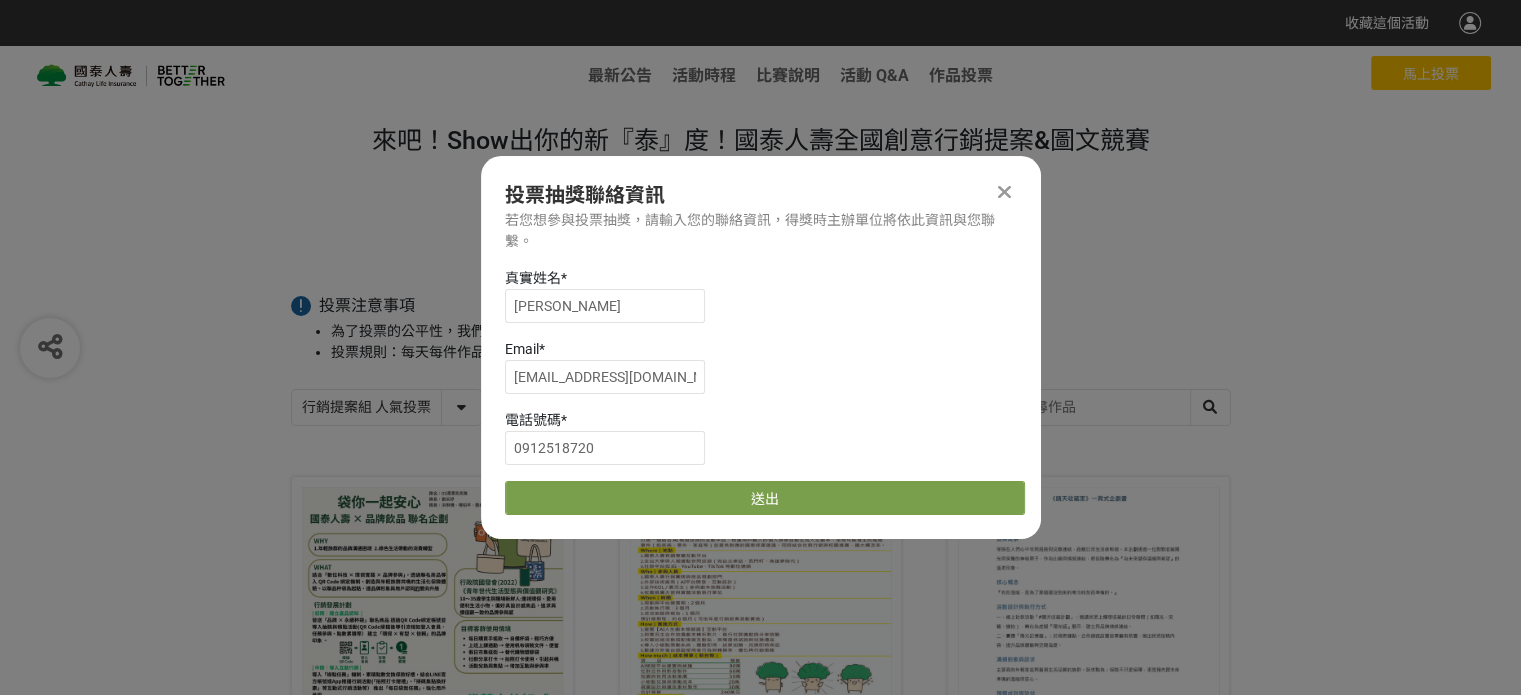 click at bounding box center [1005, 192] 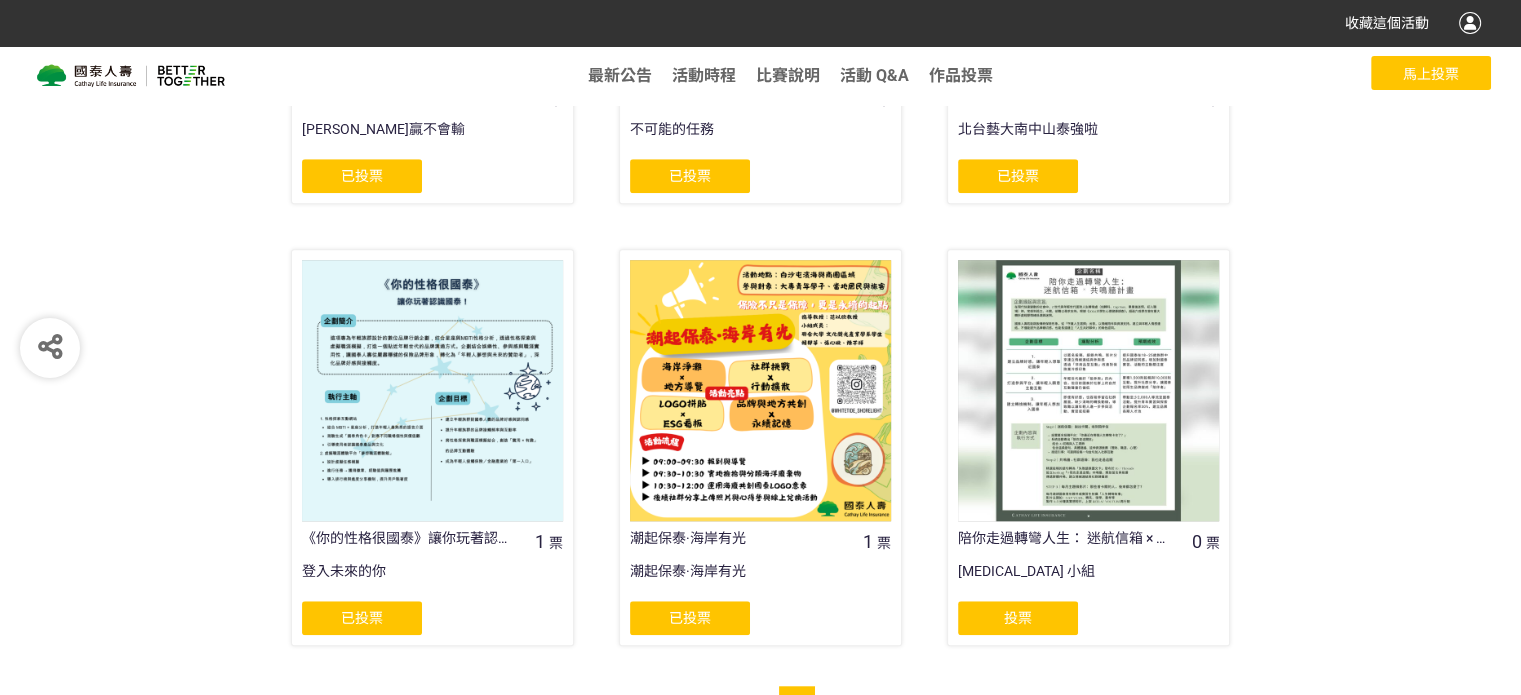 scroll, scrollTop: 1646, scrollLeft: 0, axis: vertical 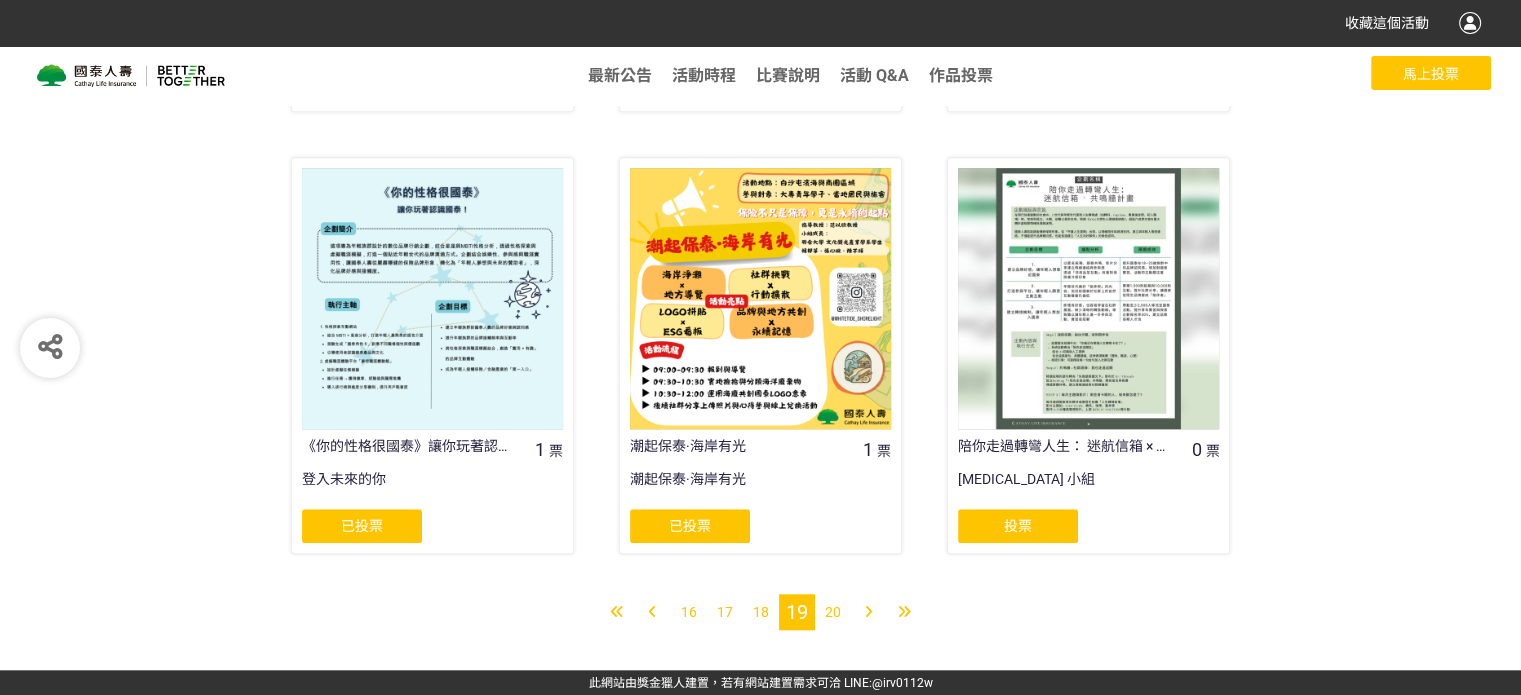 click on "投票" at bounding box center (1018, 526) 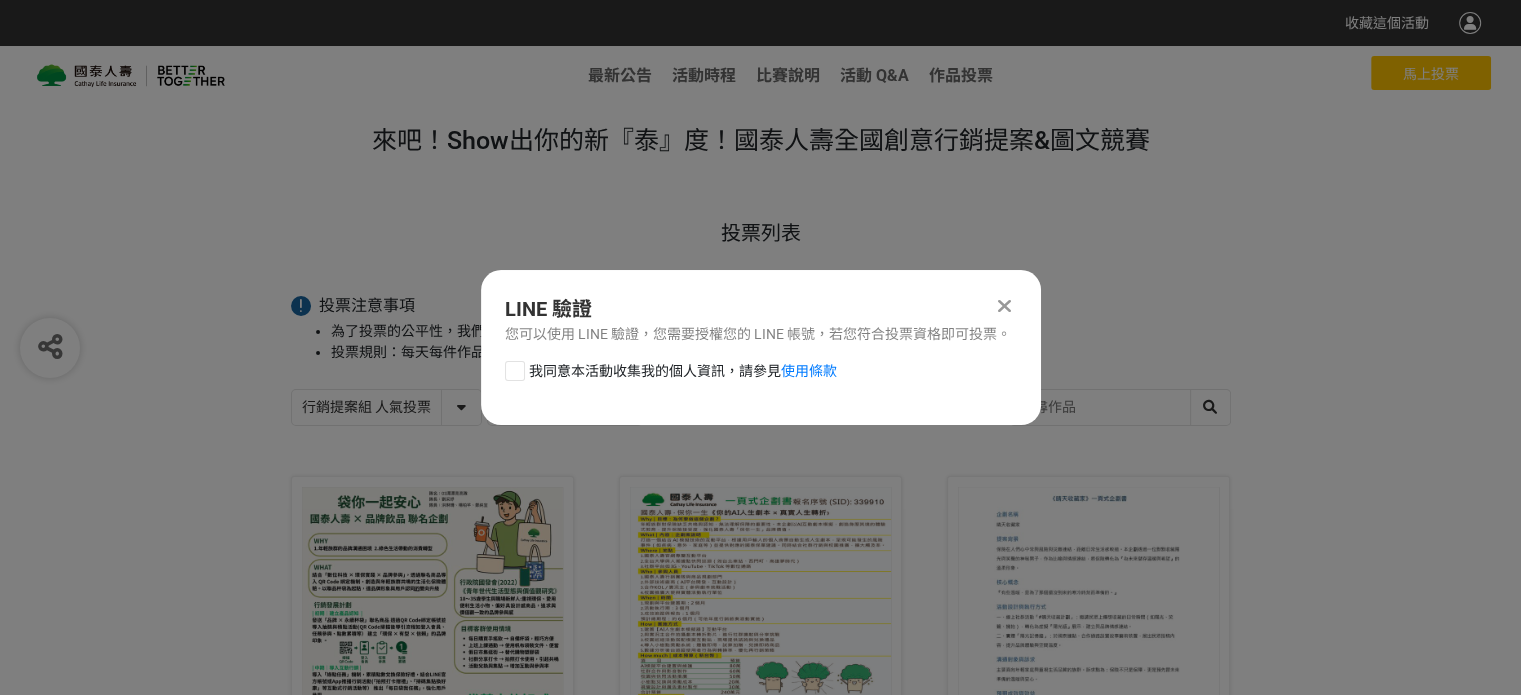 scroll, scrollTop: 0, scrollLeft: 0, axis: both 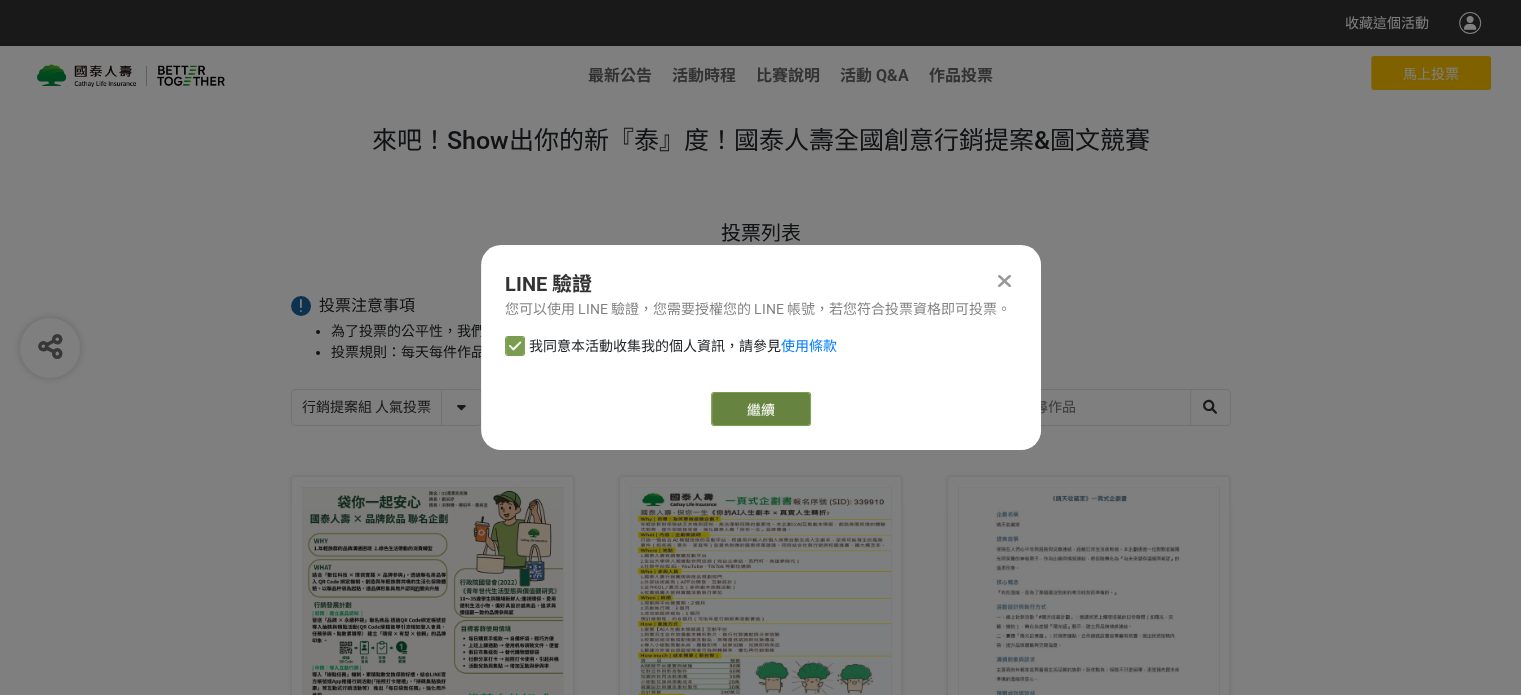 click on "繼續" at bounding box center (761, 409) 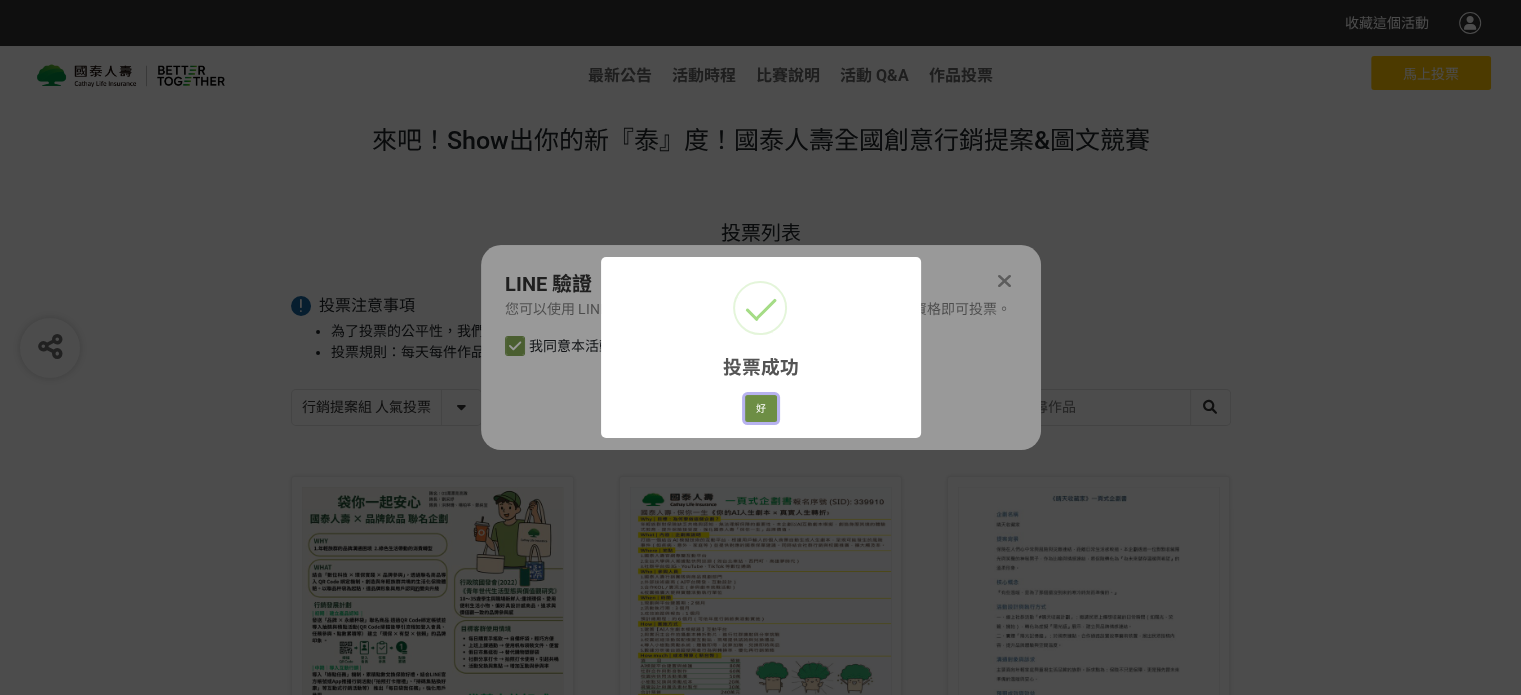 click on "好" at bounding box center [761, 409] 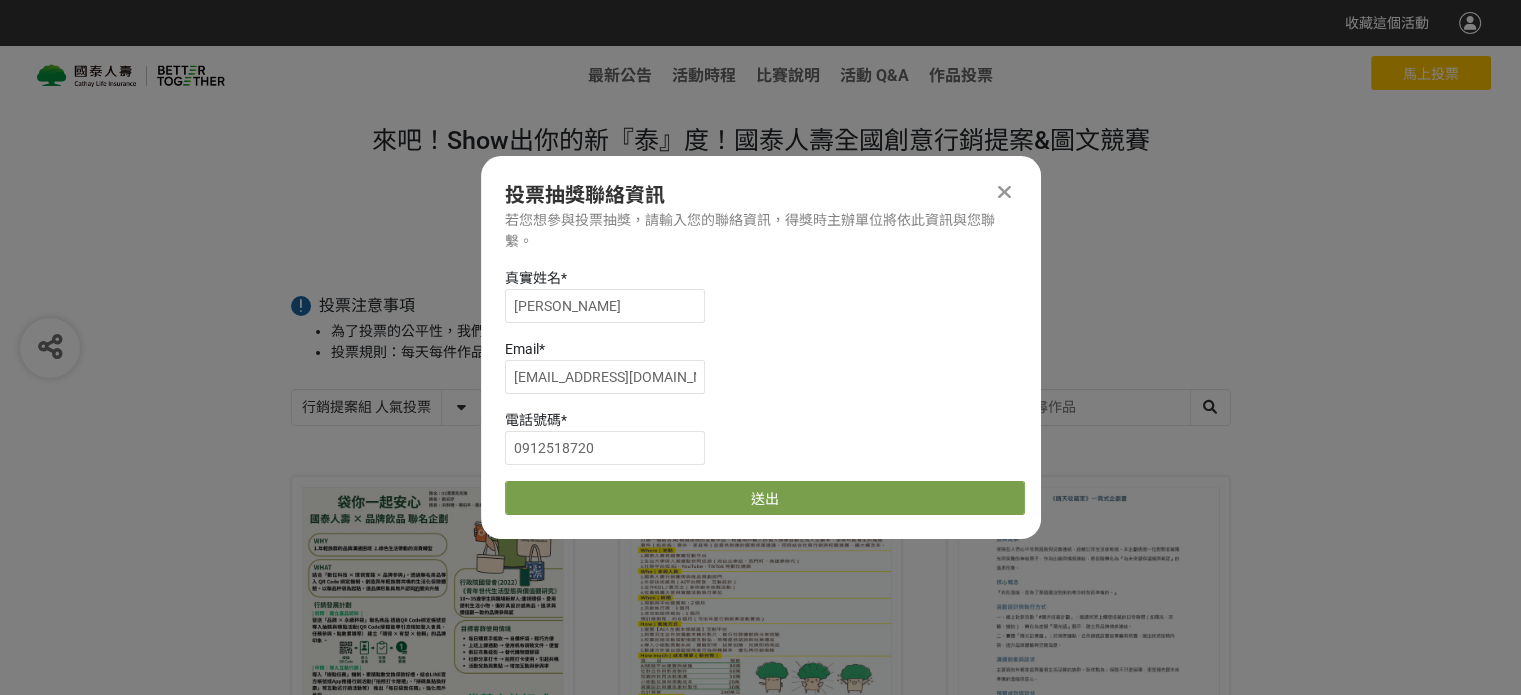 click at bounding box center (1004, 192) 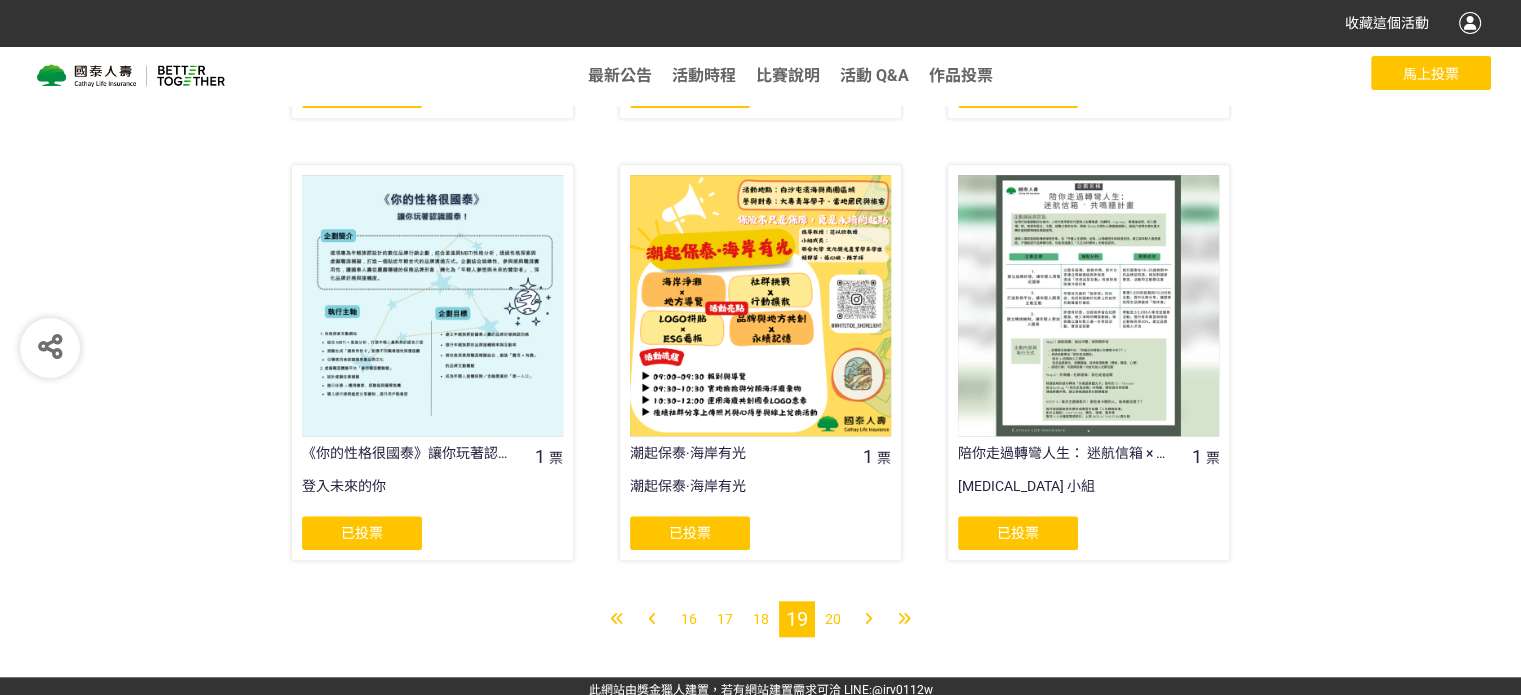 scroll, scrollTop: 1646, scrollLeft: 0, axis: vertical 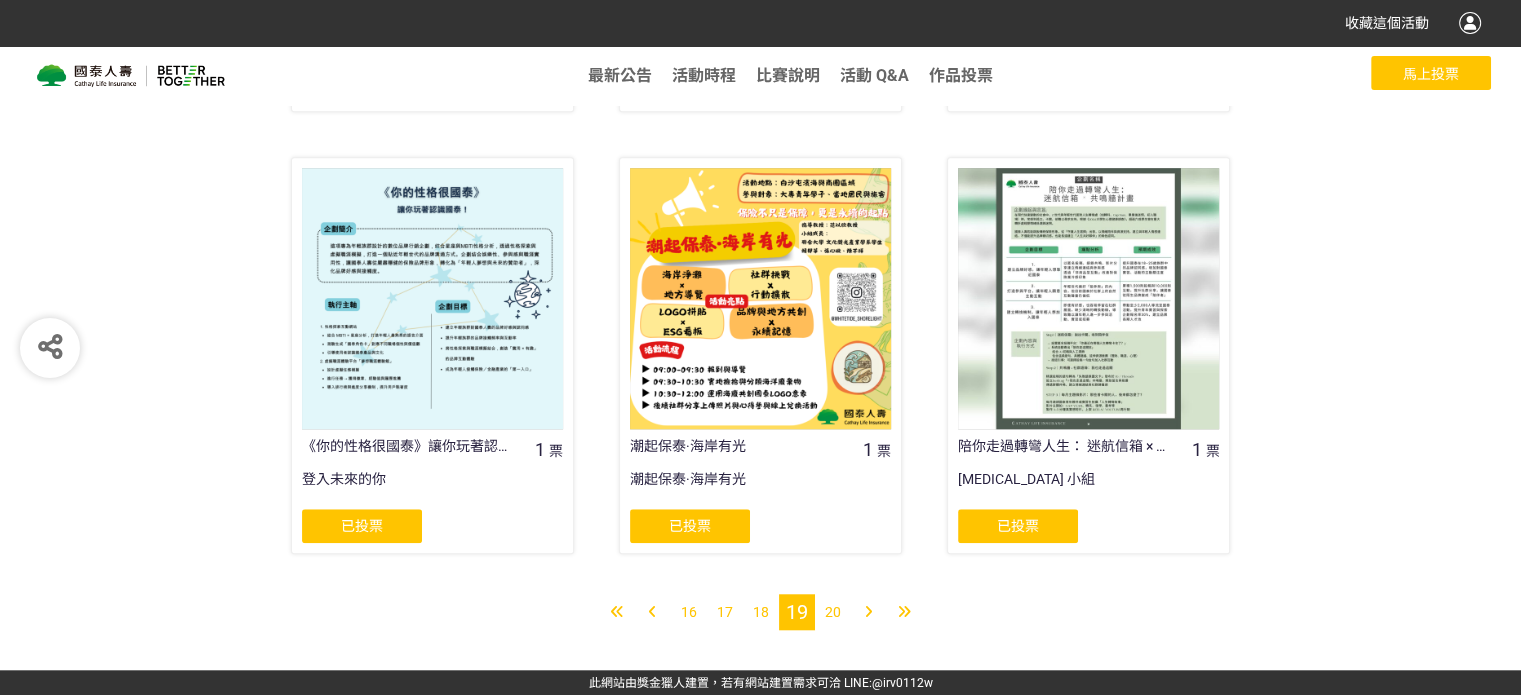 click on "18" at bounding box center (761, 612) 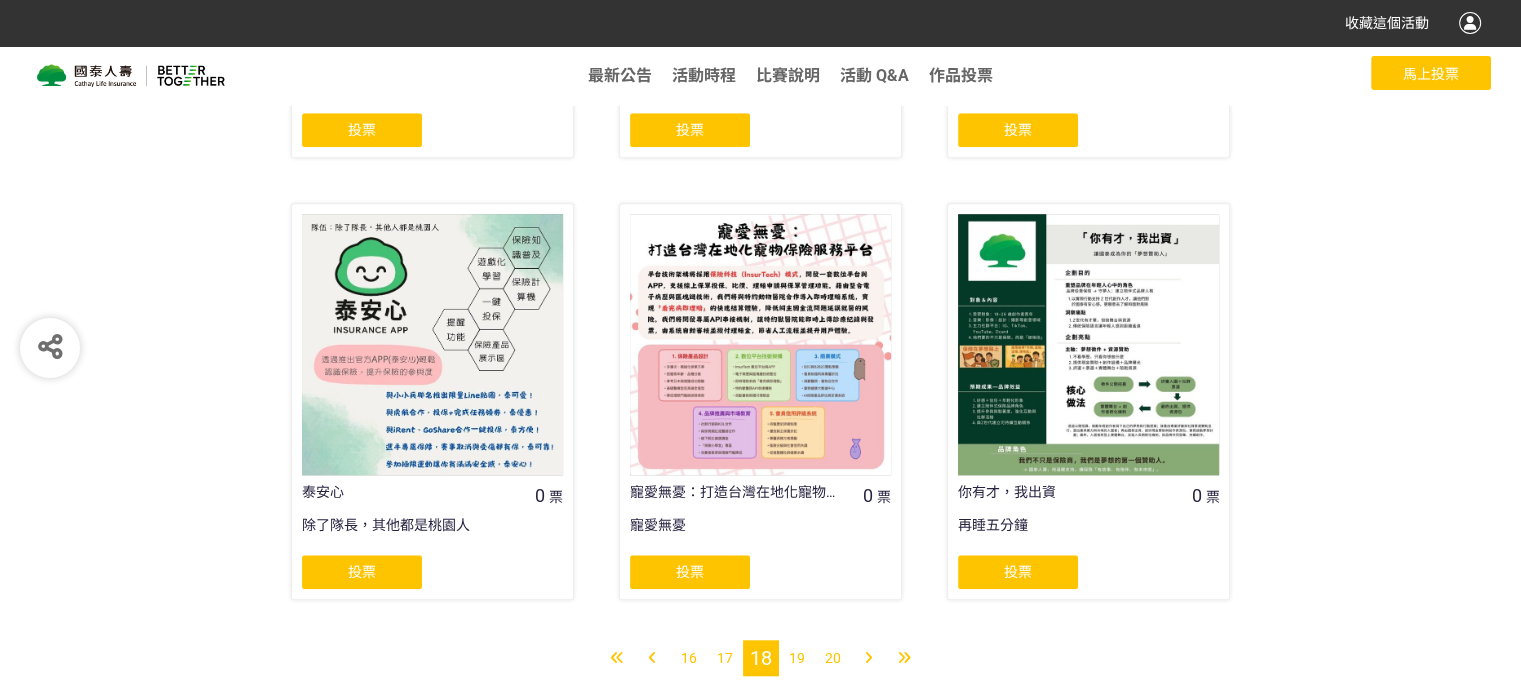 scroll, scrollTop: 1646, scrollLeft: 0, axis: vertical 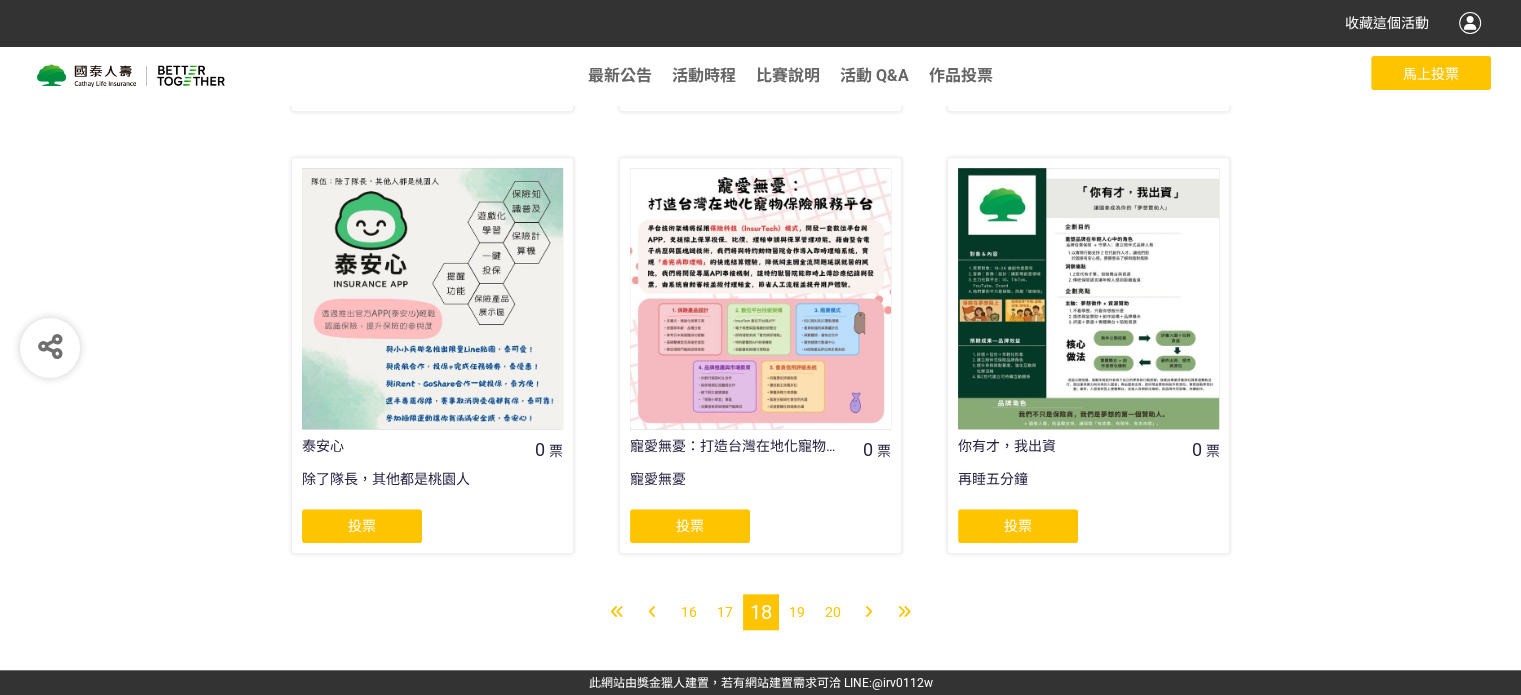 click on "16" at bounding box center (689, 612) 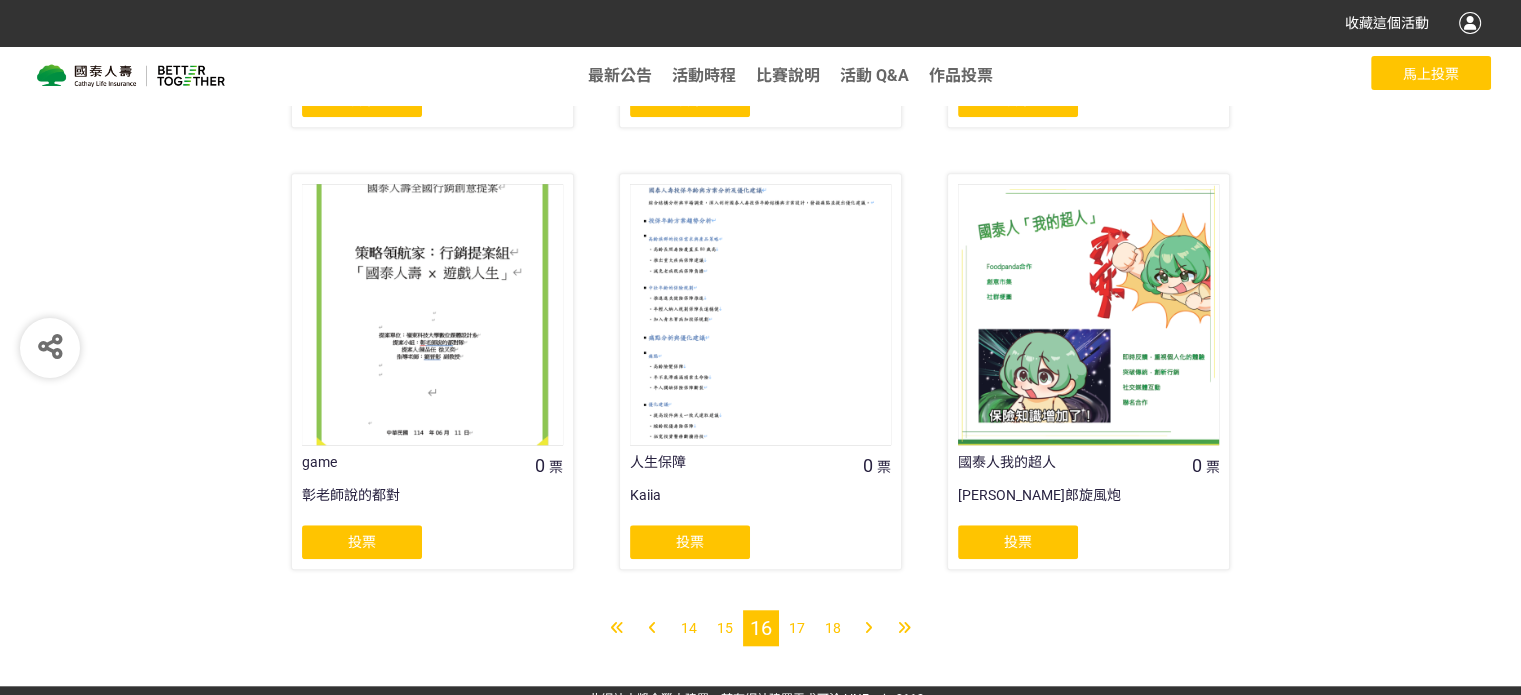 scroll, scrollTop: 1646, scrollLeft: 0, axis: vertical 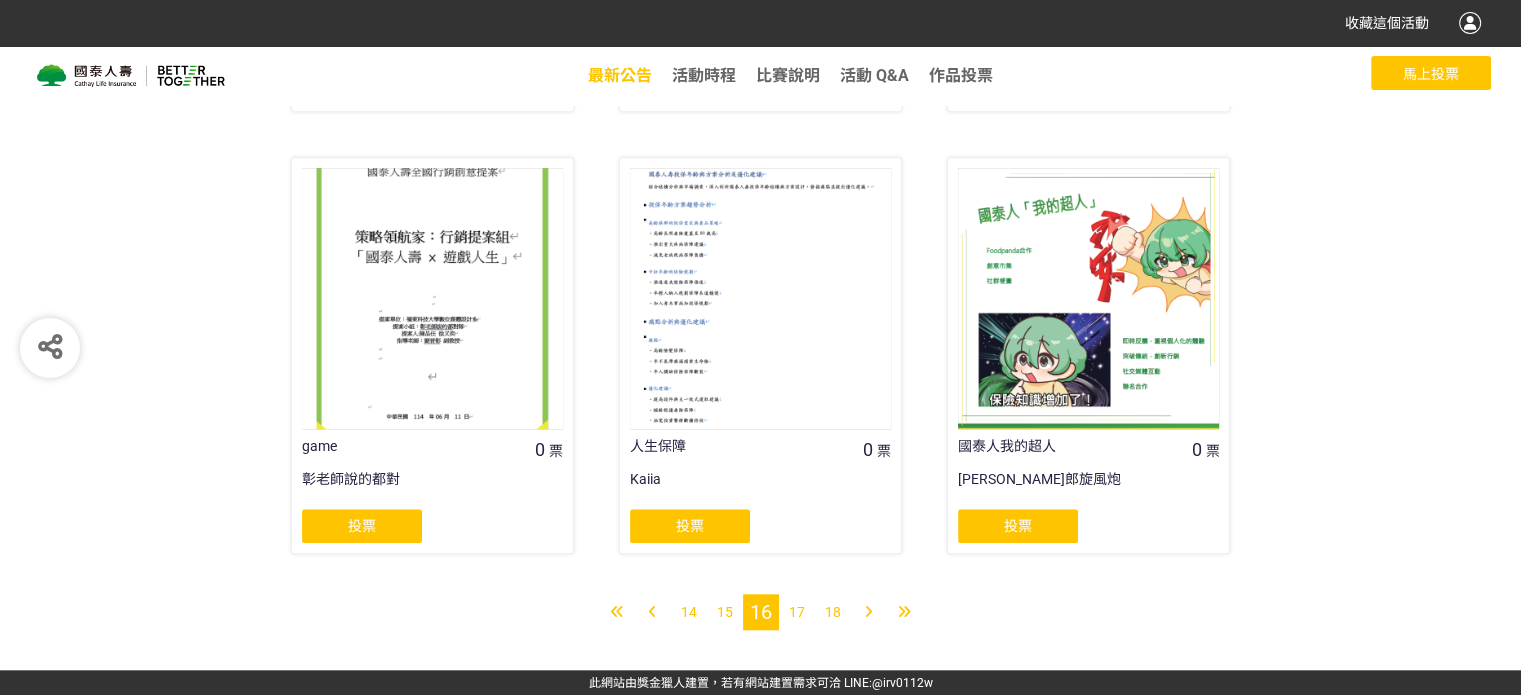 click on "最新公告" at bounding box center (620, 75) 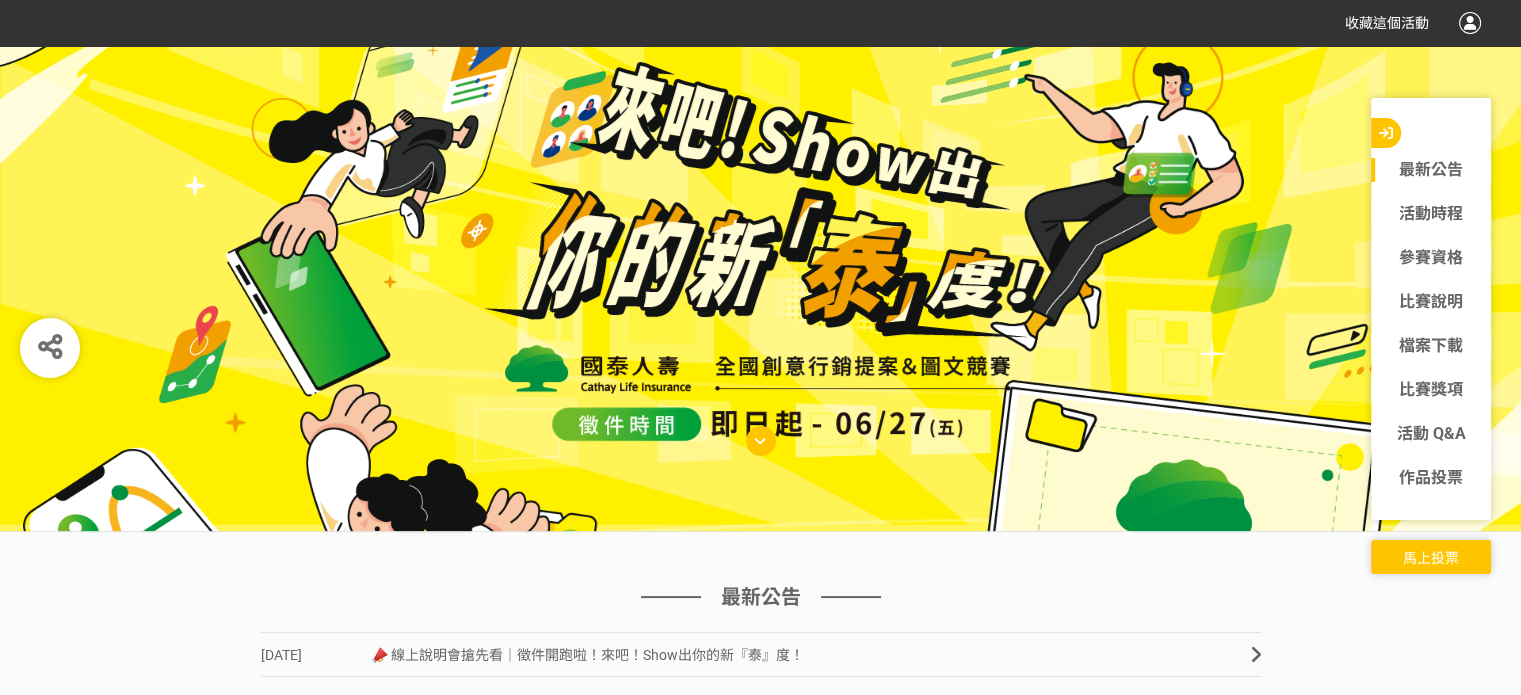 scroll, scrollTop: 0, scrollLeft: 0, axis: both 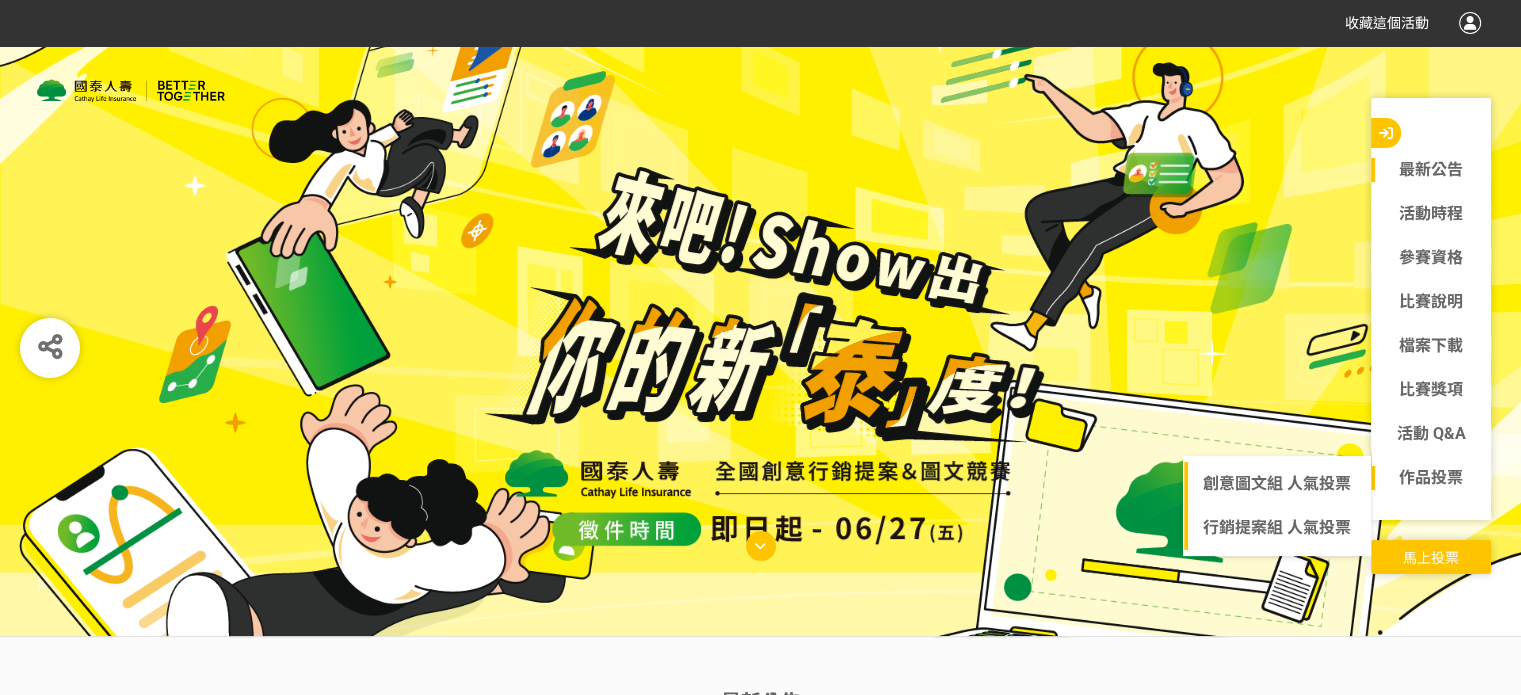 click on "作品投票" at bounding box center [1431, 477] 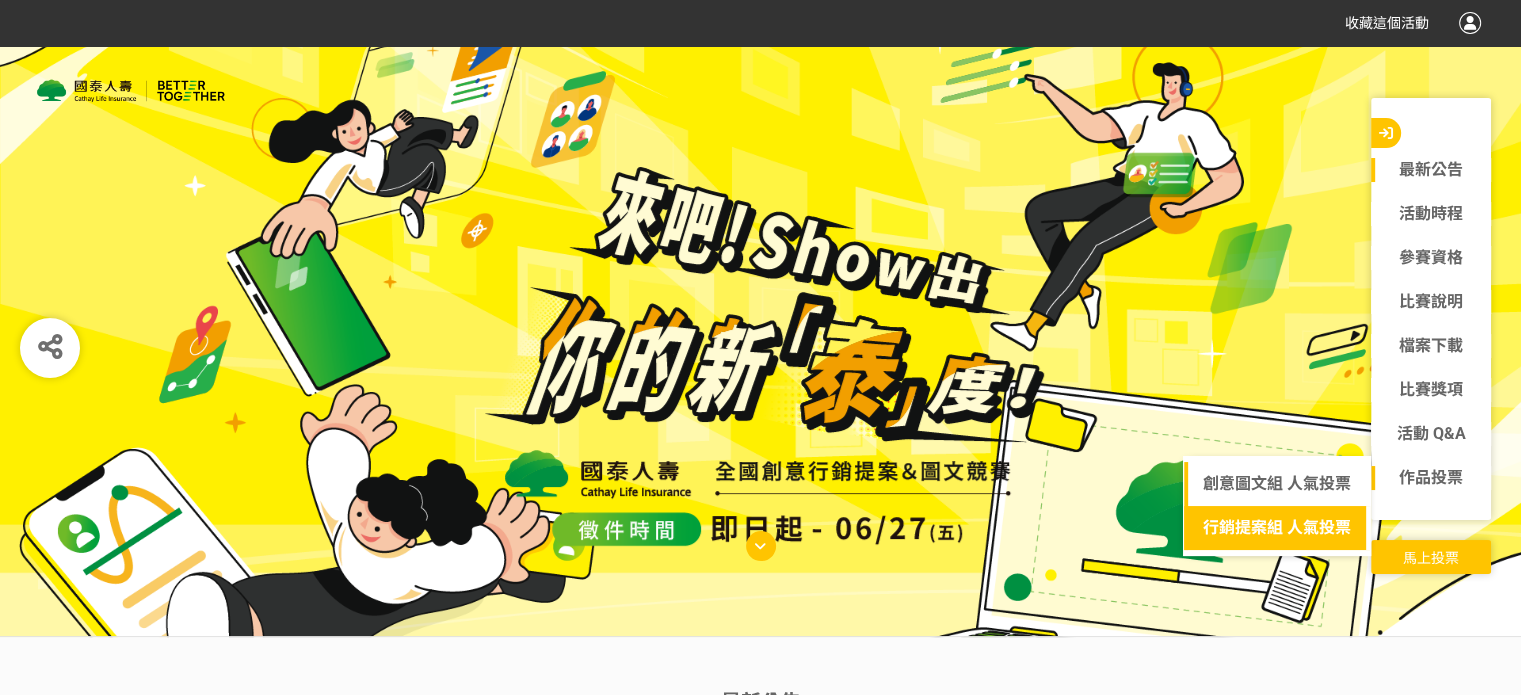 click on "行銷提案組 人氣投票" 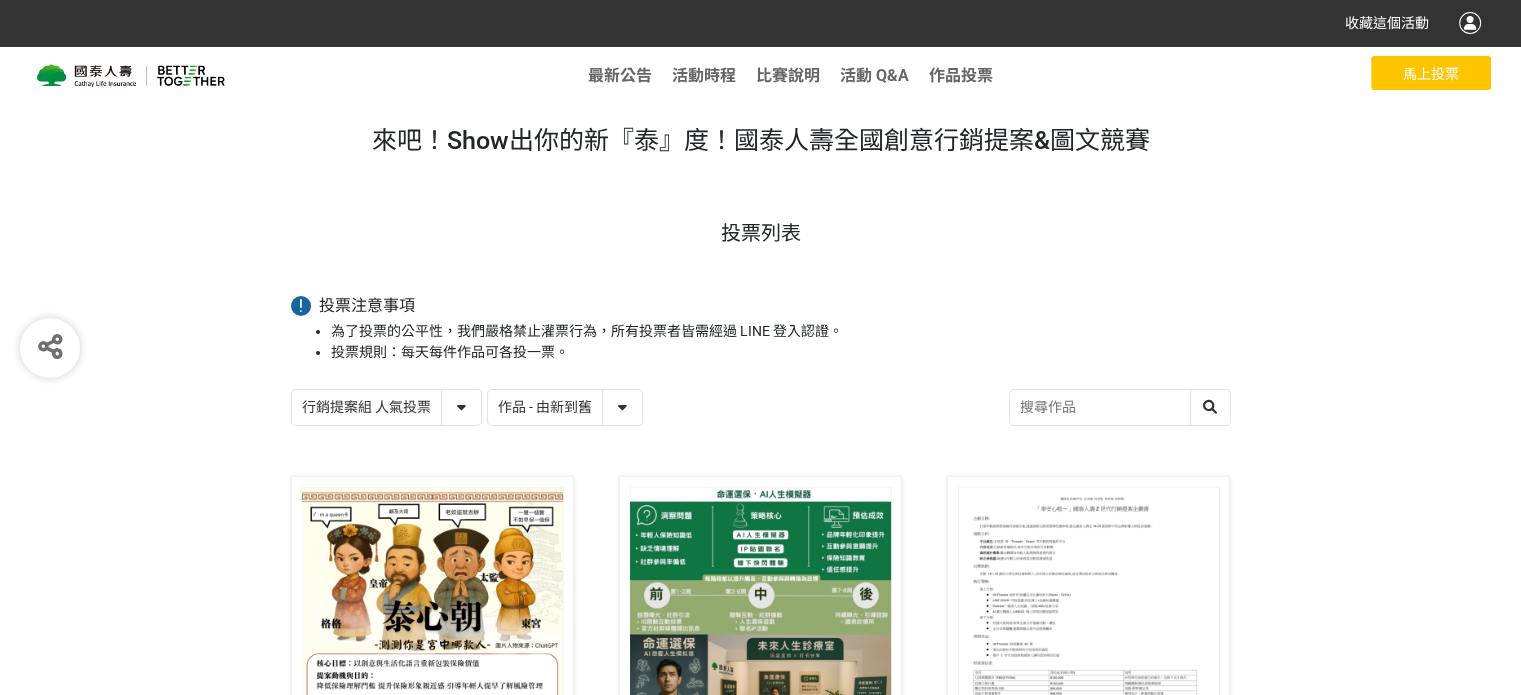 click on "作品 - 由新到舊 作品 - 由舊到新 票數 - 由多到少 票數 - 由少到多" at bounding box center (565, 407) 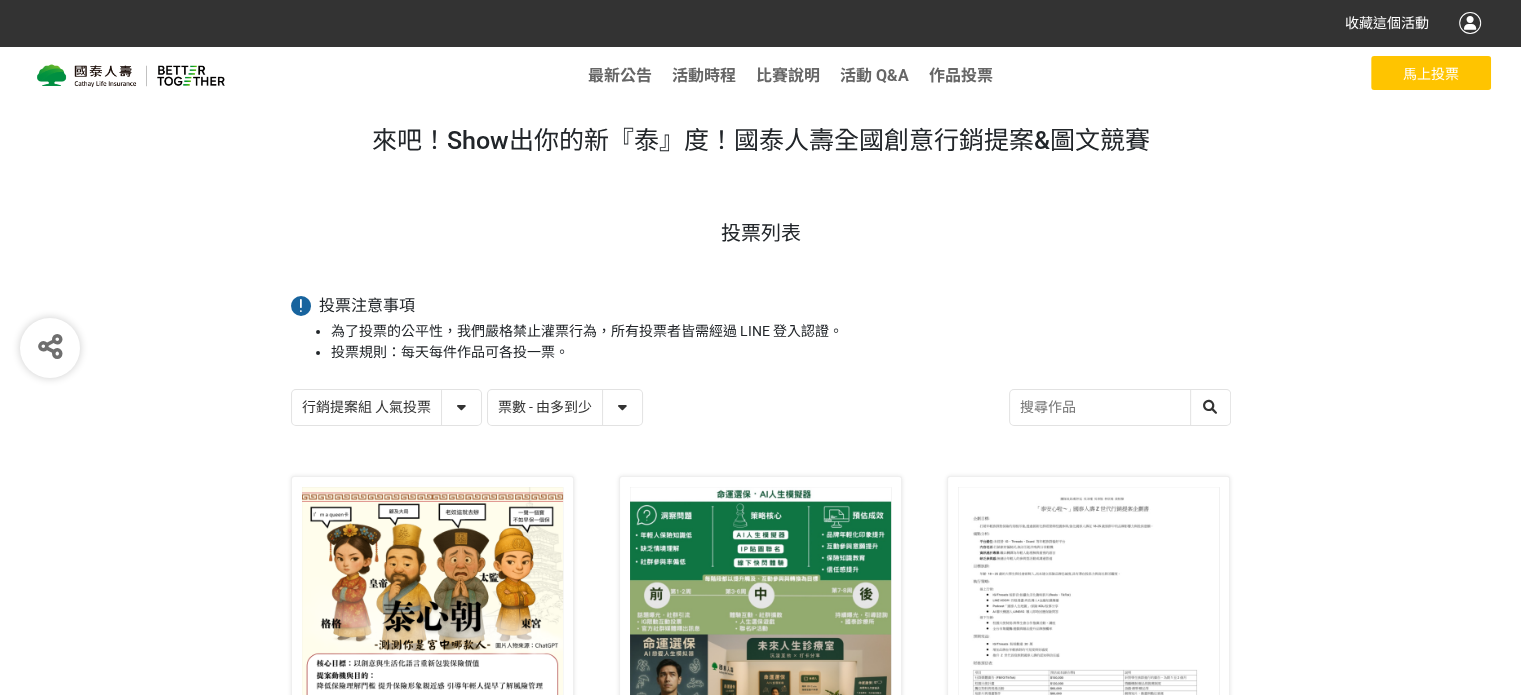click on "作品 - 由新到舊 作品 - 由舊到新 票數 - 由多到少 票數 - 由少到多" at bounding box center [565, 407] 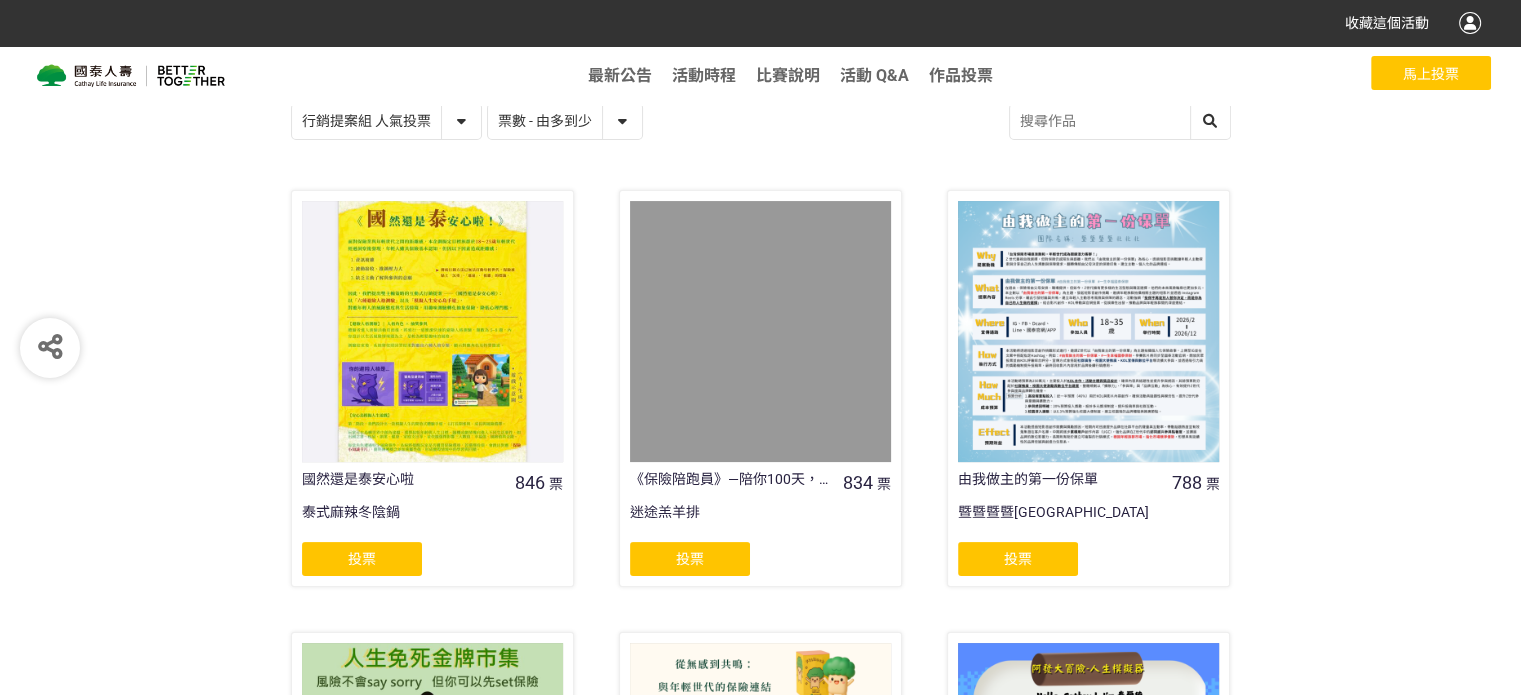 scroll, scrollTop: 400, scrollLeft: 0, axis: vertical 